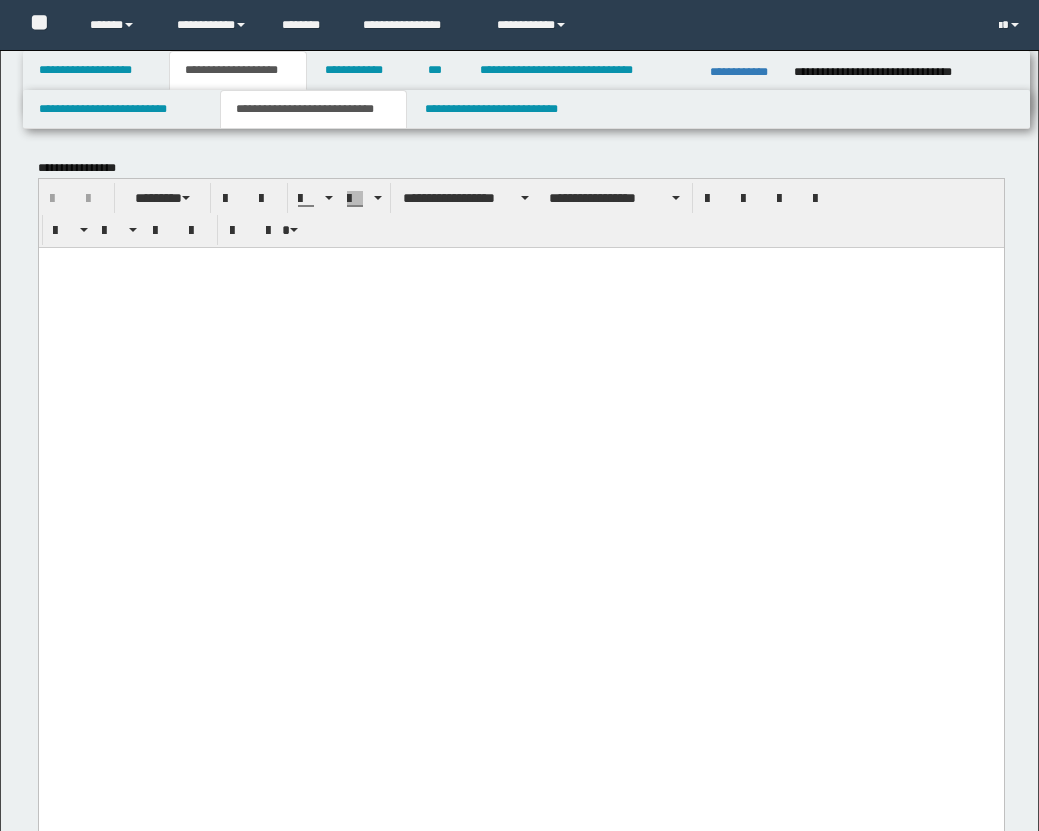 scroll, scrollTop: 4349, scrollLeft: 0, axis: vertical 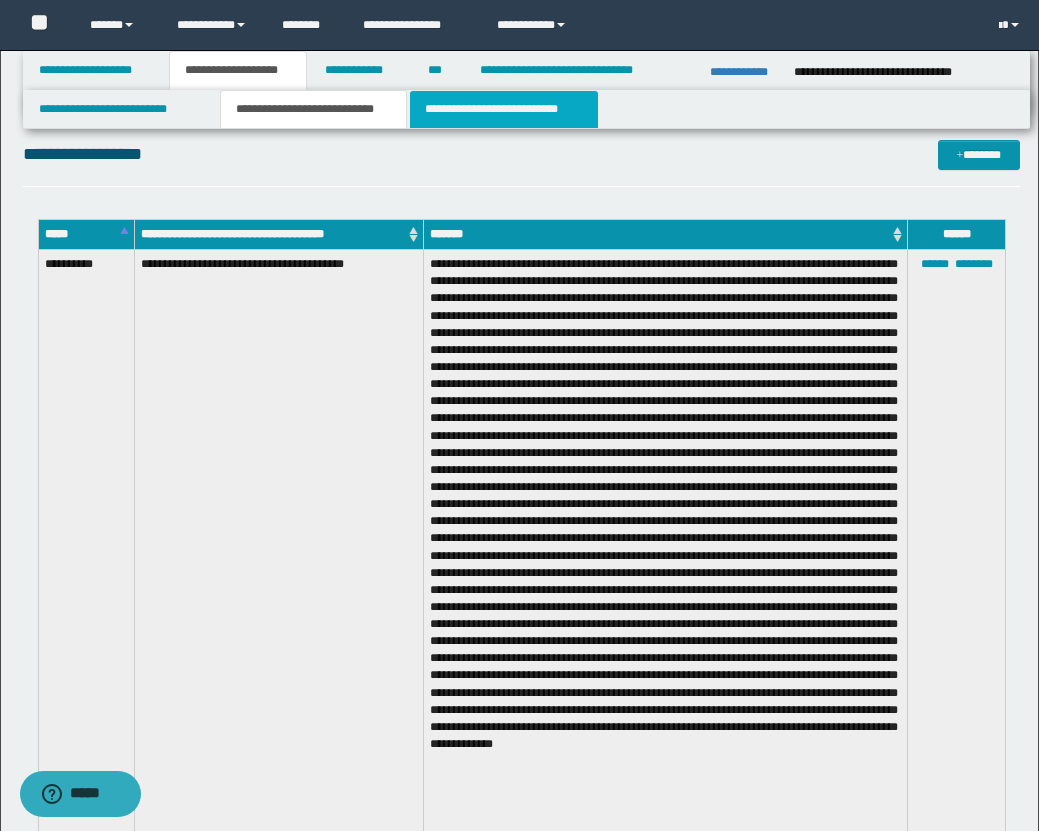click on "**********" at bounding box center (504, 109) 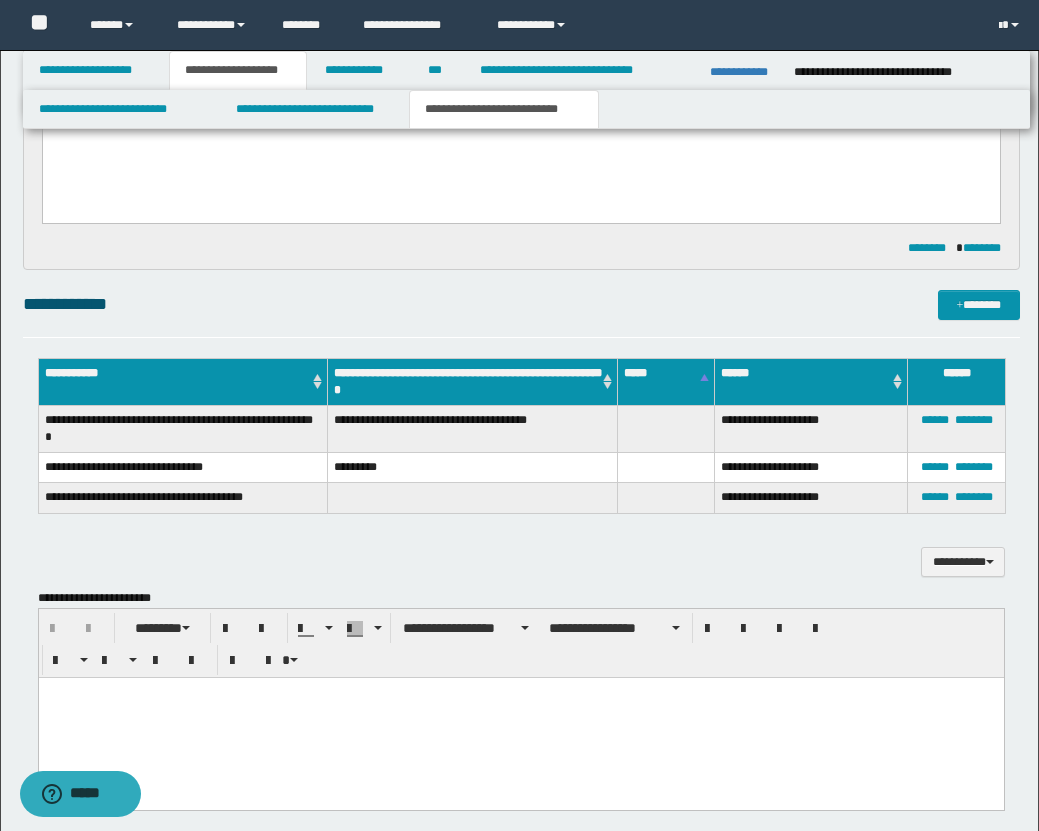 scroll, scrollTop: 2862, scrollLeft: 0, axis: vertical 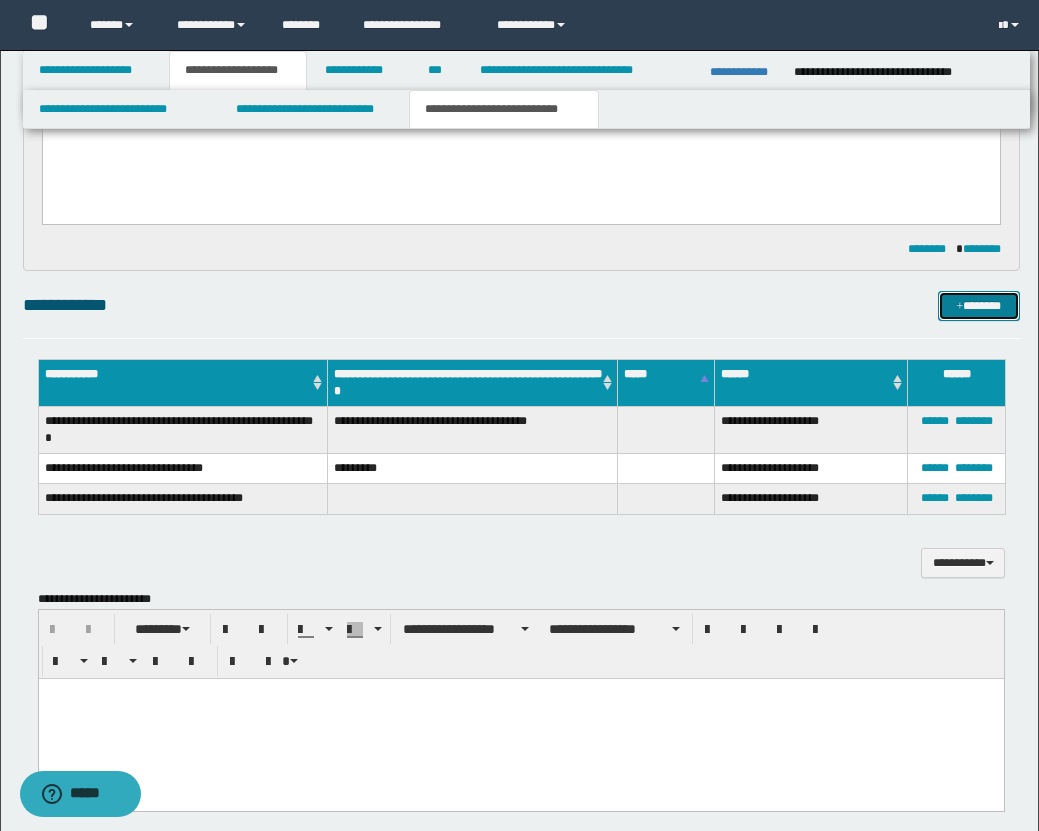 click on "*******" at bounding box center [979, 306] 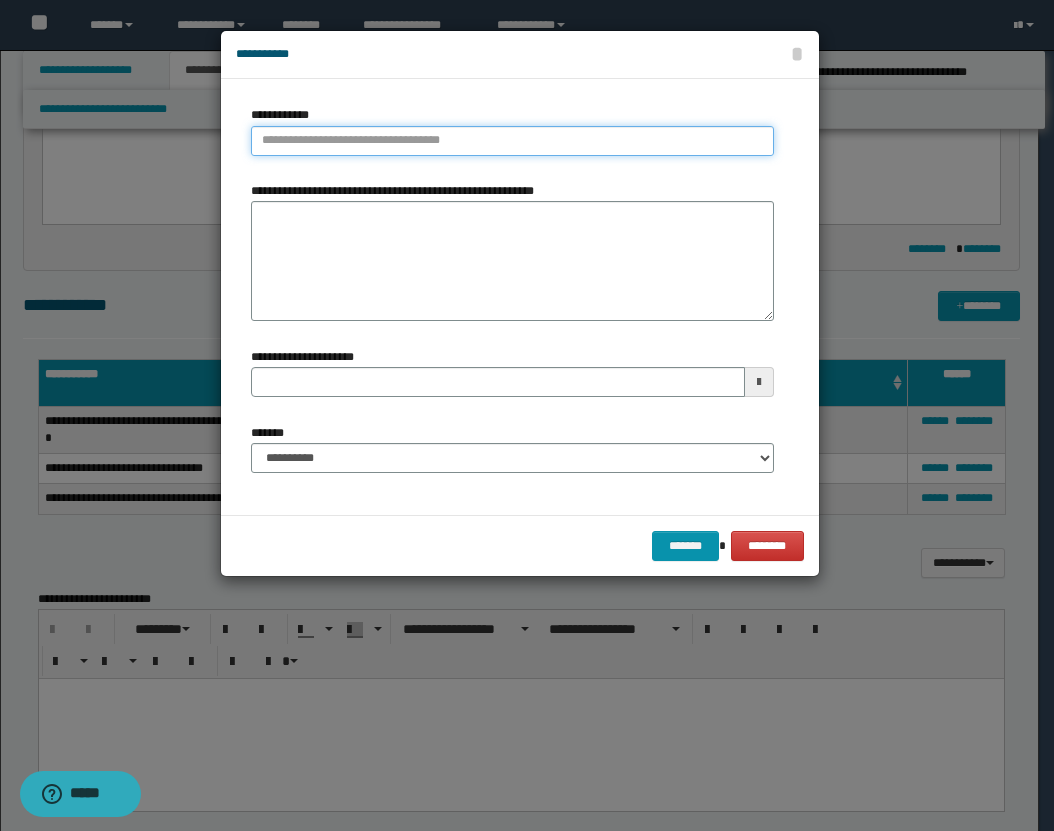 click on "**********" at bounding box center [512, 141] 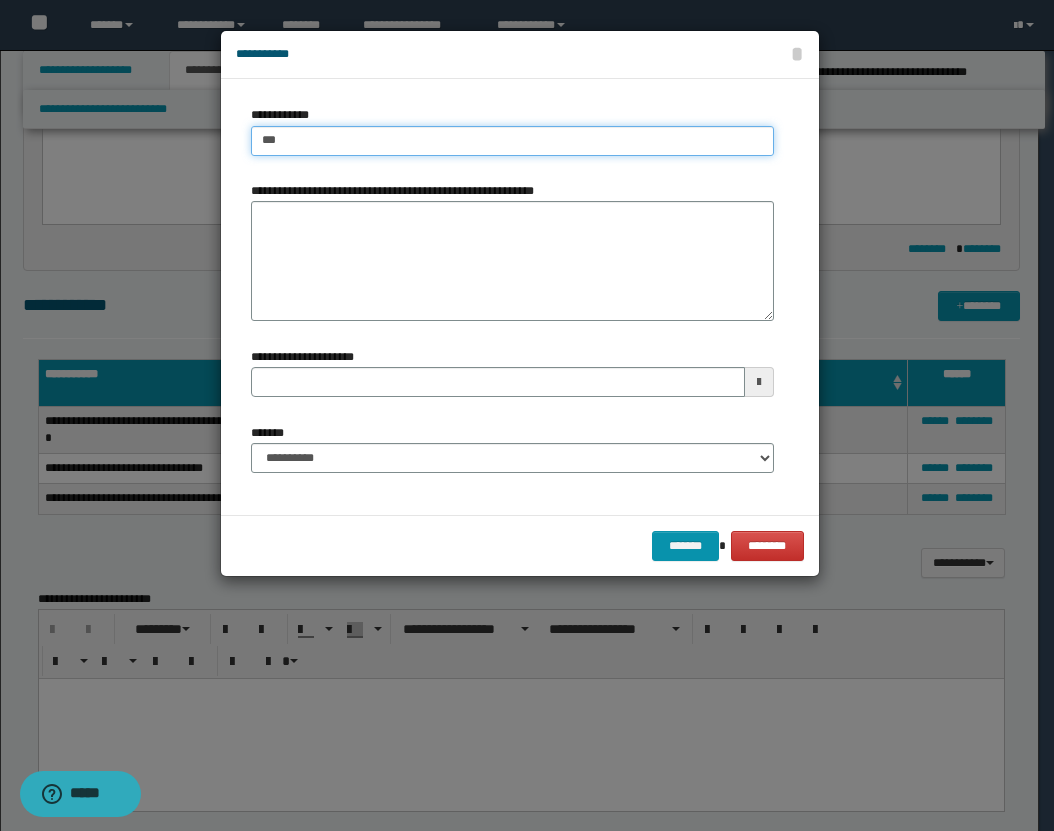 type on "****" 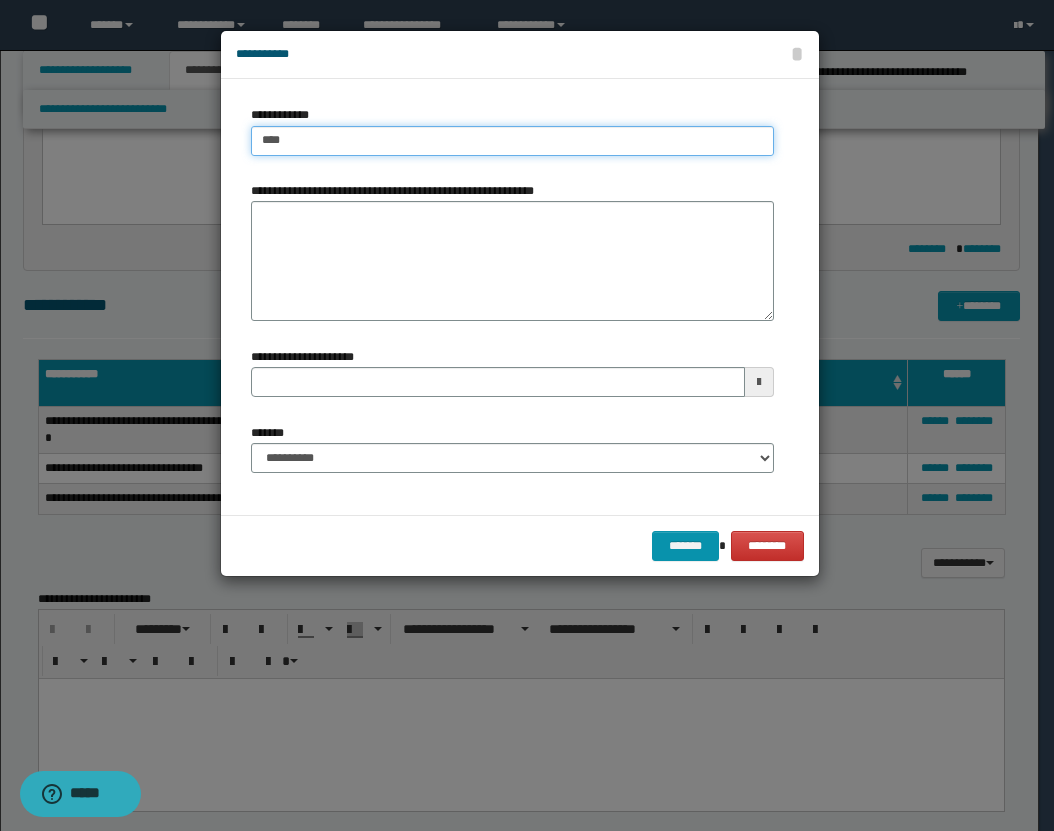 type on "****" 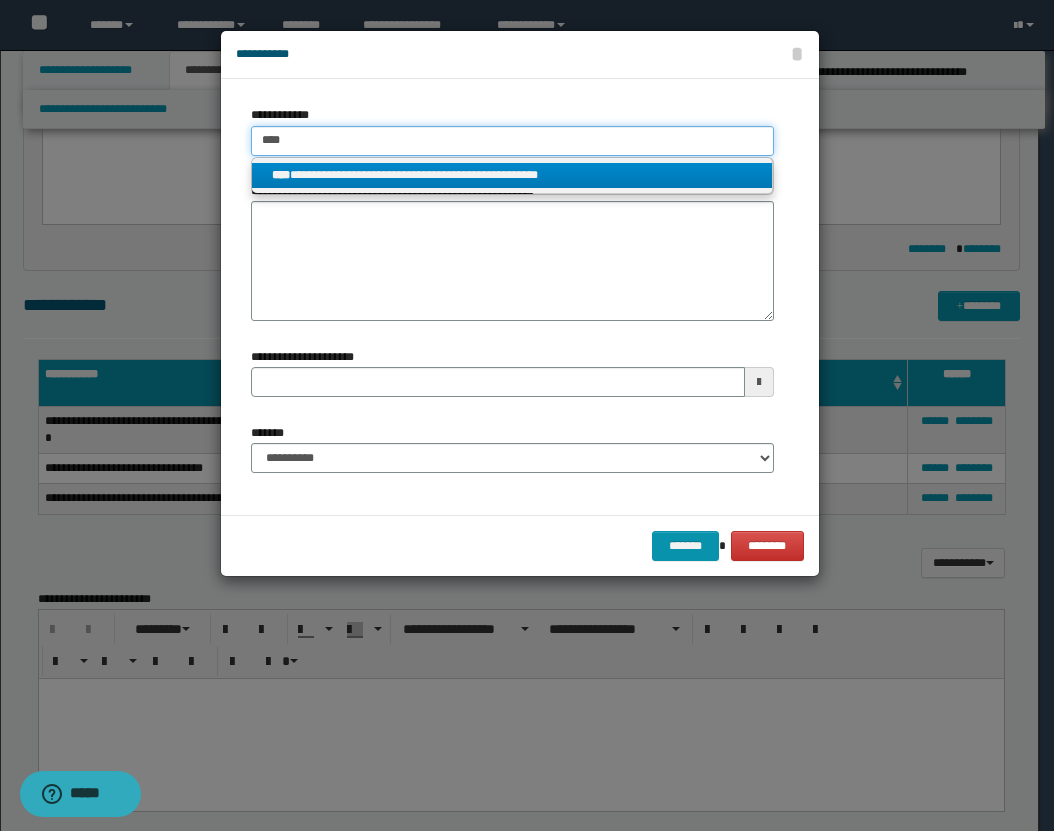 type on "****" 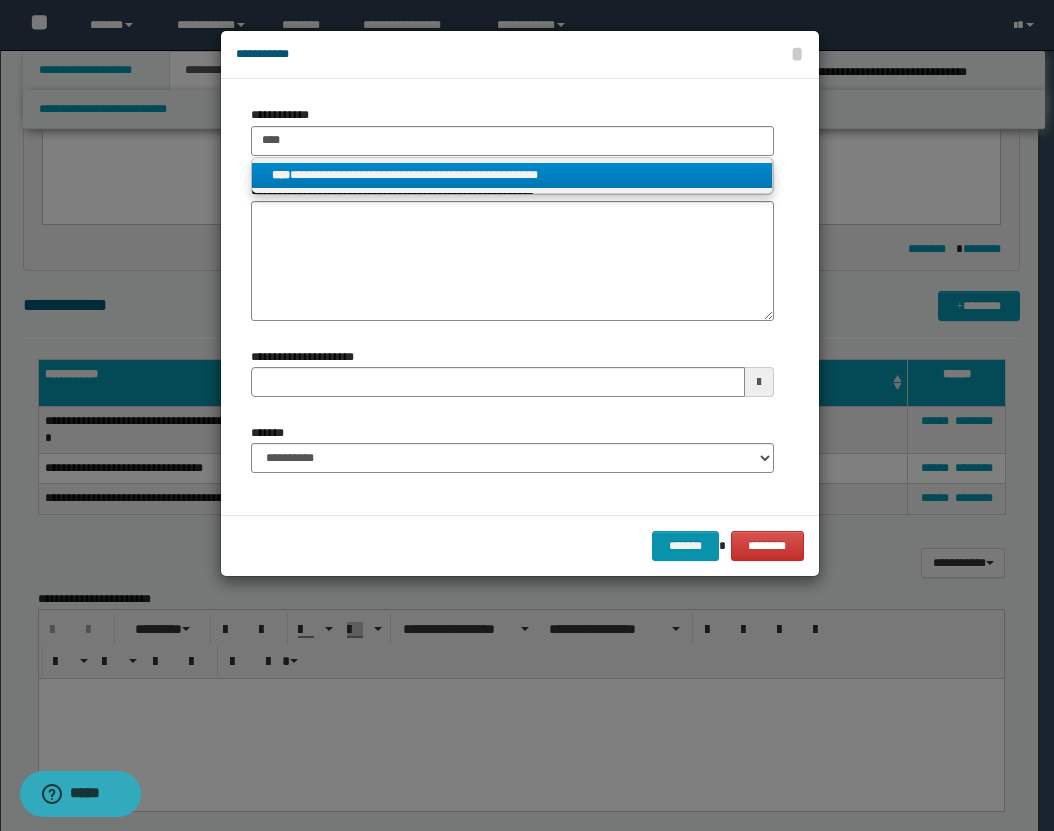 click on "**********" at bounding box center (512, 175) 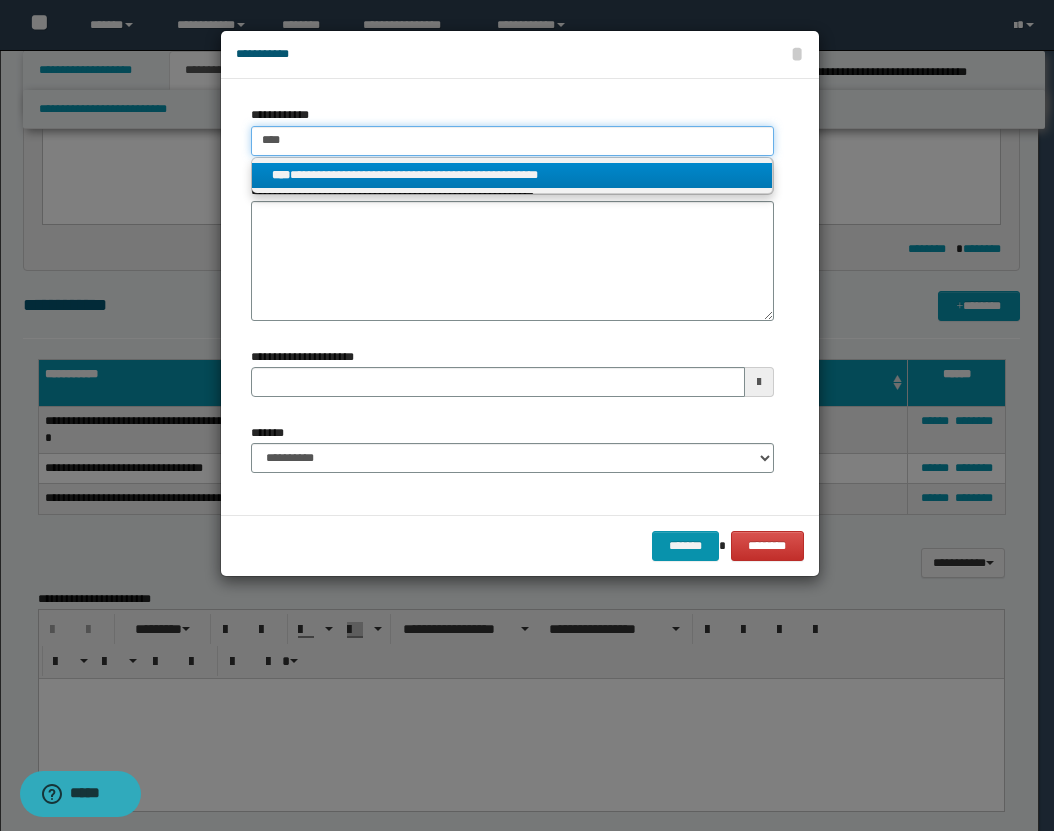 type 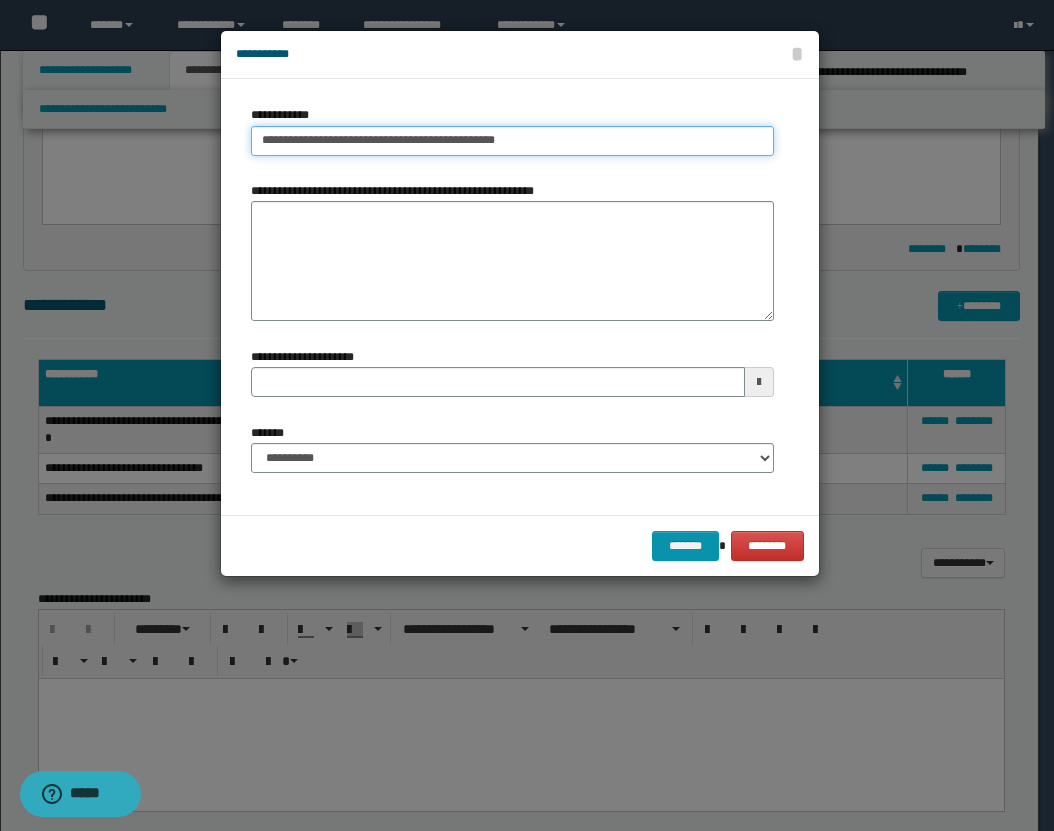 type on "**********" 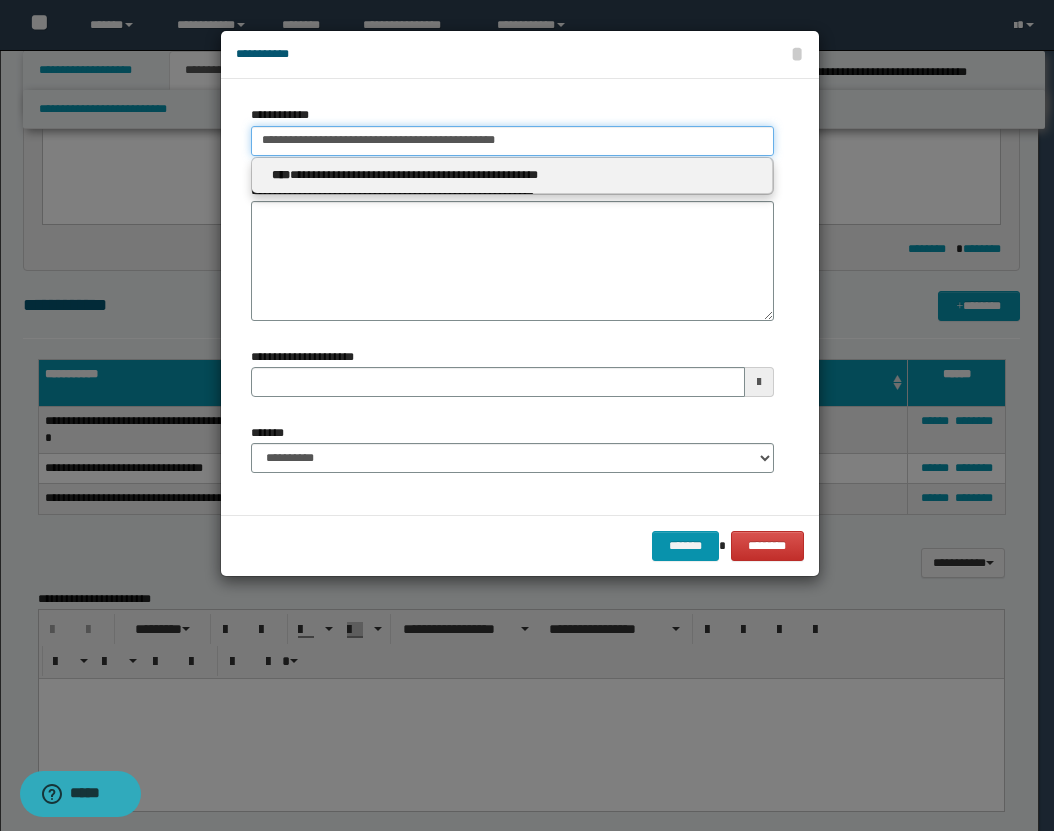 type 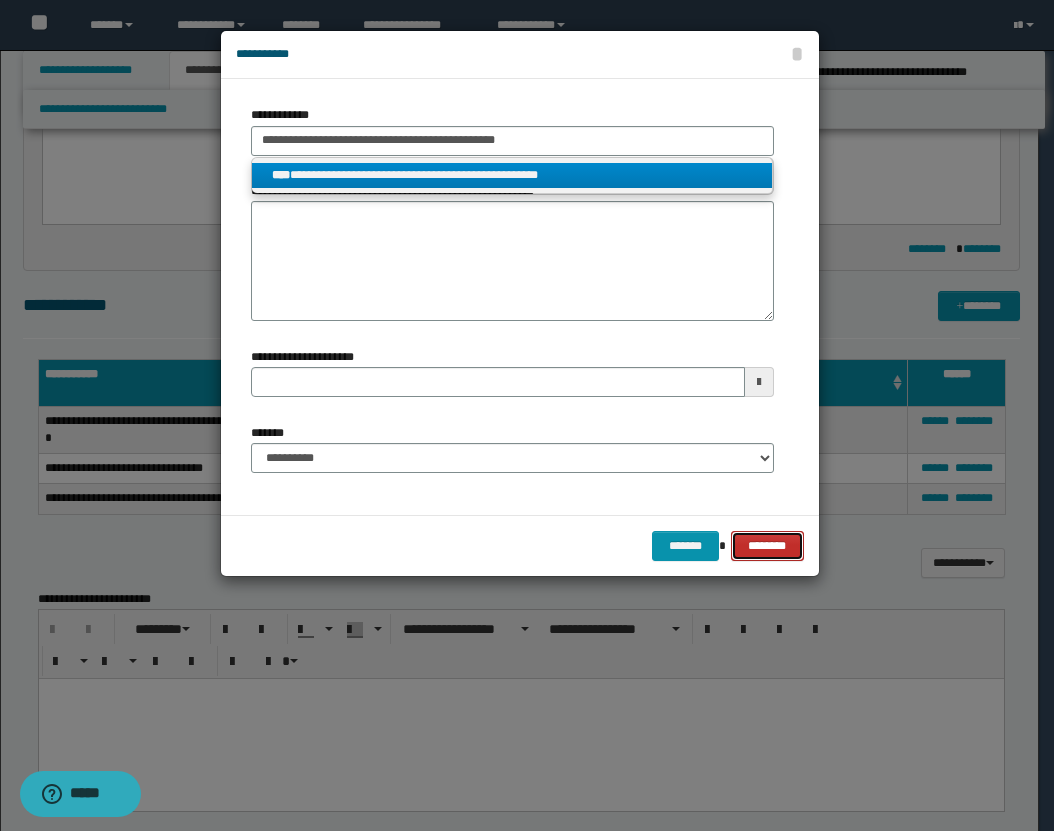type 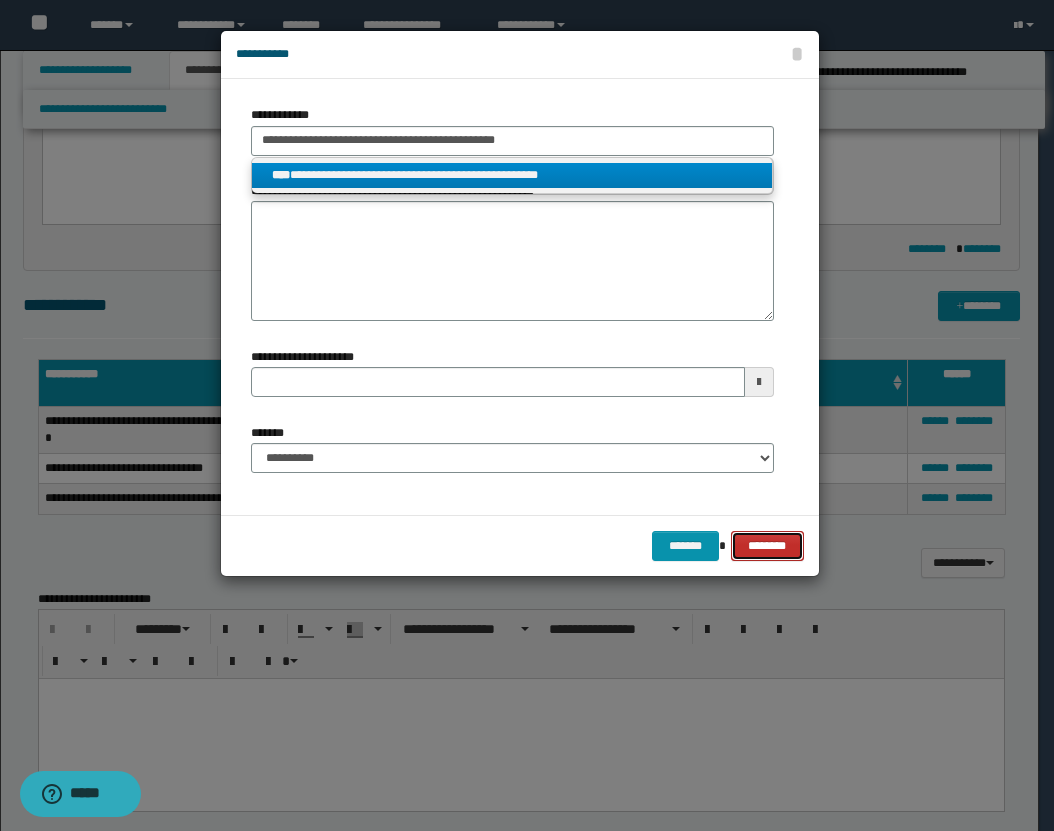 click on "********" at bounding box center (767, 546) 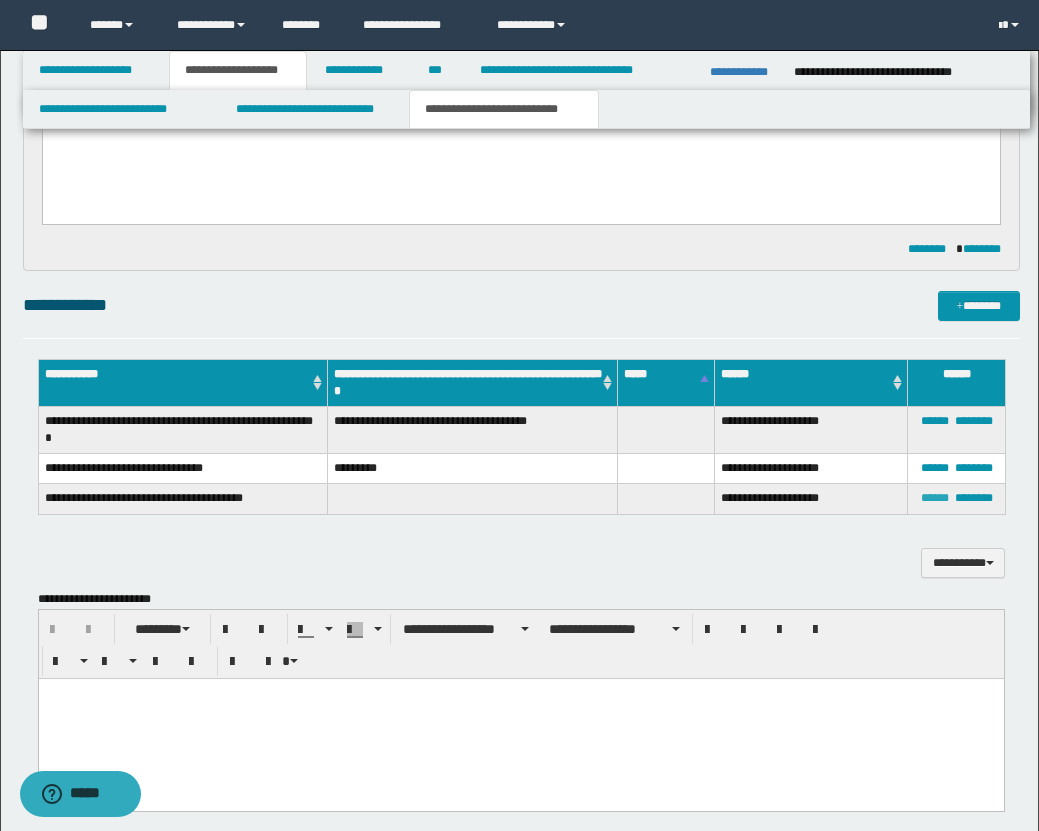 click on "******" at bounding box center [935, 498] 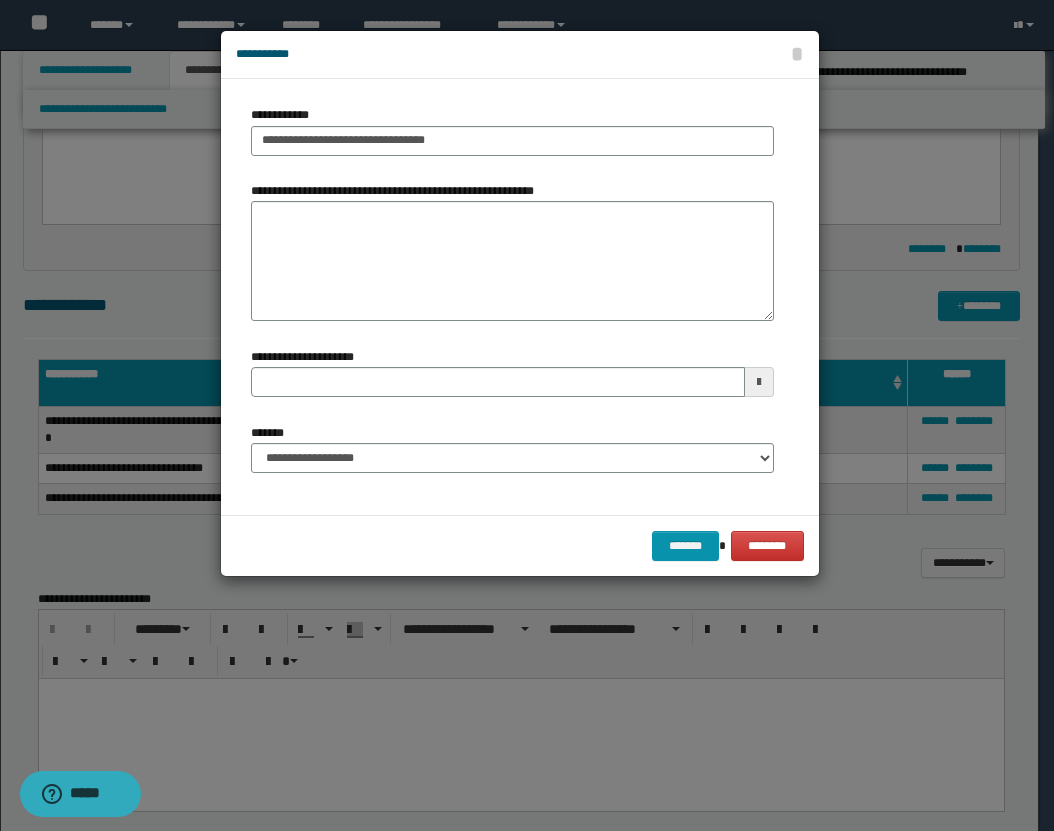 type 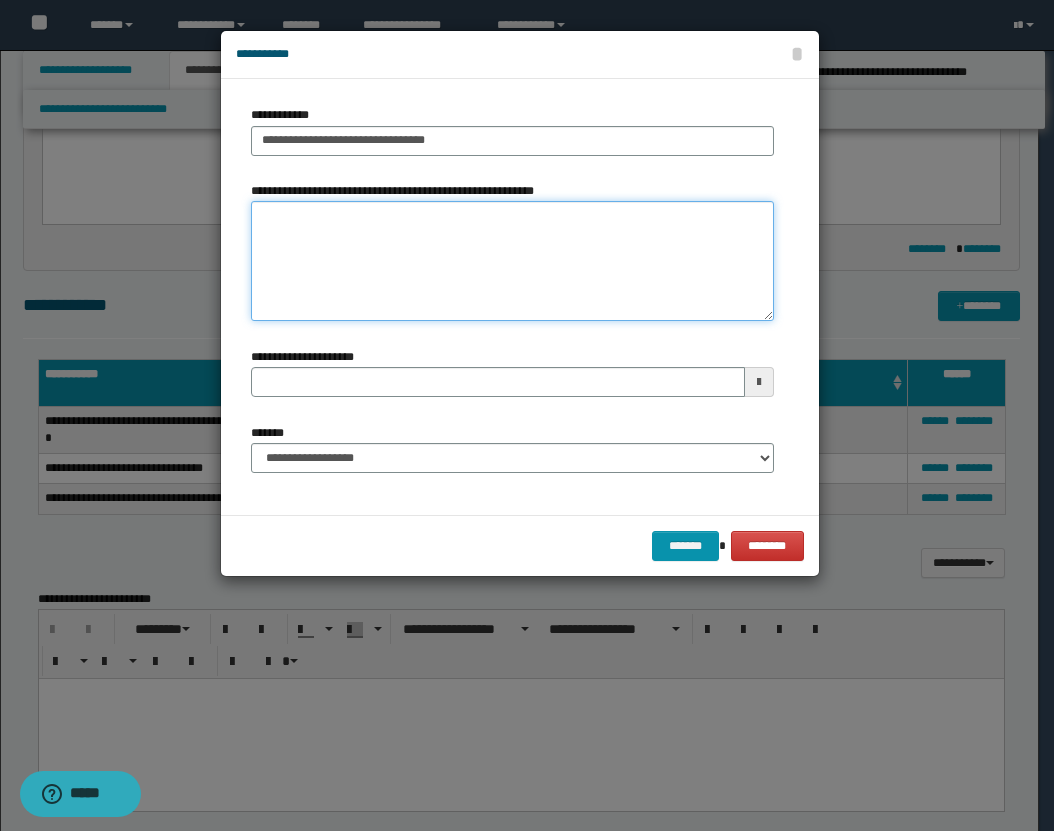 click on "**********" at bounding box center [512, 261] 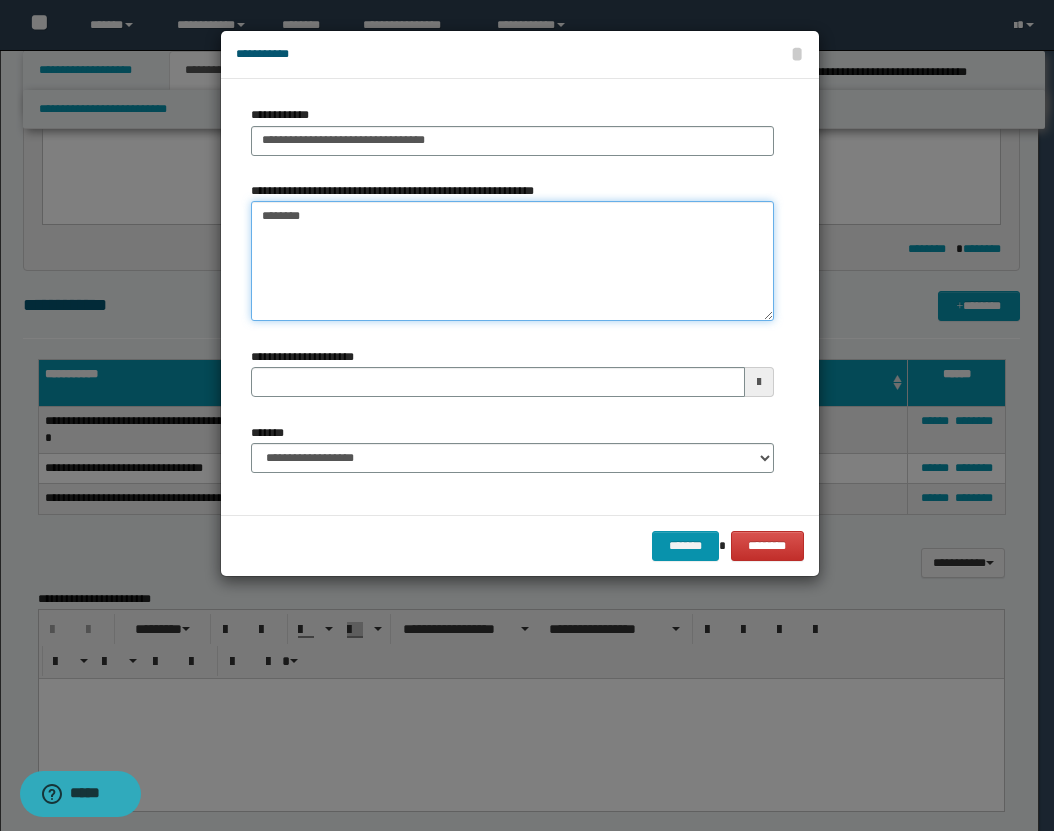 type on "*********" 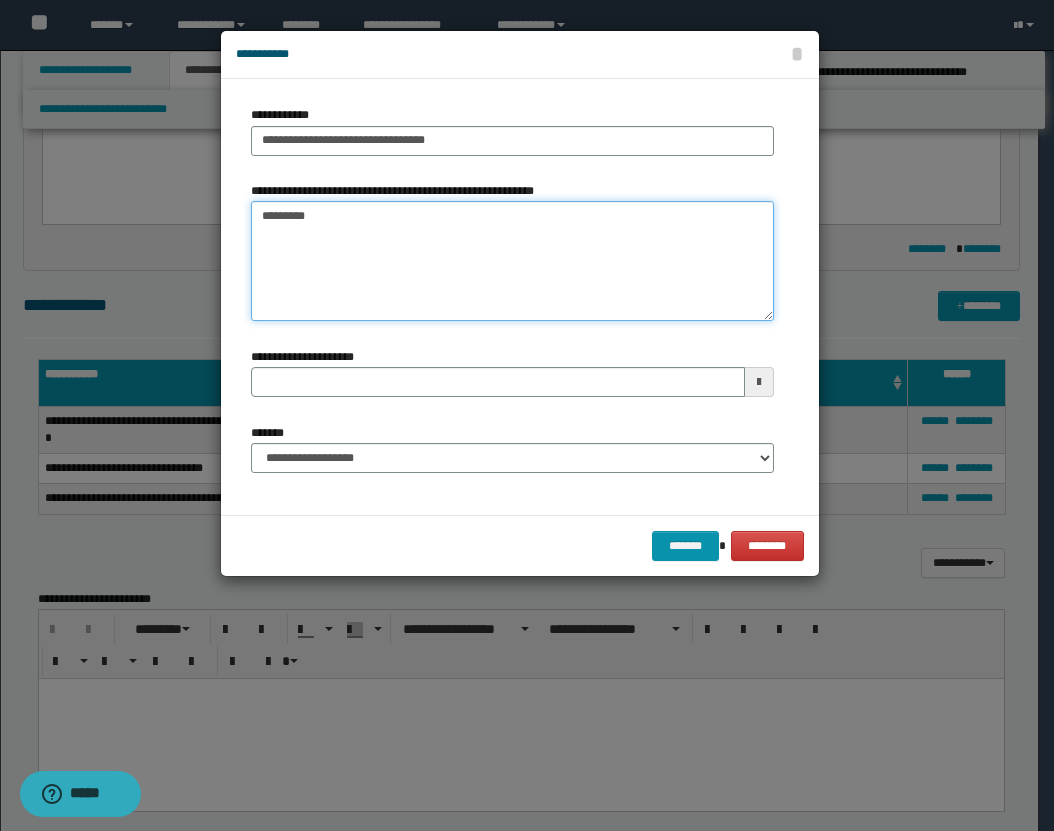 type 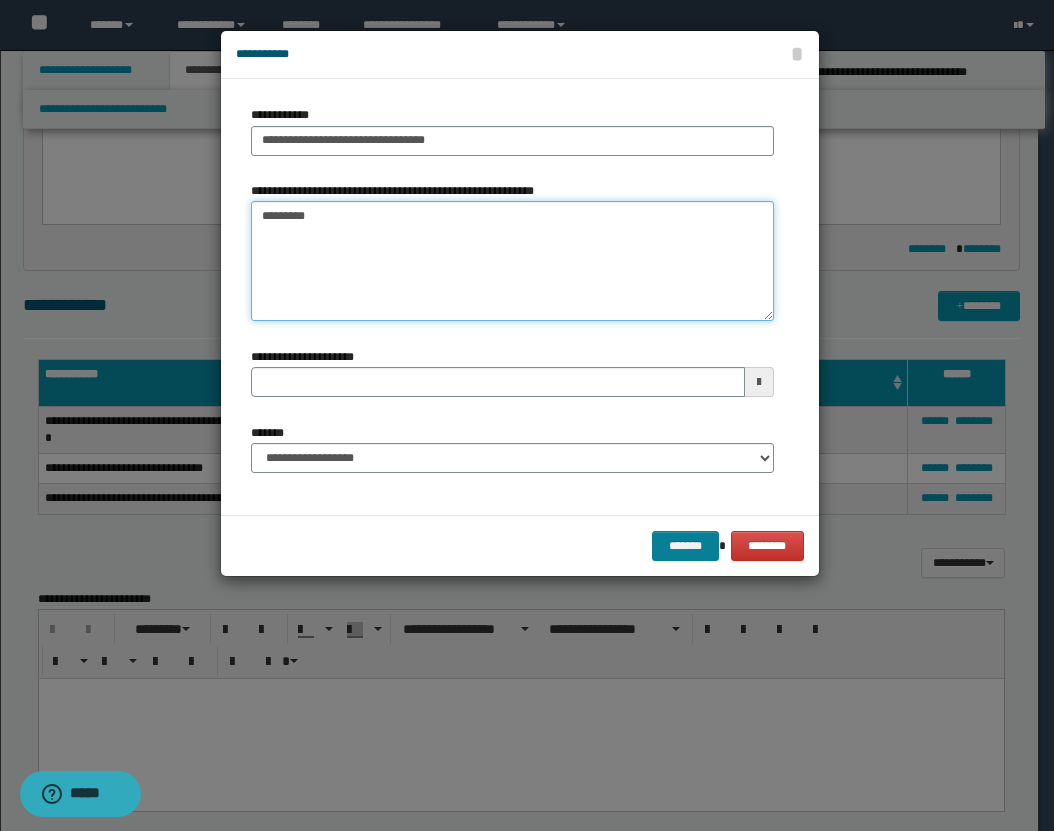 type on "*********" 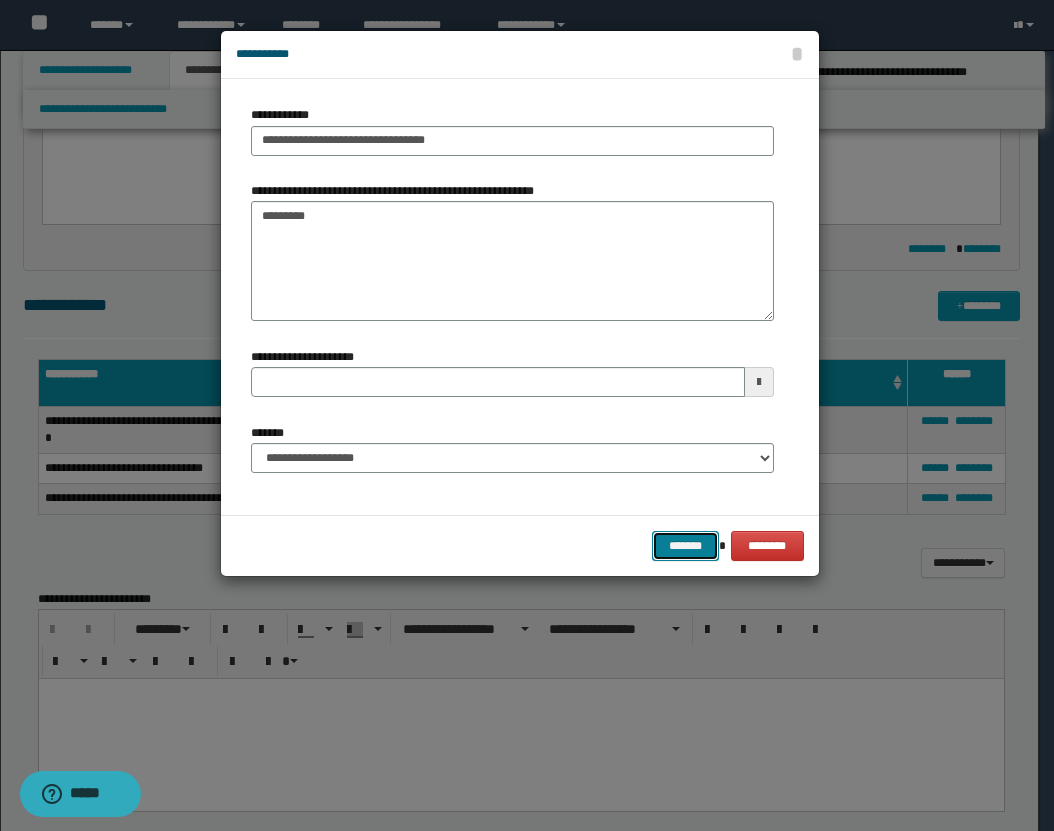 click on "*******" at bounding box center [686, 546] 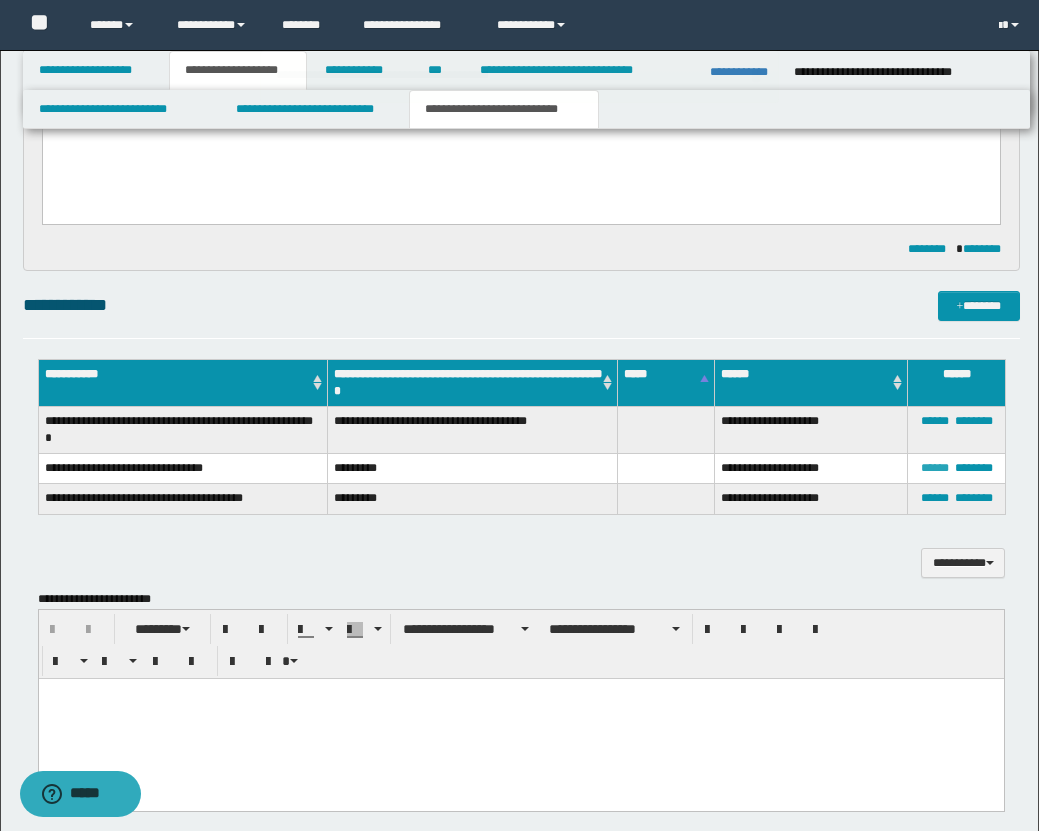 click on "******" at bounding box center [935, 468] 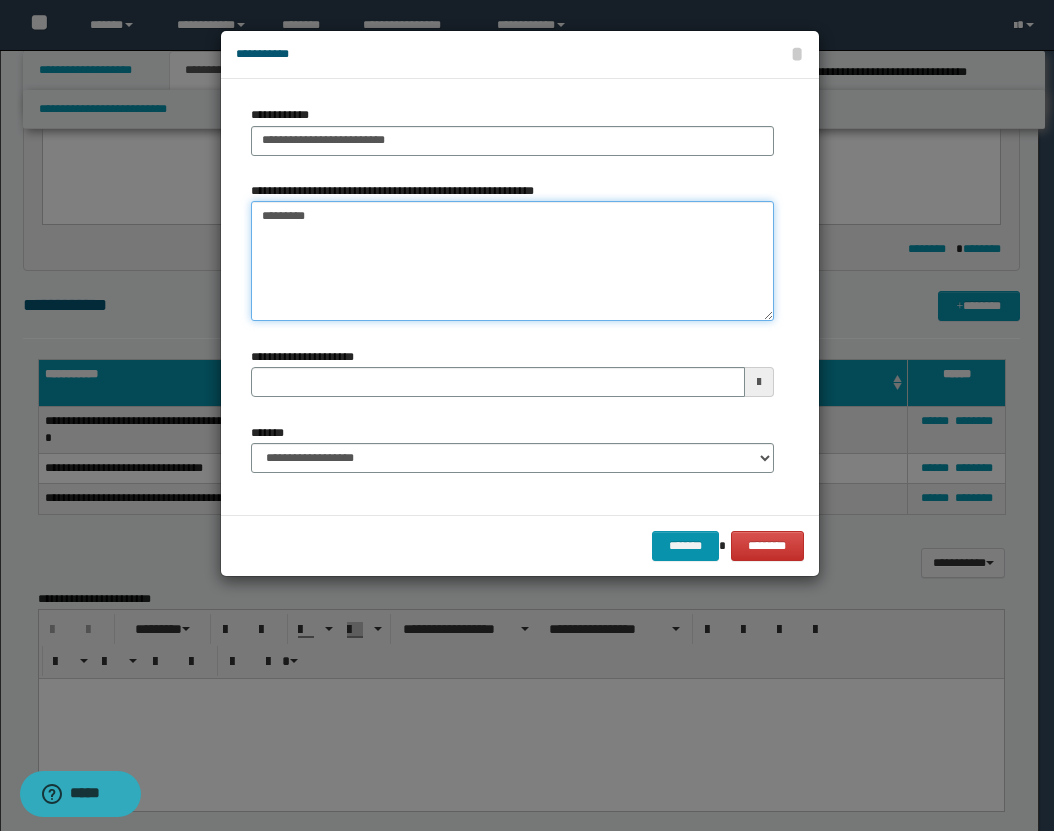 click on "*********" at bounding box center [512, 261] 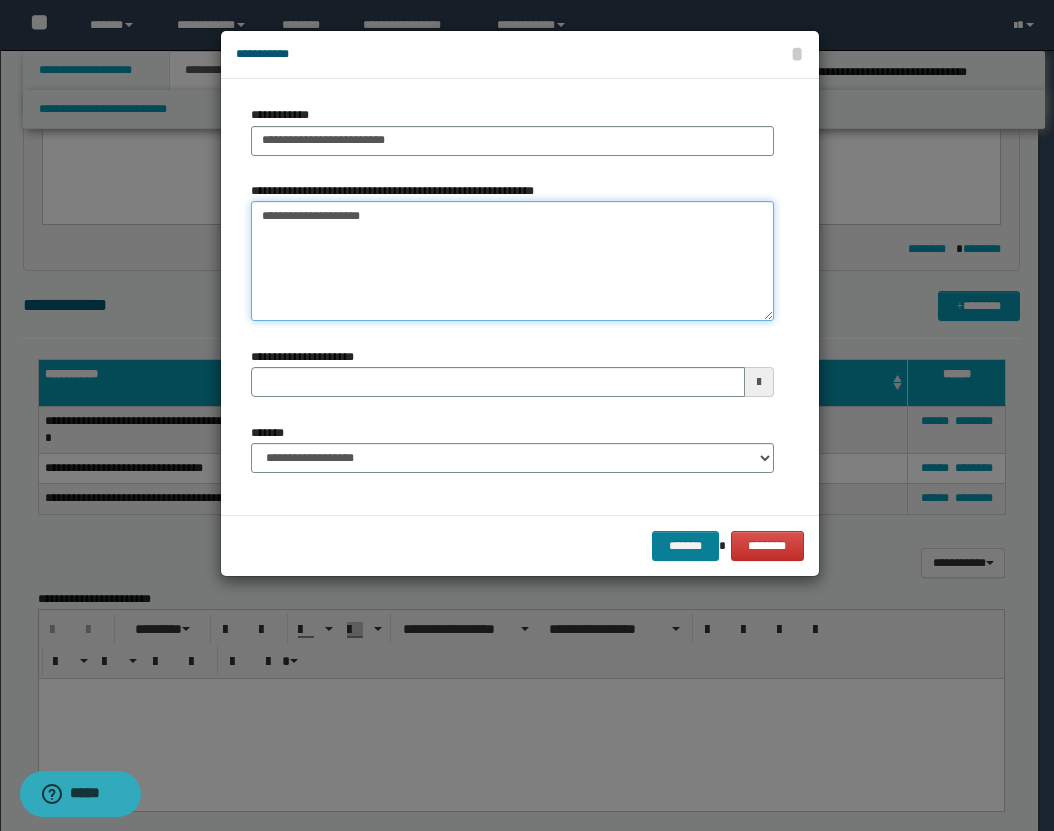 type on "**********" 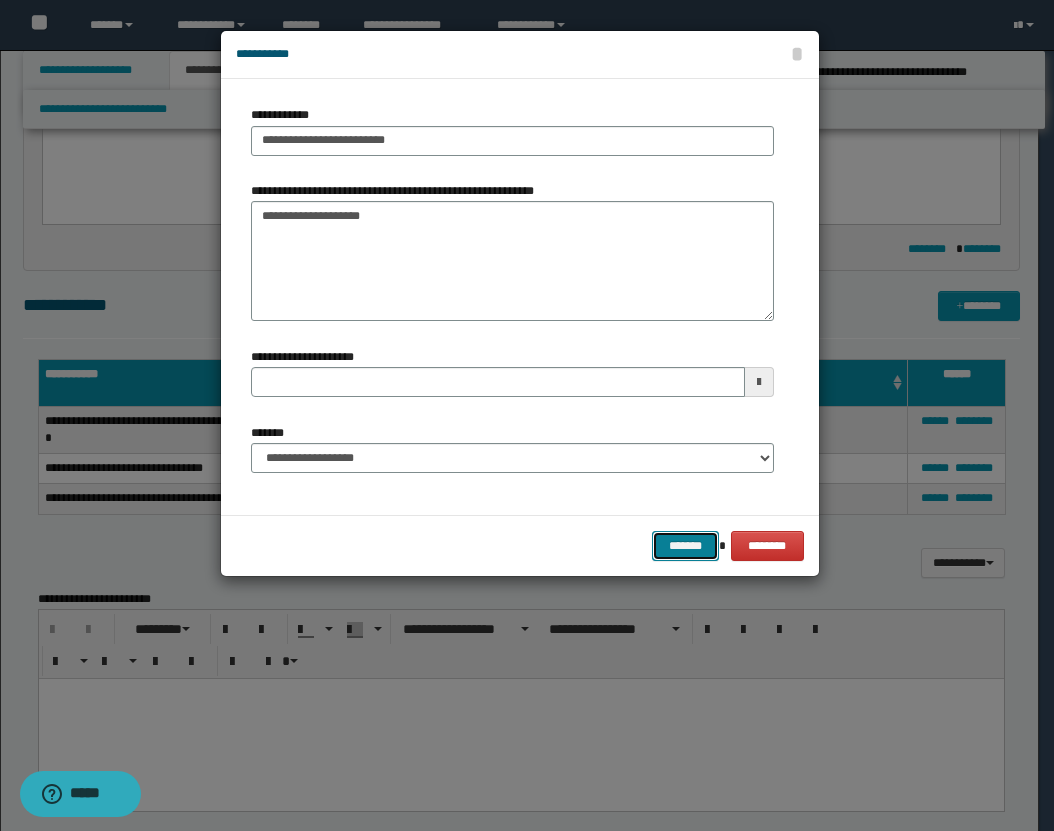 click on "*******" at bounding box center [686, 546] 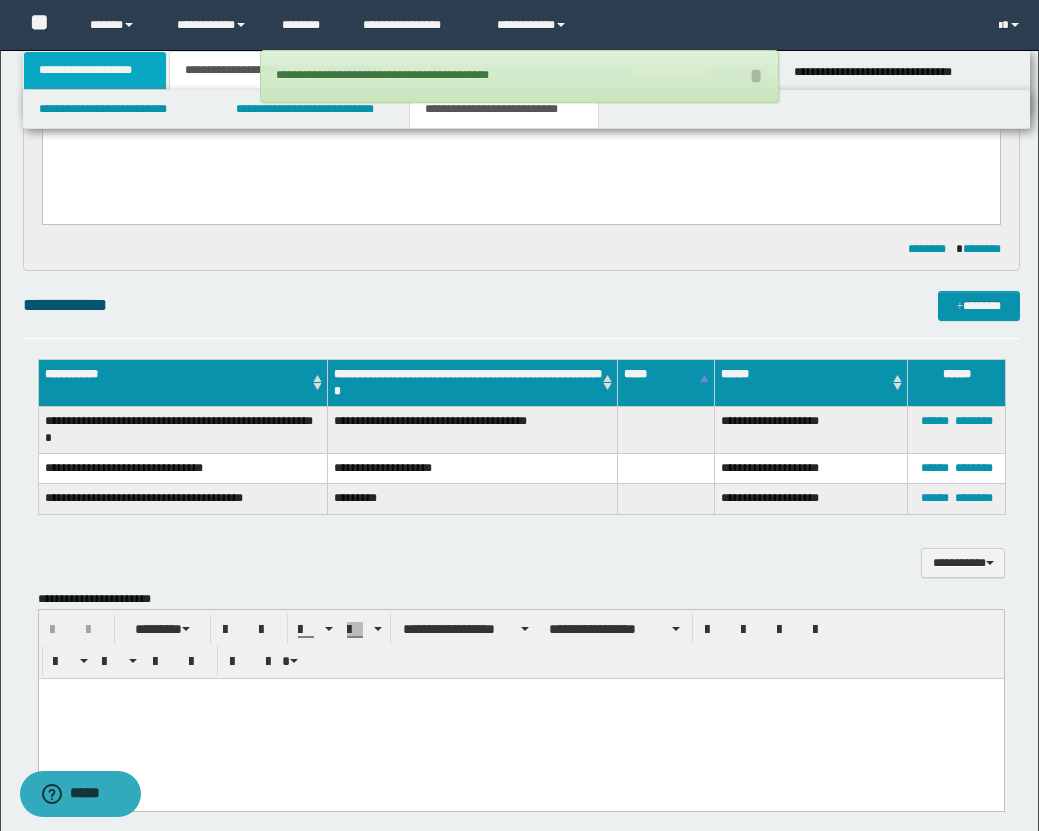 click on "**********" at bounding box center (95, 70) 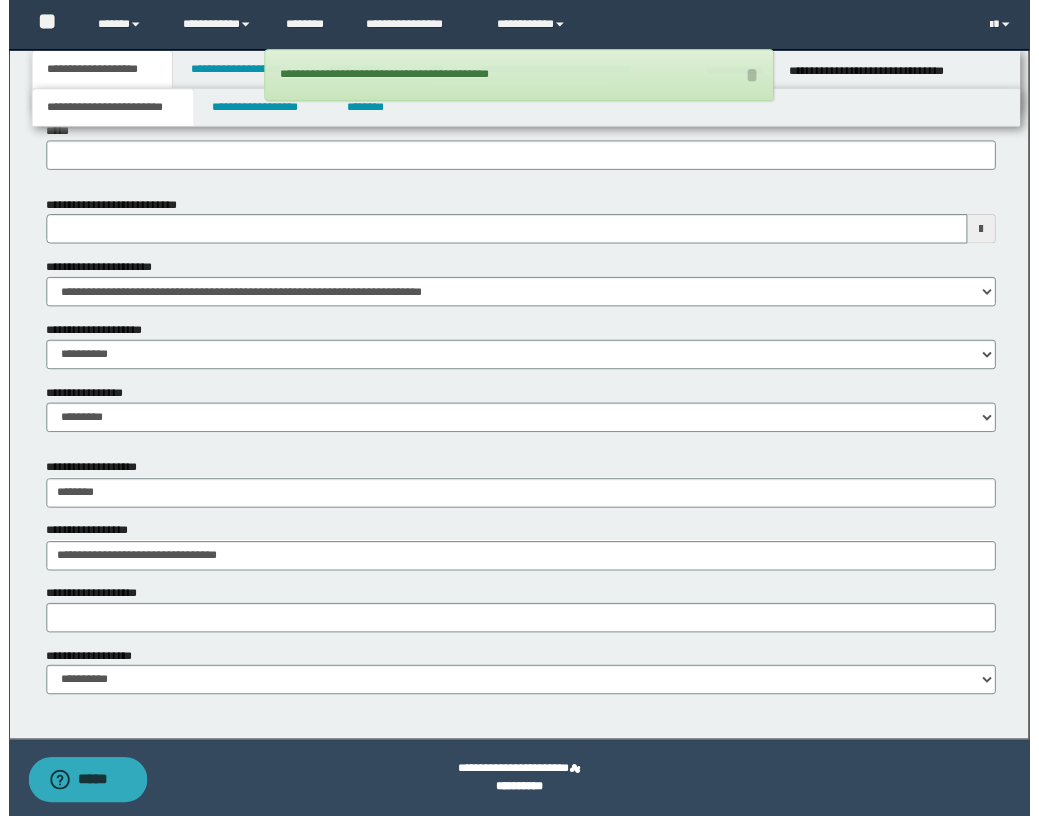 scroll, scrollTop: 957, scrollLeft: 0, axis: vertical 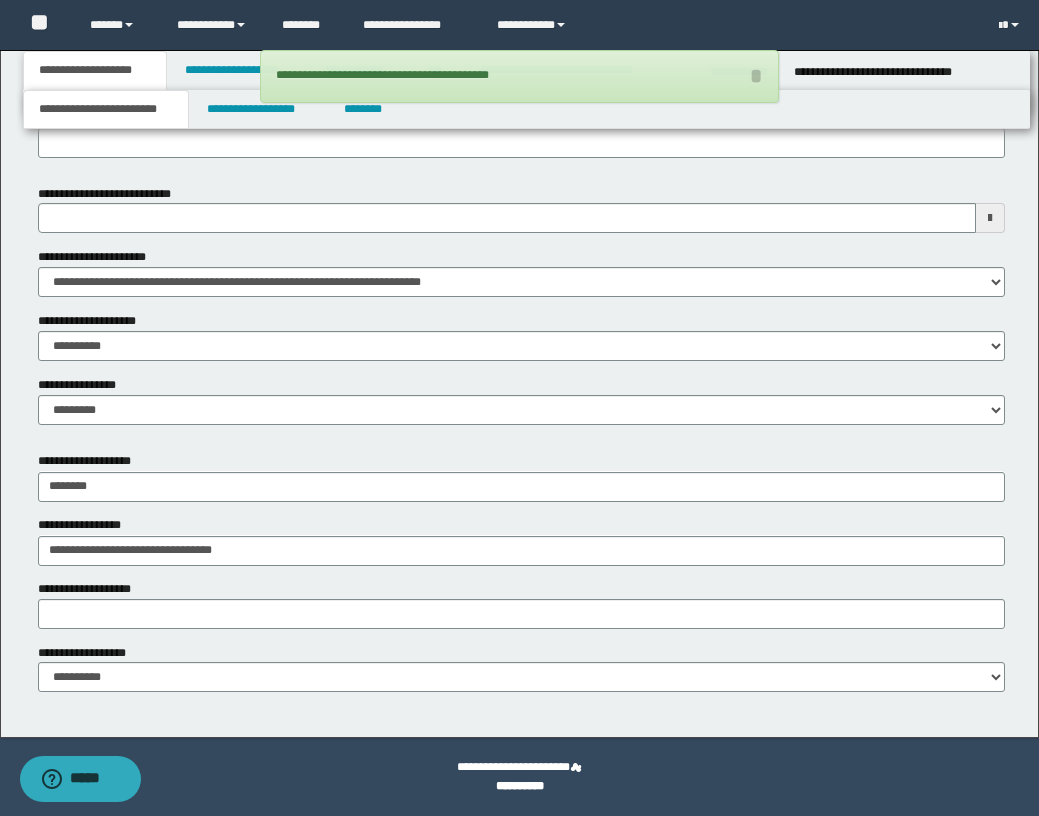 click on "**********" at bounding box center [106, 109] 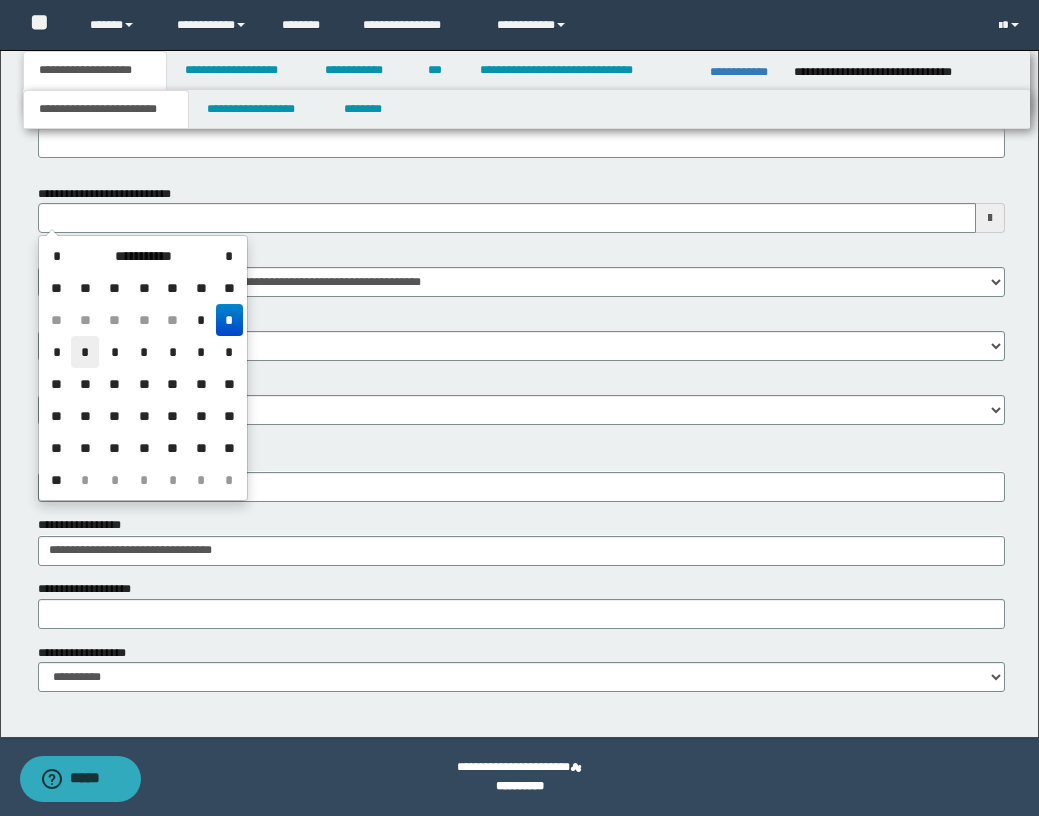 click on "*" at bounding box center [85, 352] 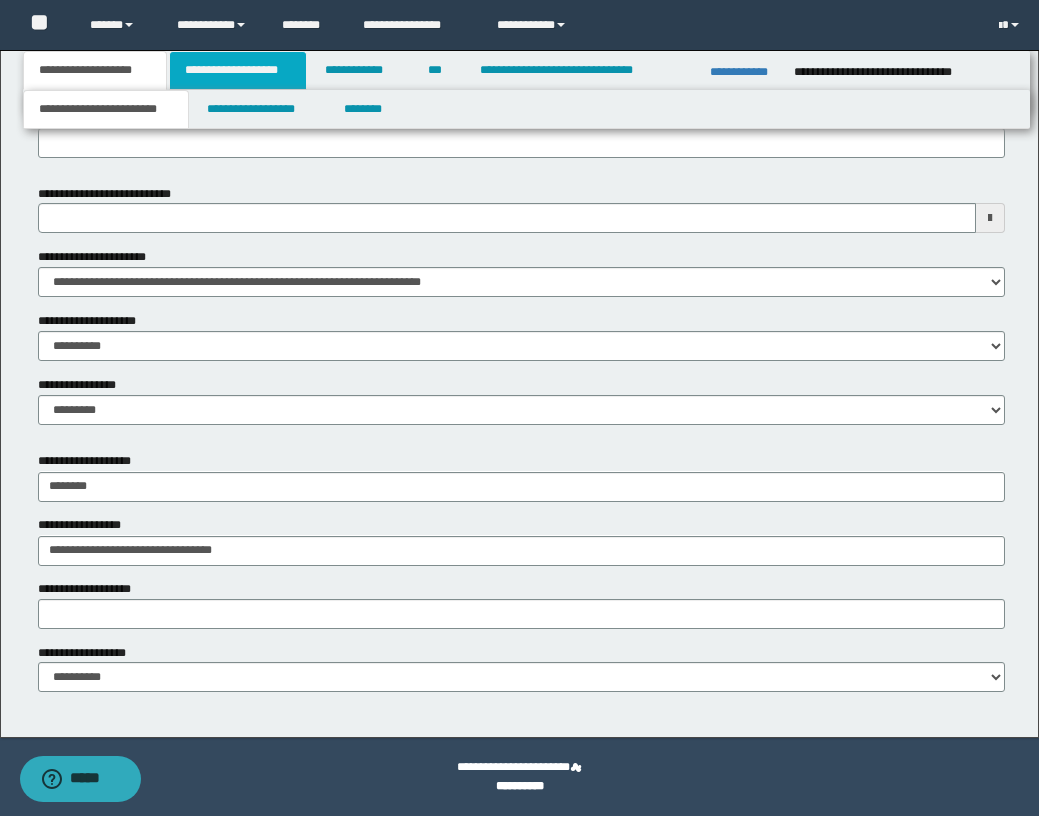 click on "**********" at bounding box center (238, 70) 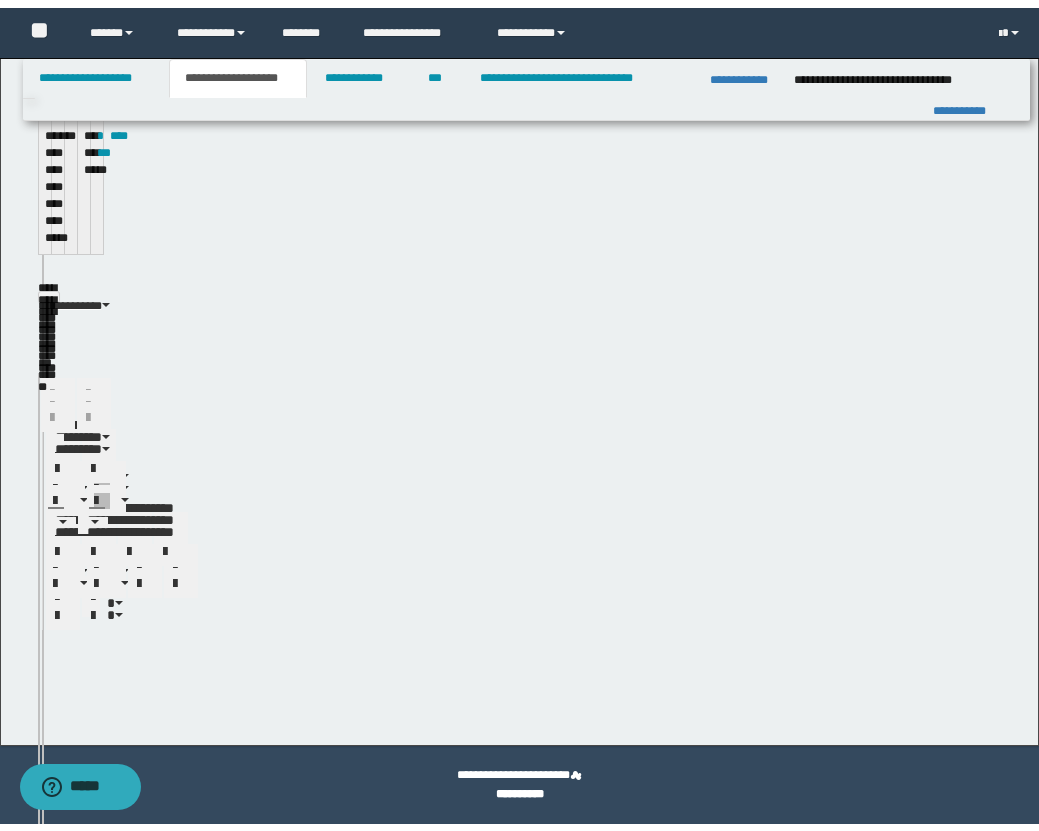 scroll, scrollTop: 942, scrollLeft: 0, axis: vertical 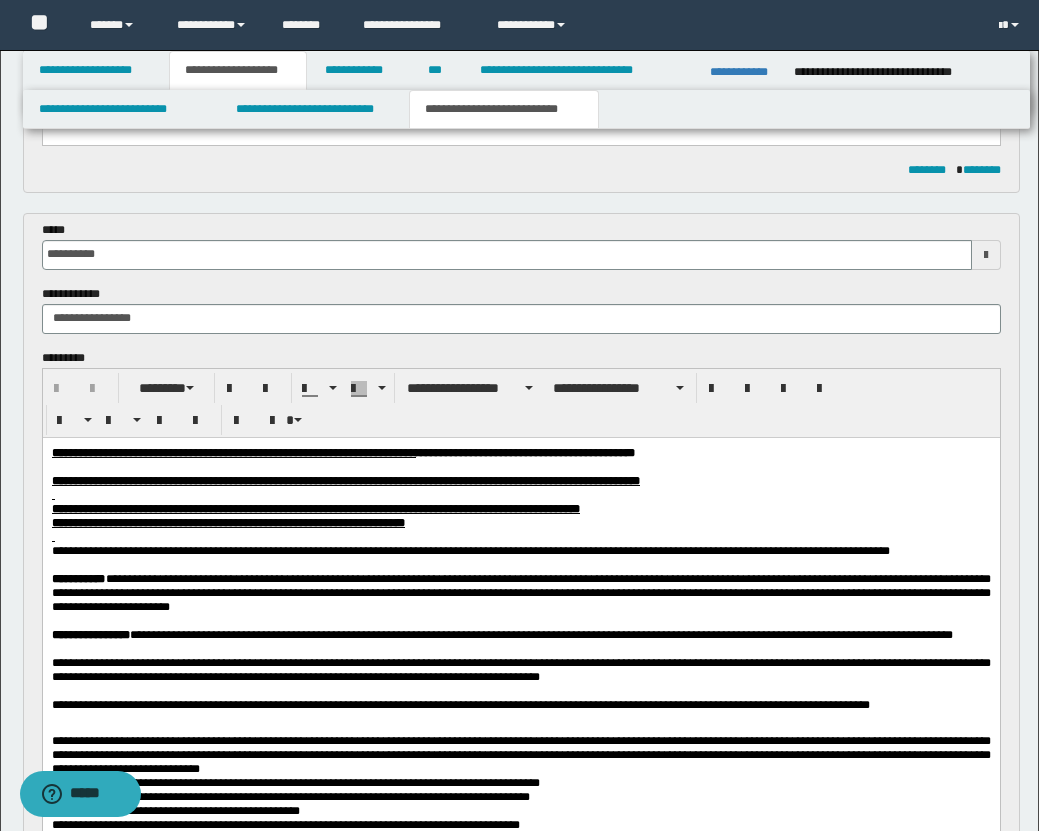 click on "**********" at bounding box center [504, 109] 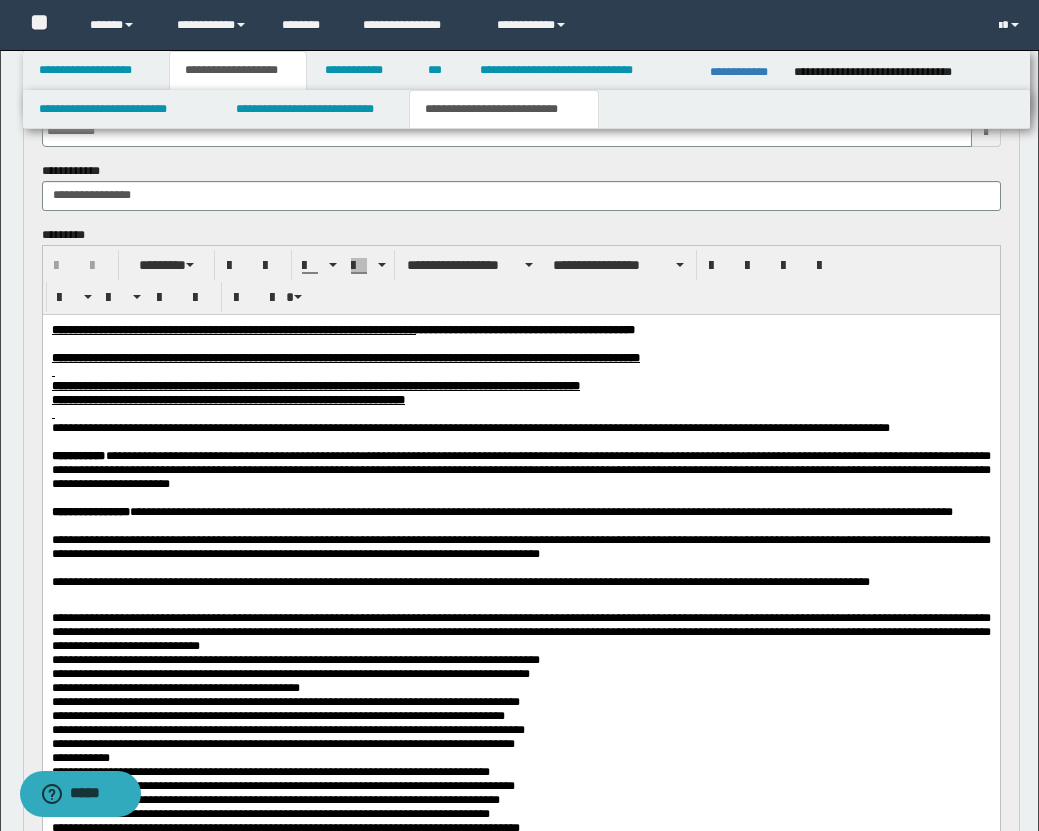 scroll, scrollTop: 1082, scrollLeft: 0, axis: vertical 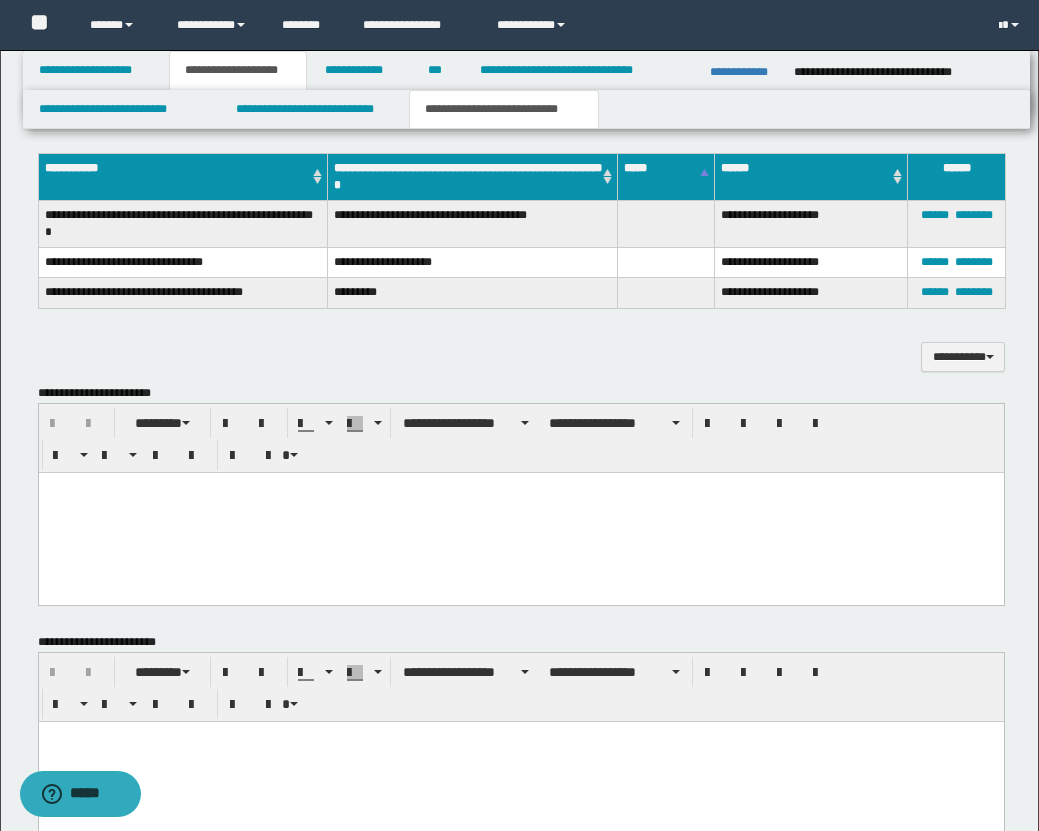 drag, startPoint x: 50, startPoint y: -1671, endPoint x: 554, endPoint y: -1318, distance: 615.32513 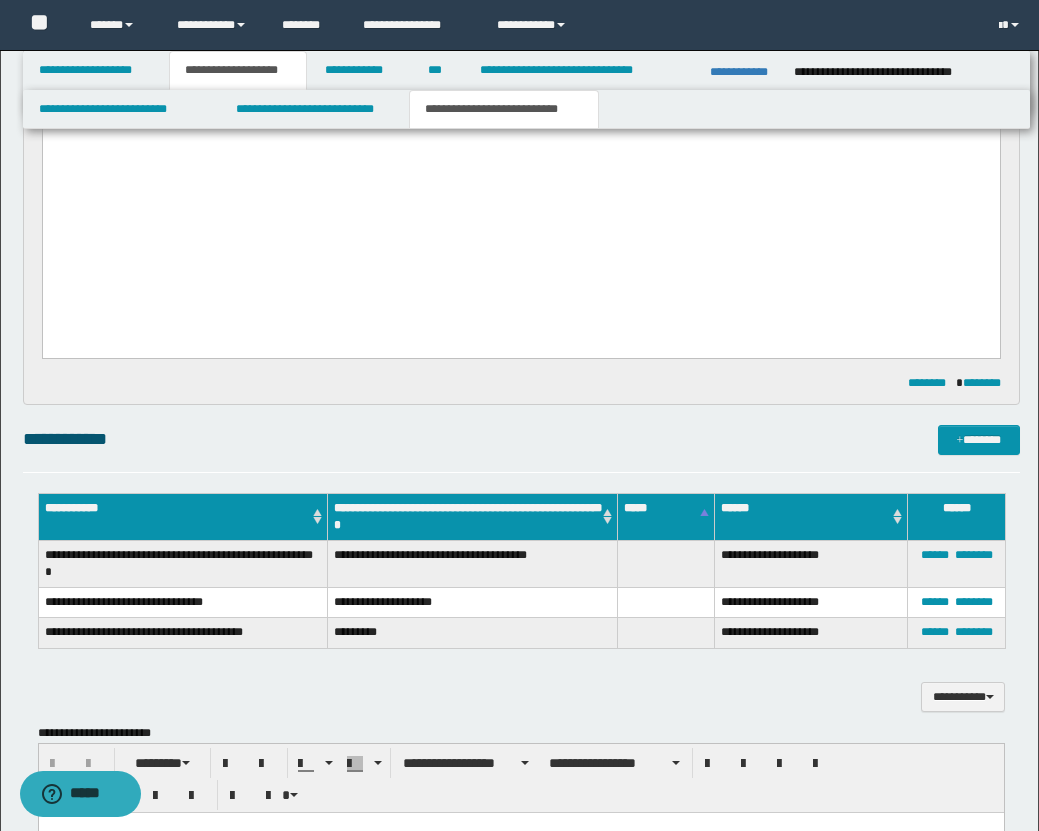 scroll, scrollTop: 2352, scrollLeft: 0, axis: vertical 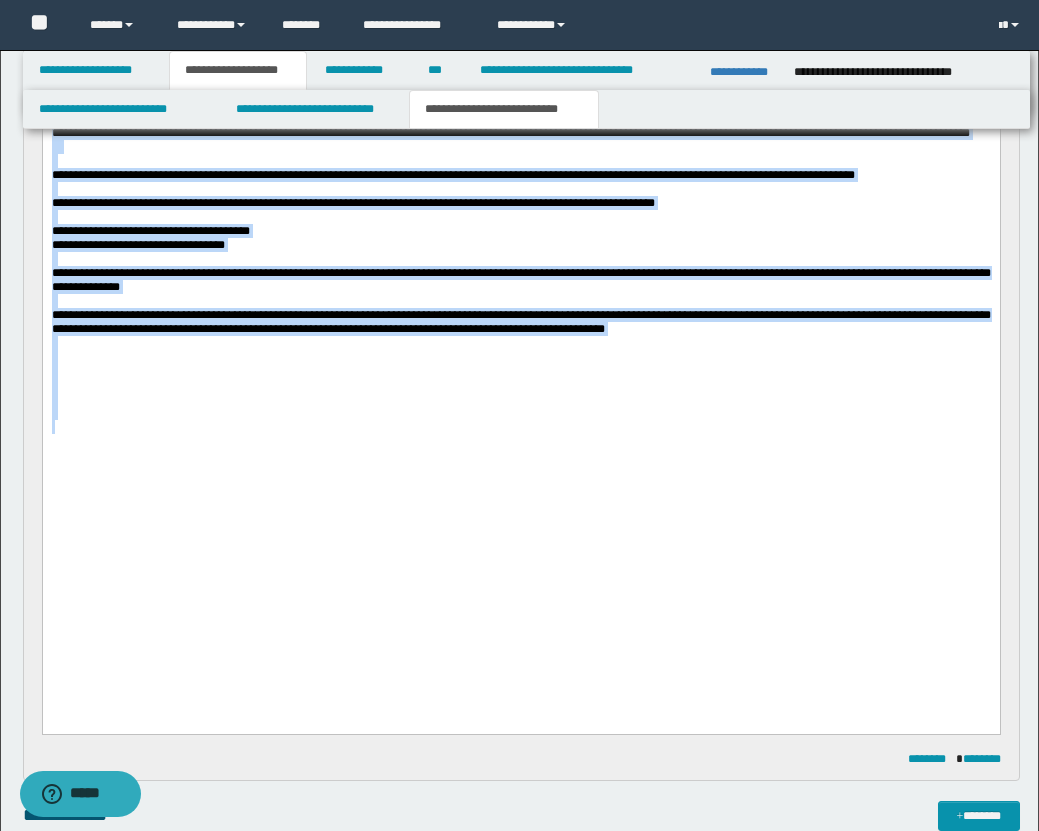 type 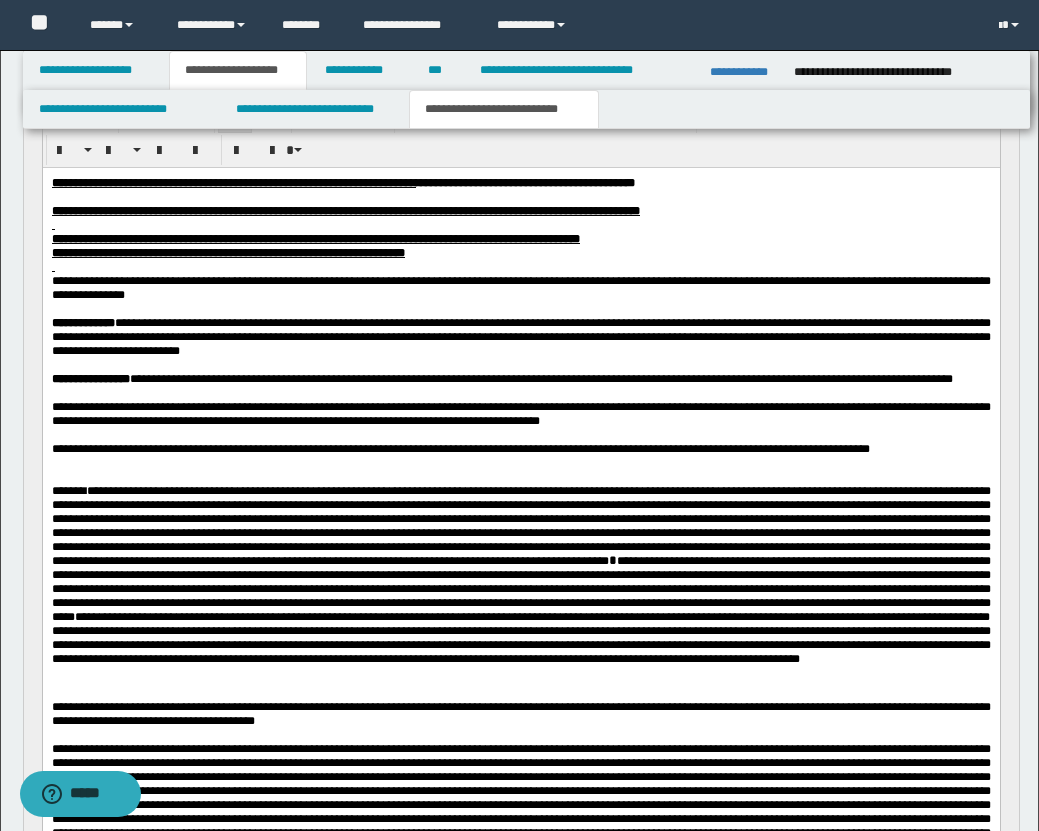 scroll, scrollTop: 1081, scrollLeft: 0, axis: vertical 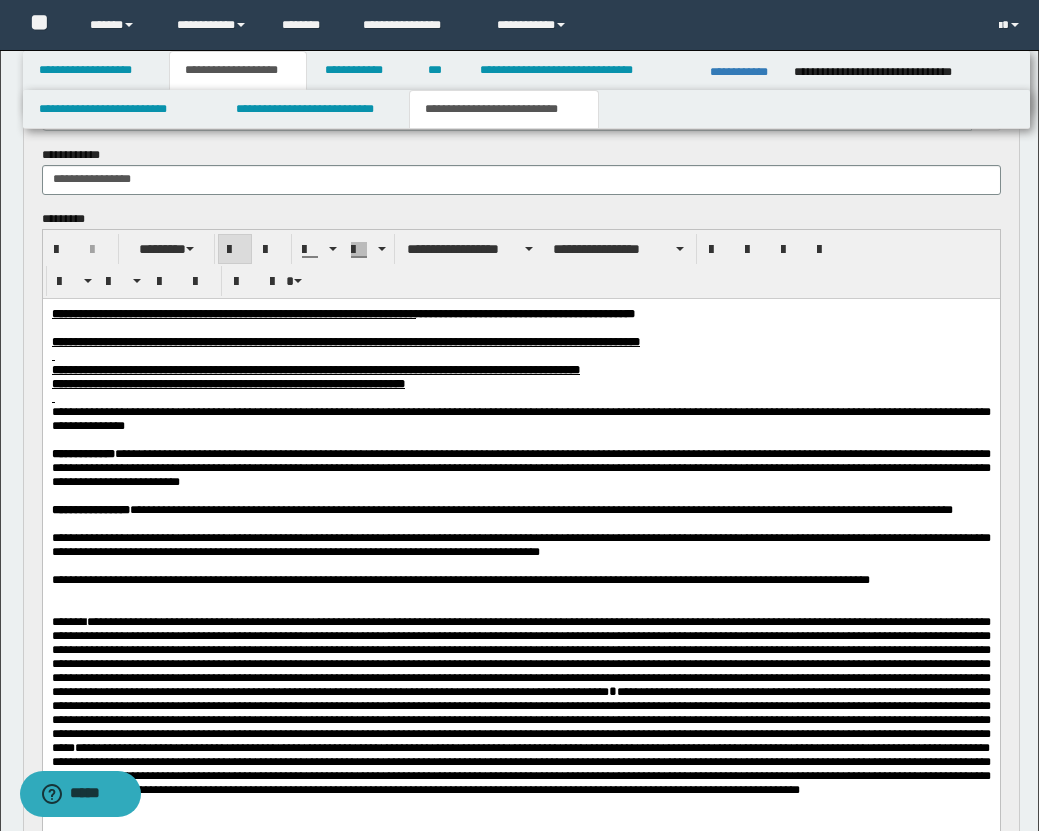 click at bounding box center (520, 607) 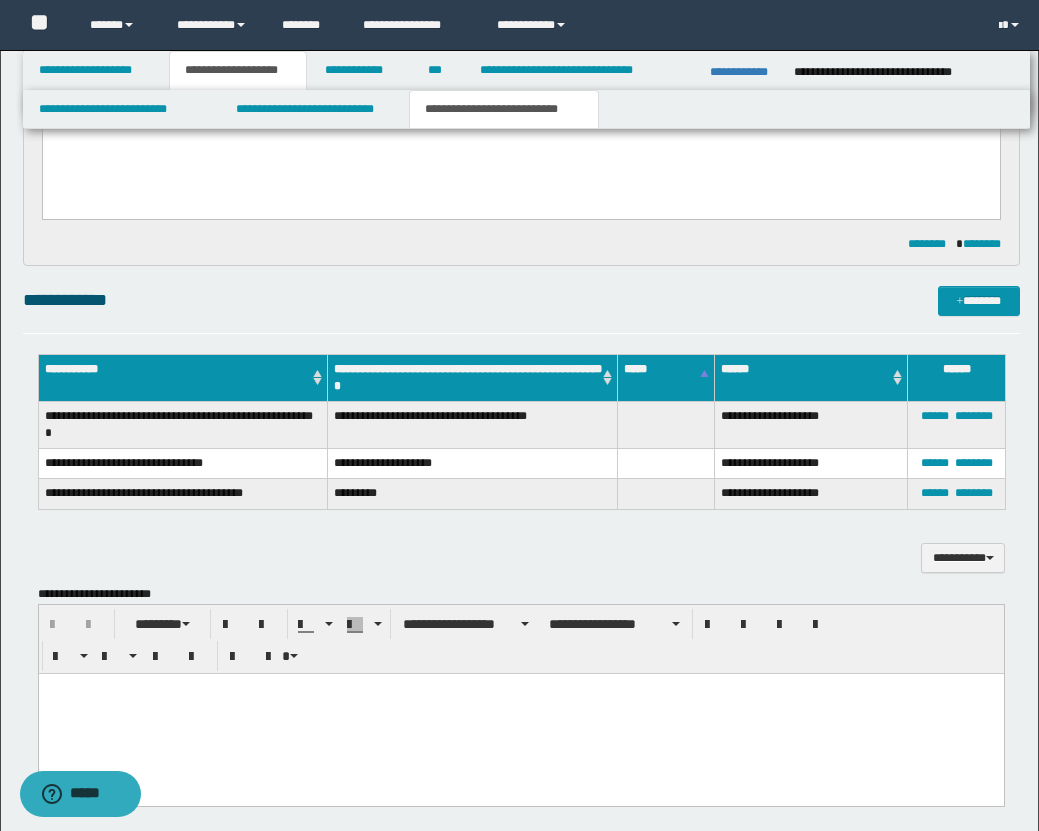 scroll, scrollTop: 2376, scrollLeft: 0, axis: vertical 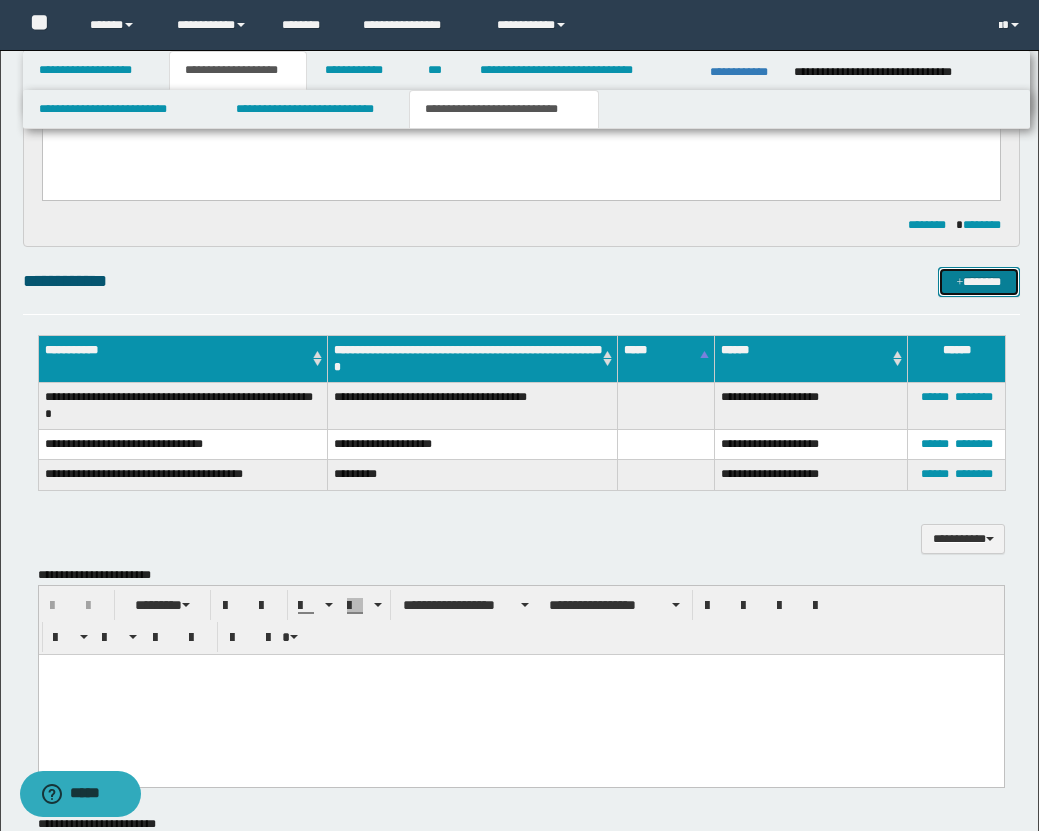 click on "*******" at bounding box center [979, 282] 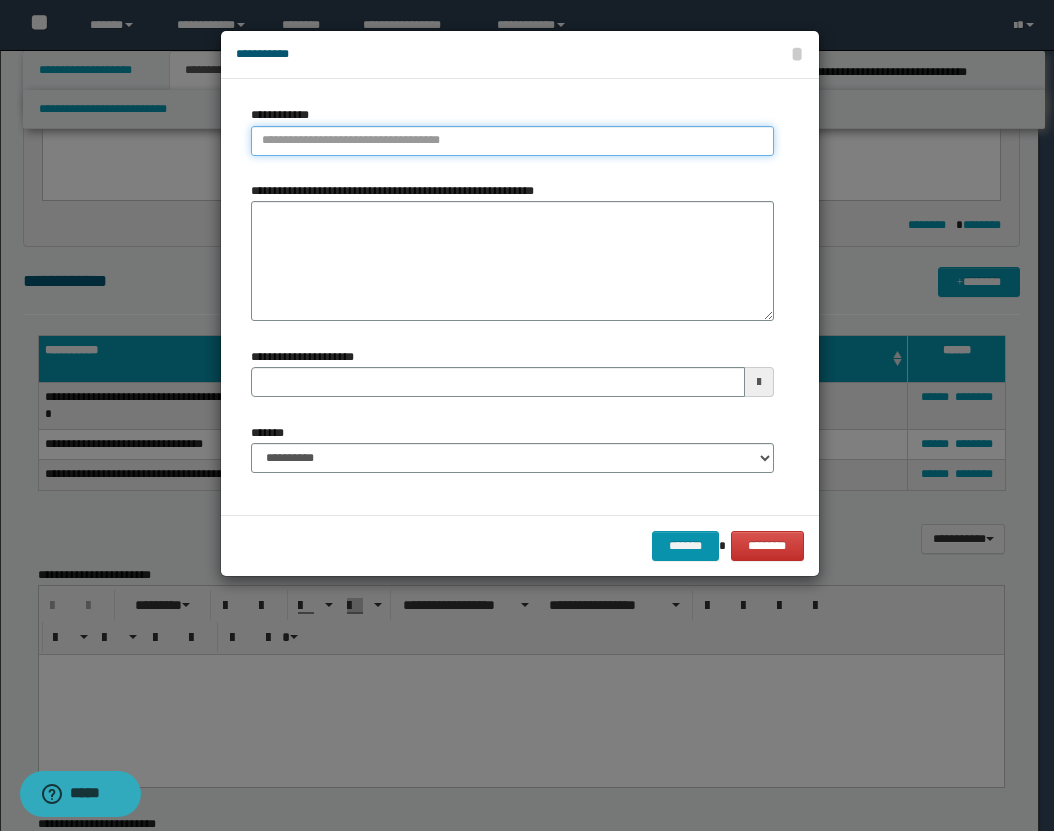 type on "**********" 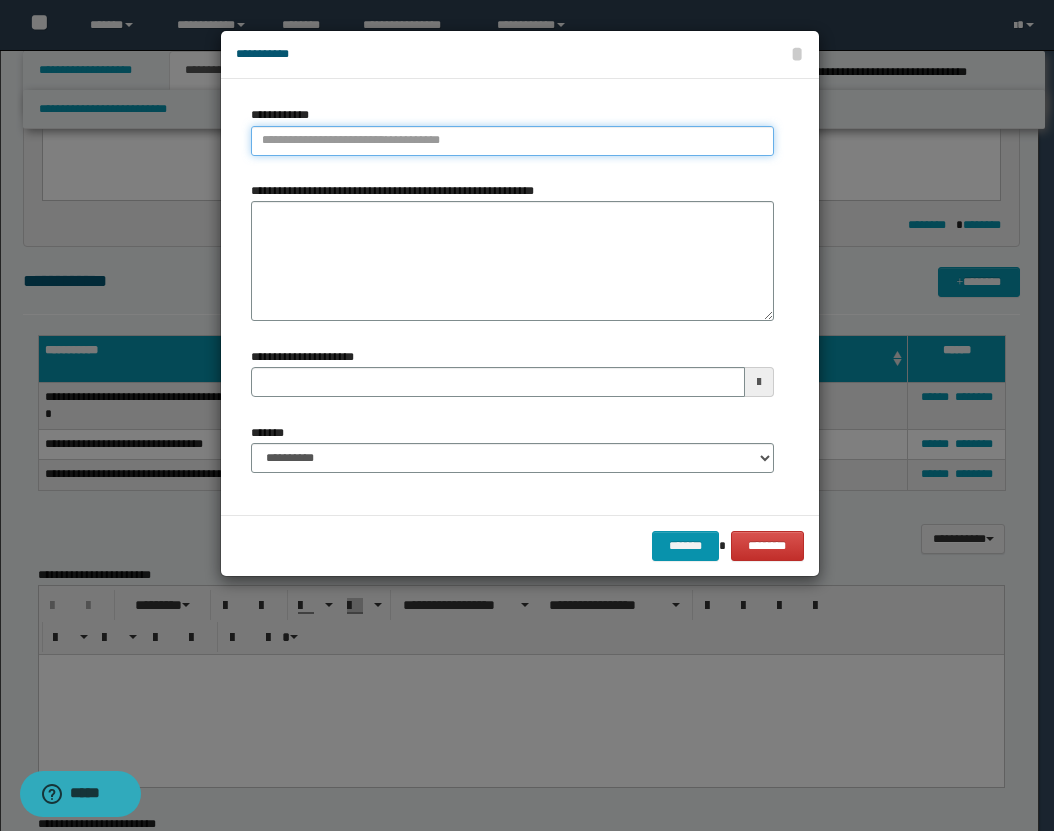 click on "**********" at bounding box center (512, 141) 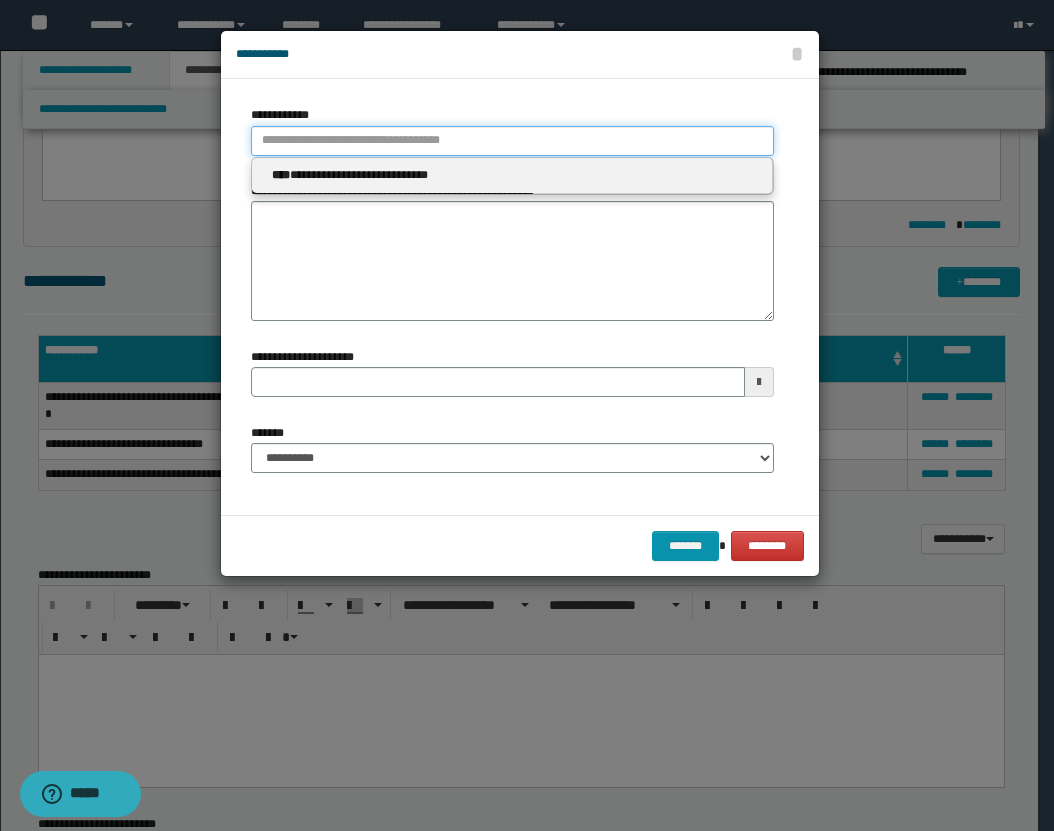 type 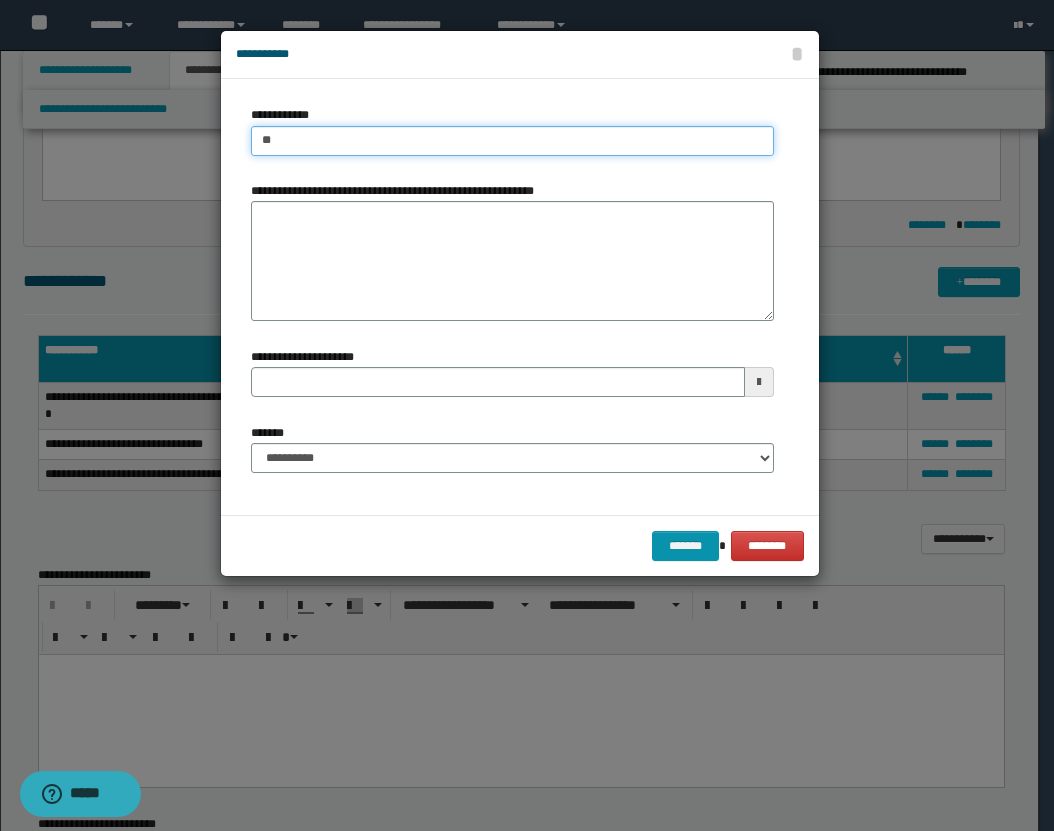 type on "***" 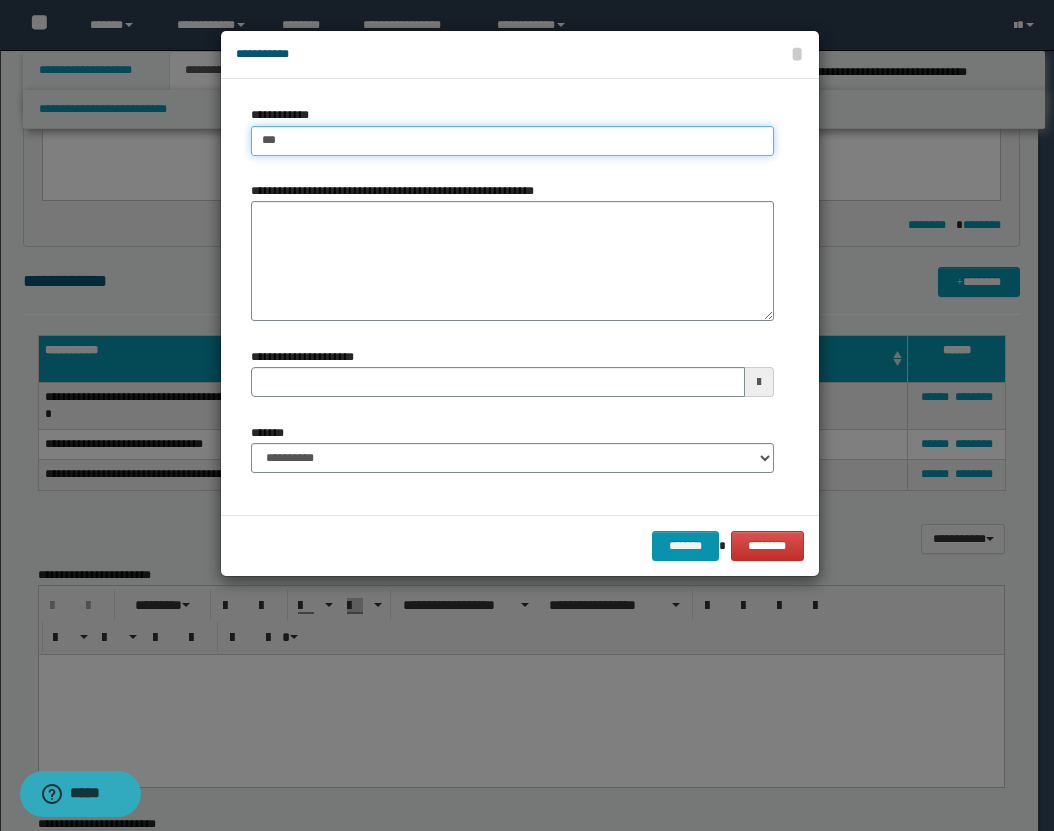 type on "***" 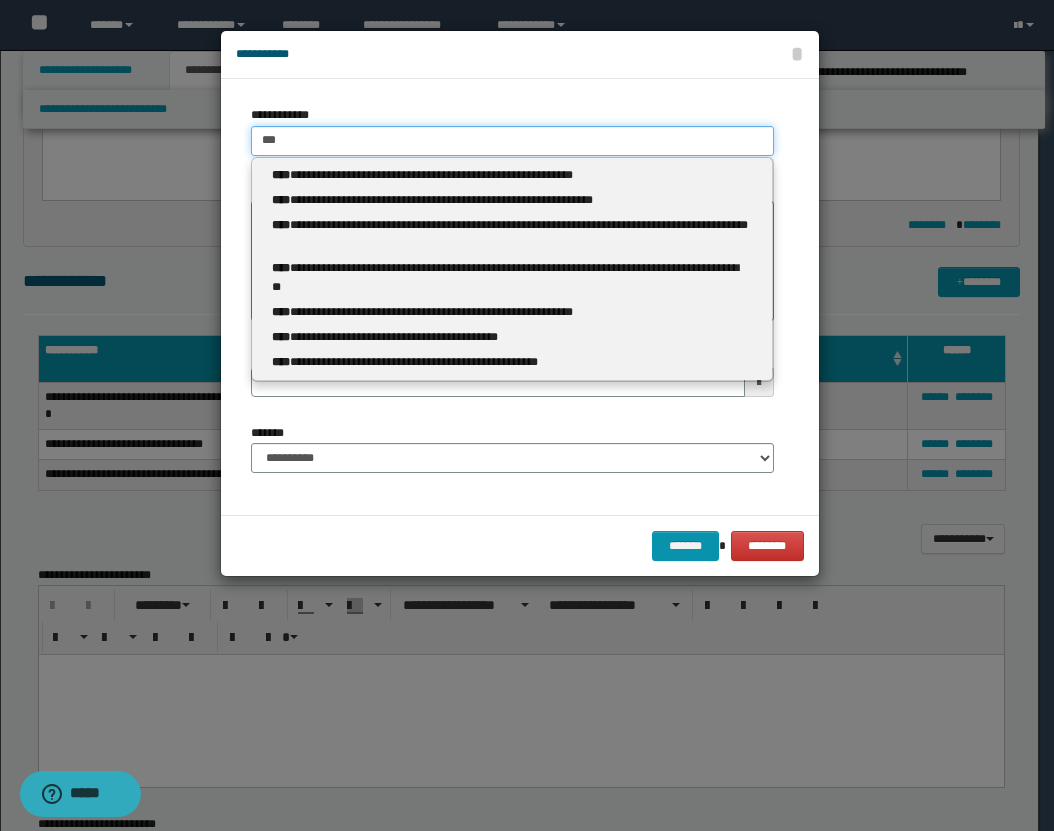 type 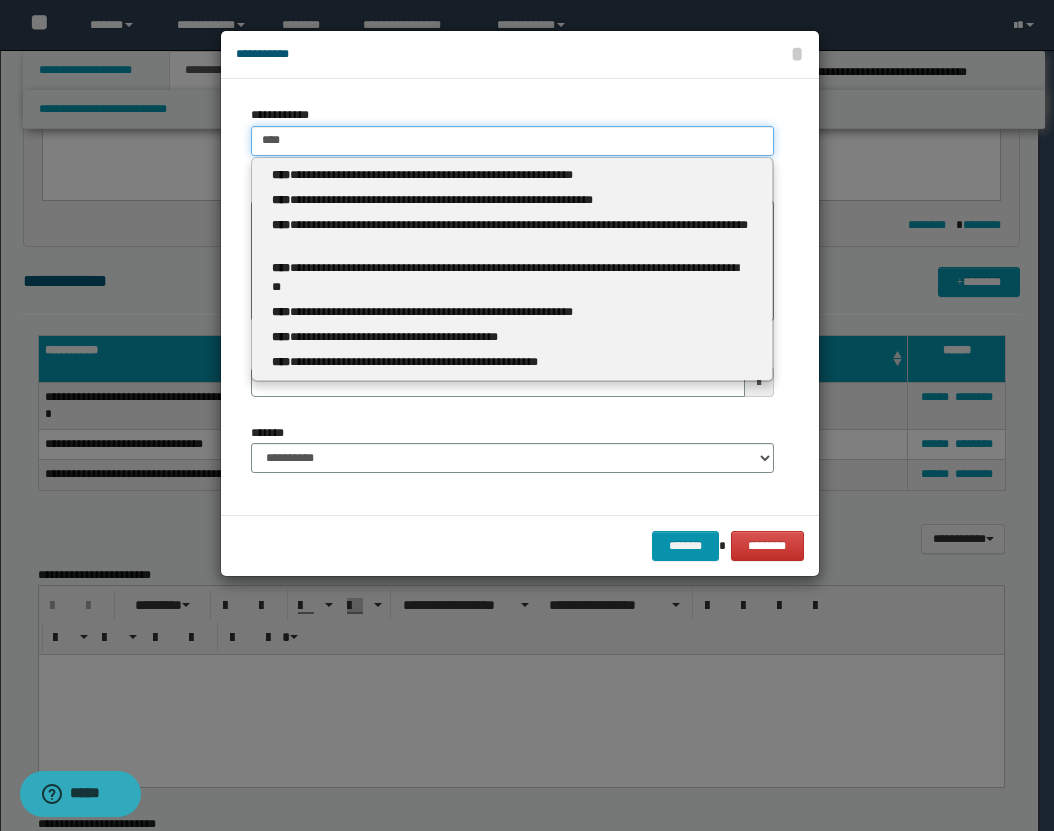 type on "****" 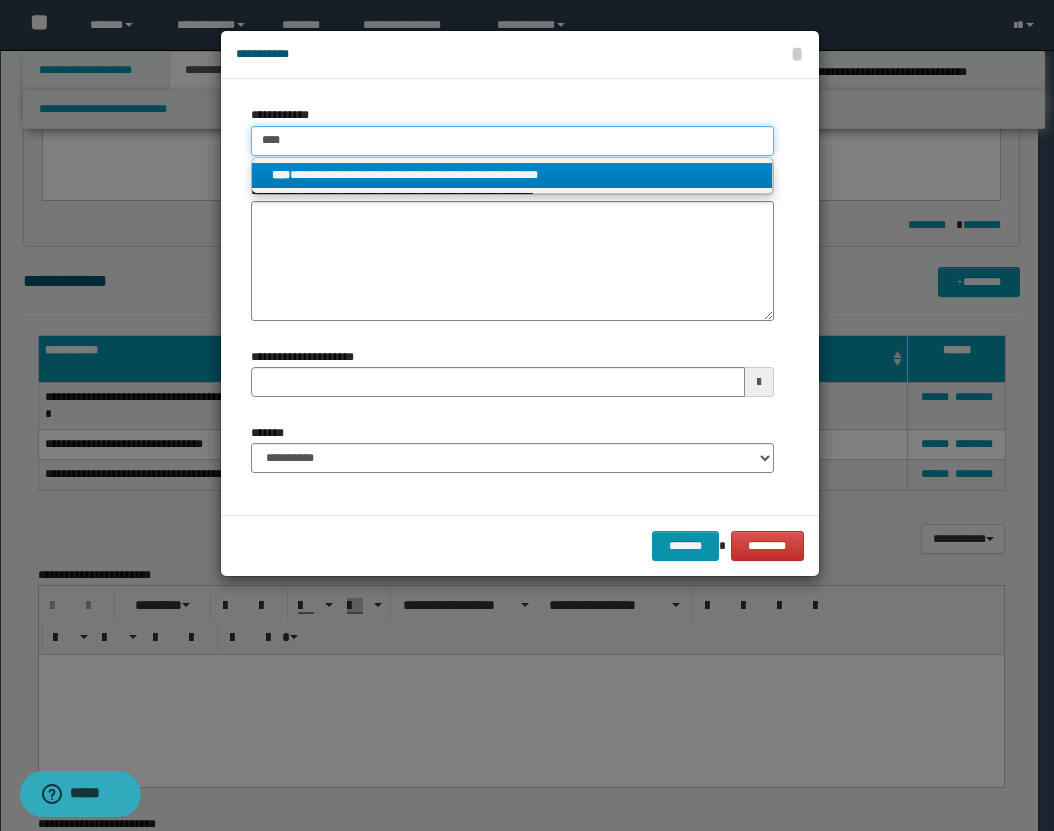 type on "****" 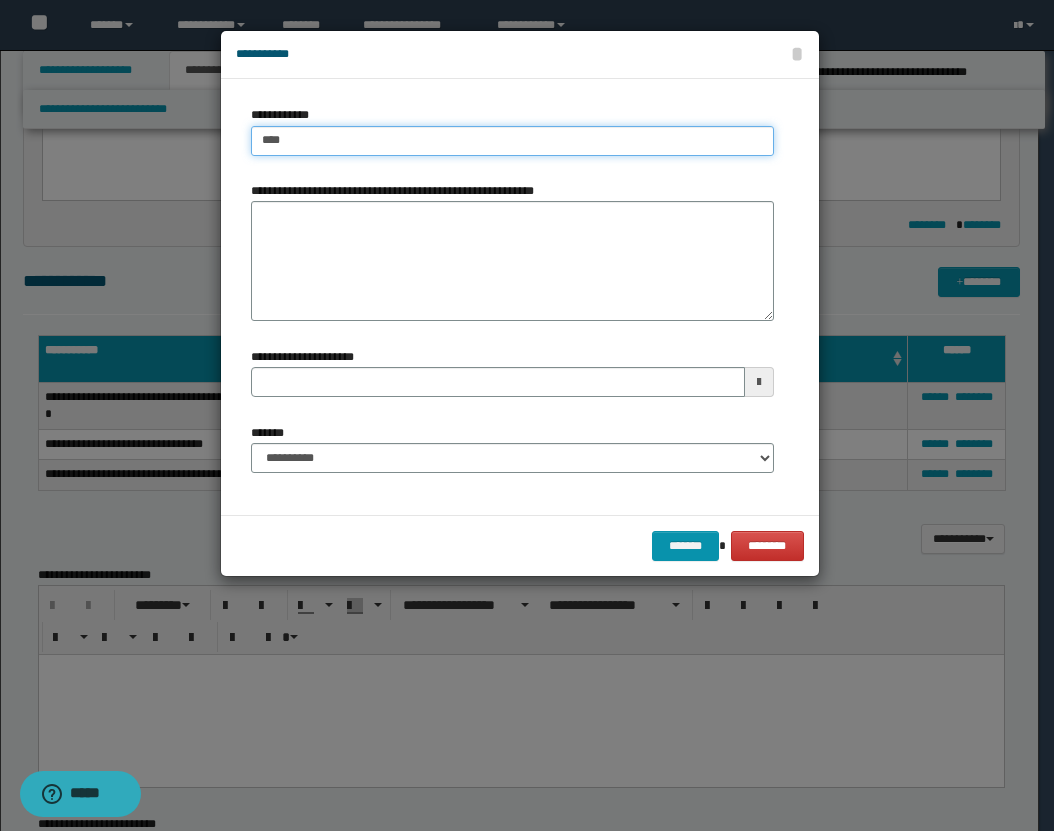 type on "****" 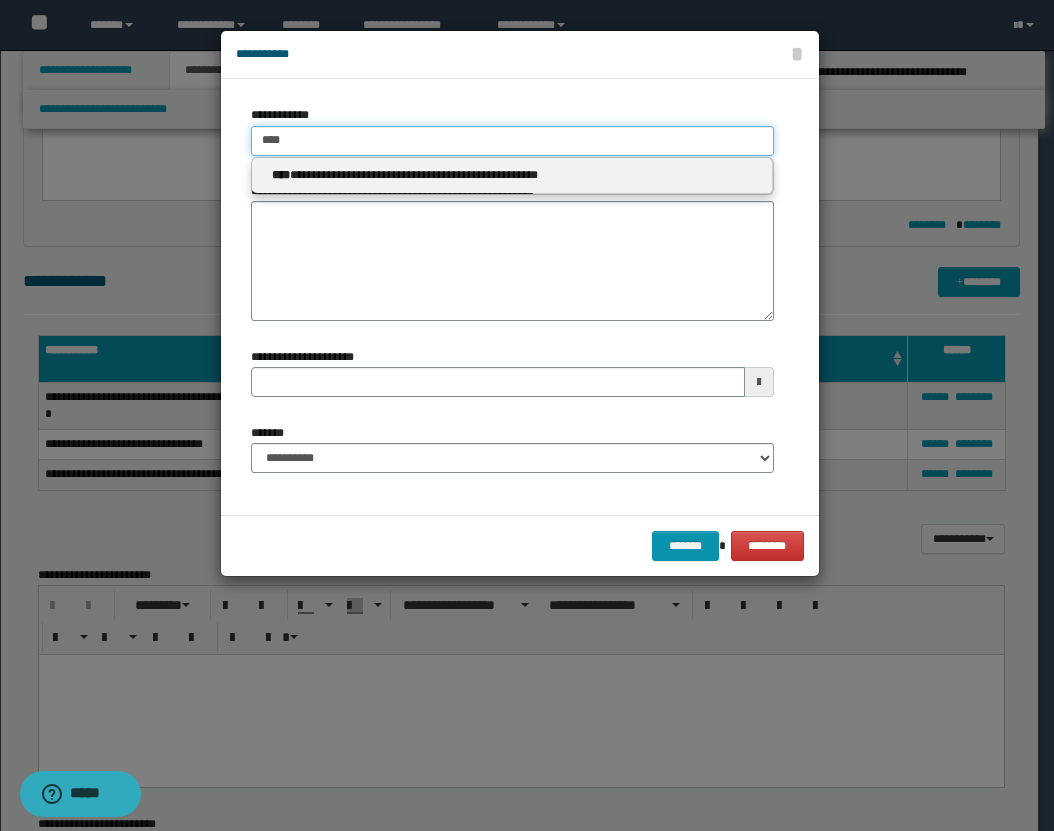 click on "****" at bounding box center [512, 141] 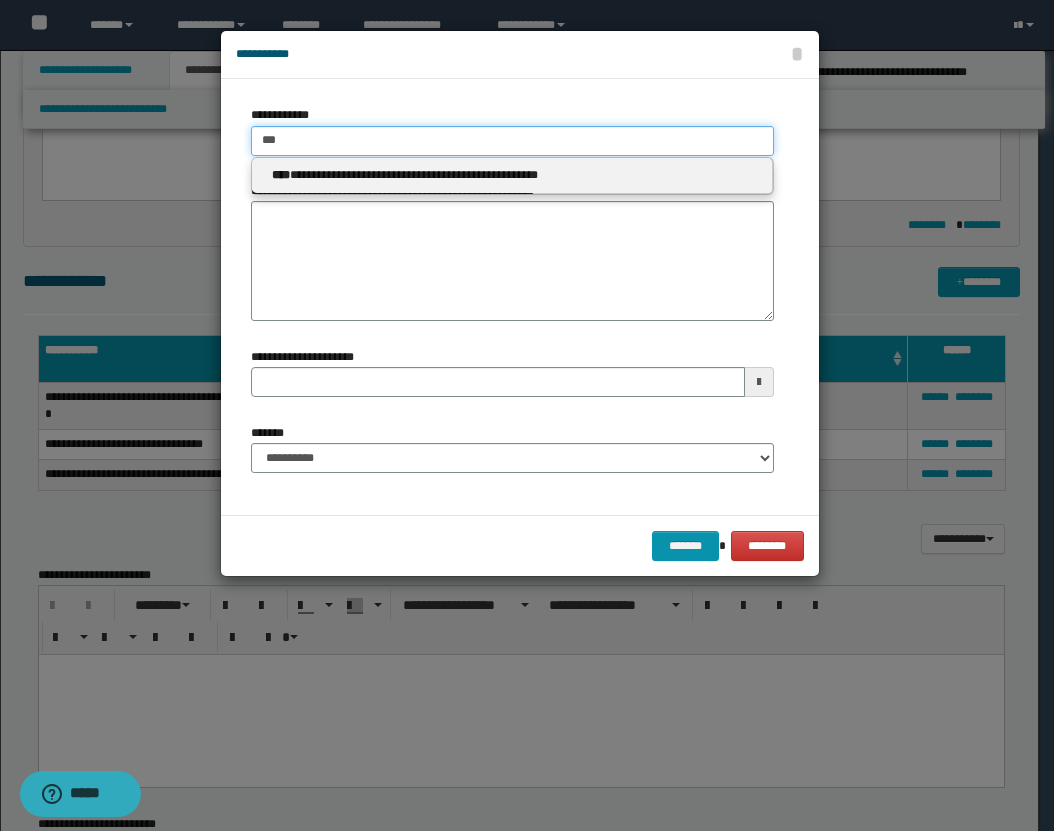 type on "***" 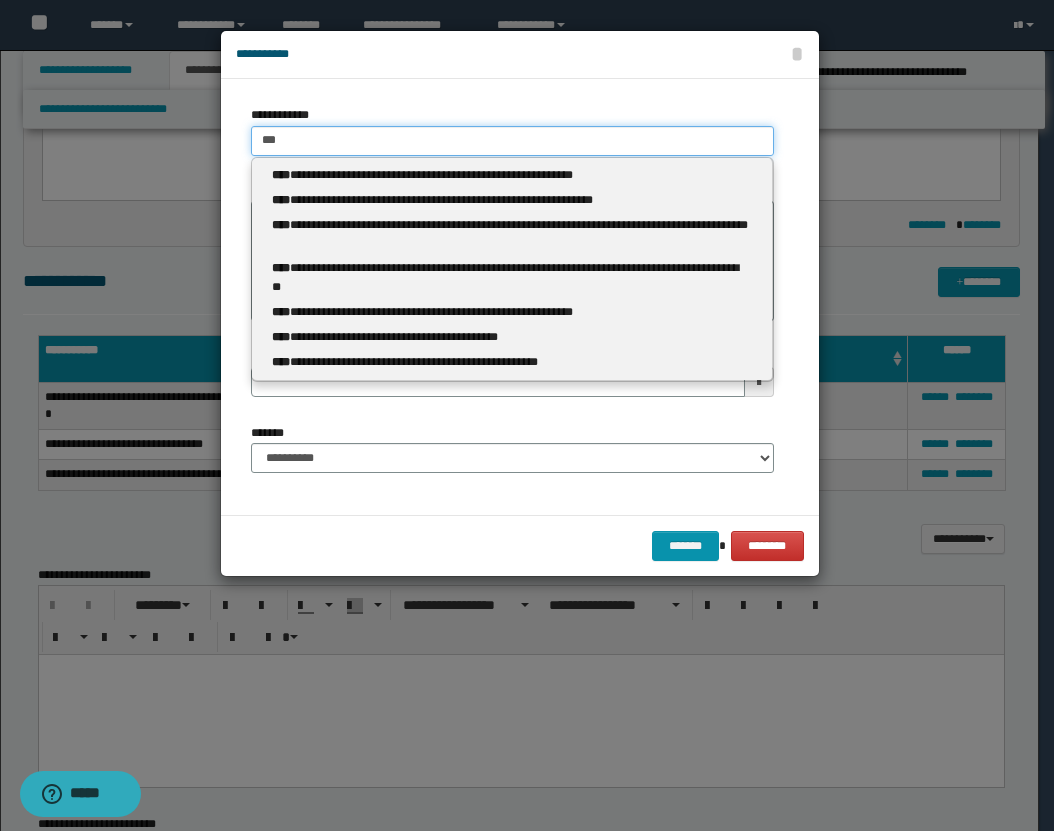 type 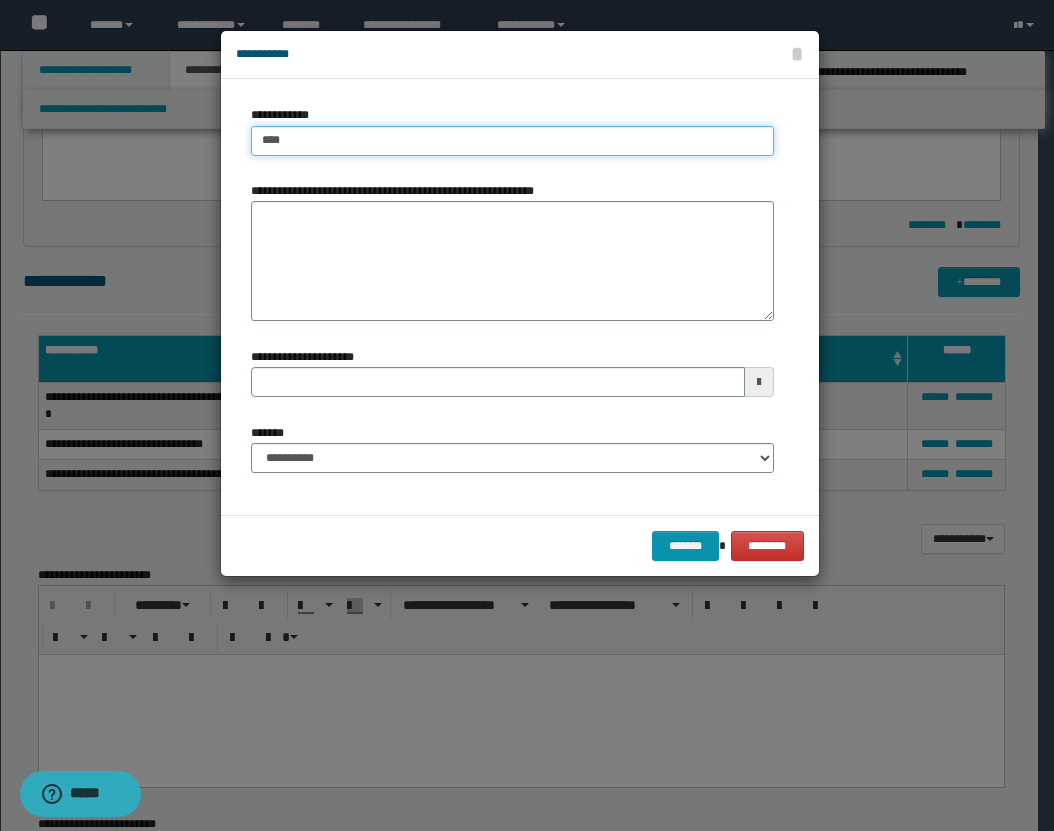 type on "****" 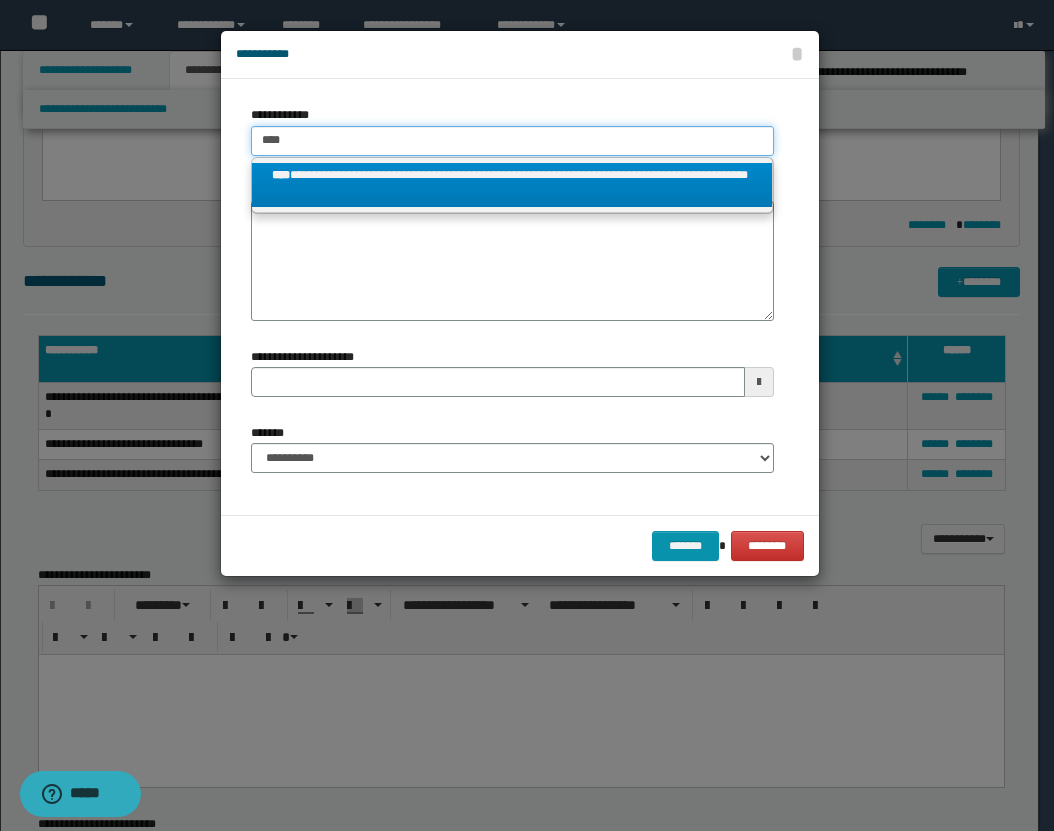 type on "****" 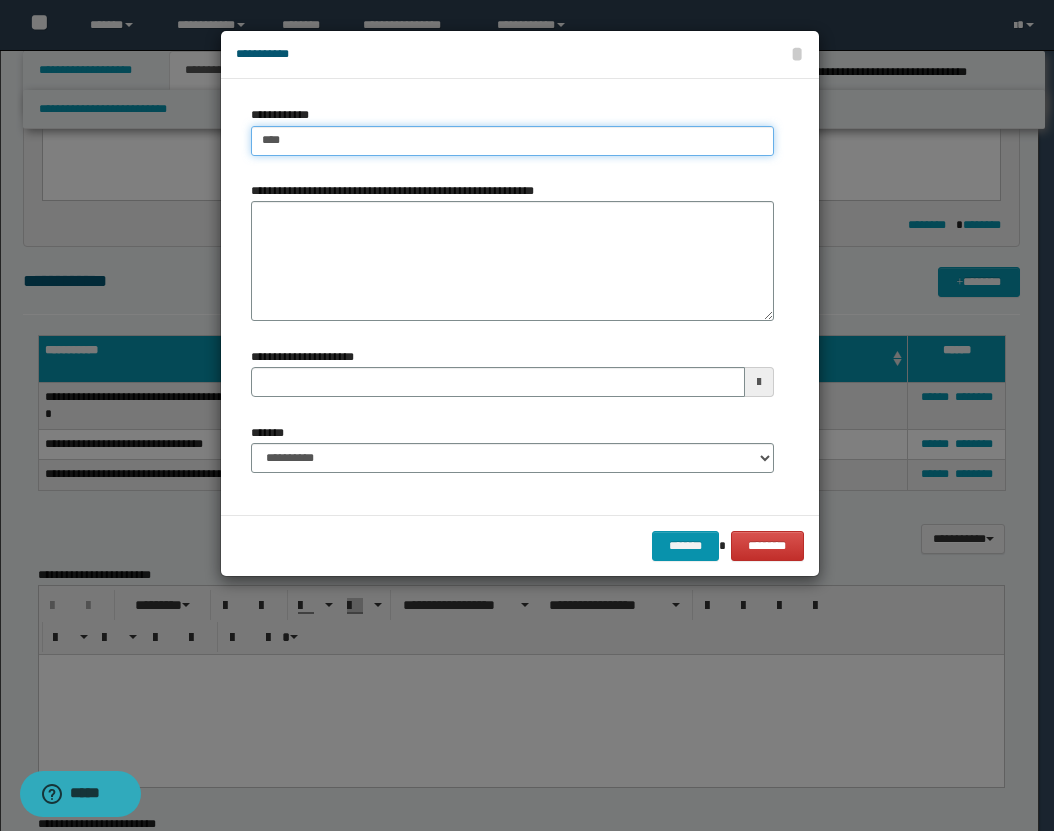 type on "****" 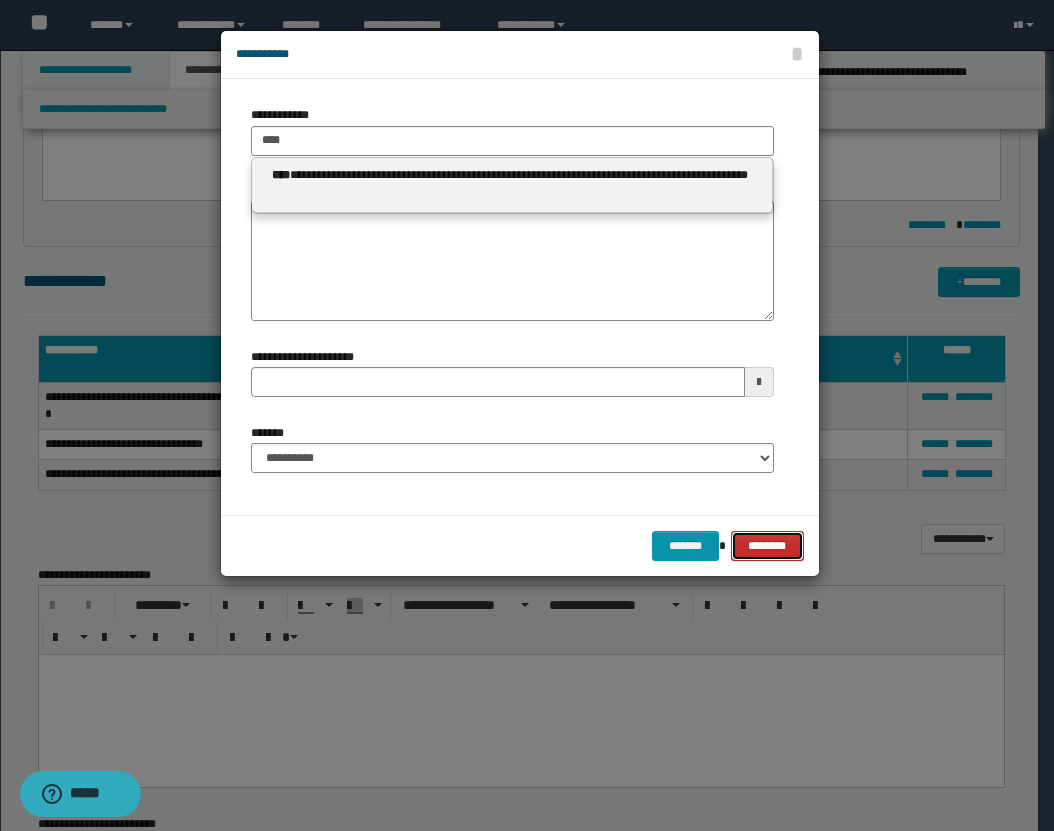 type 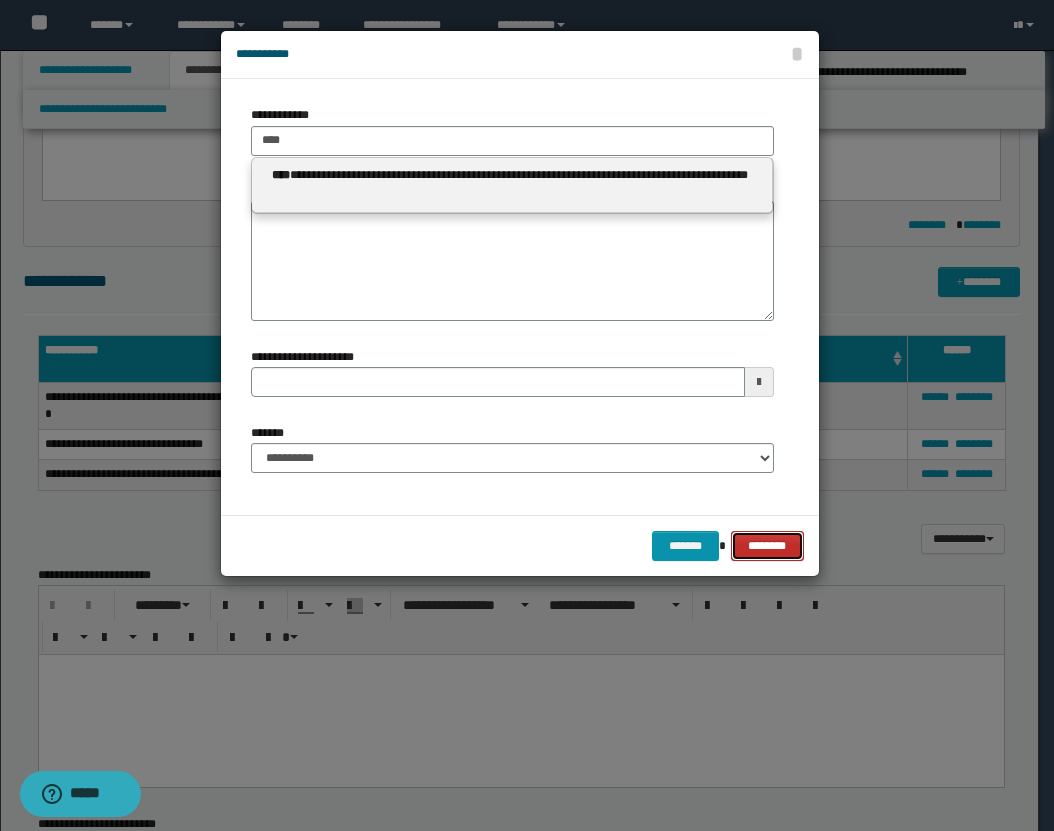 click on "********" at bounding box center (767, 546) 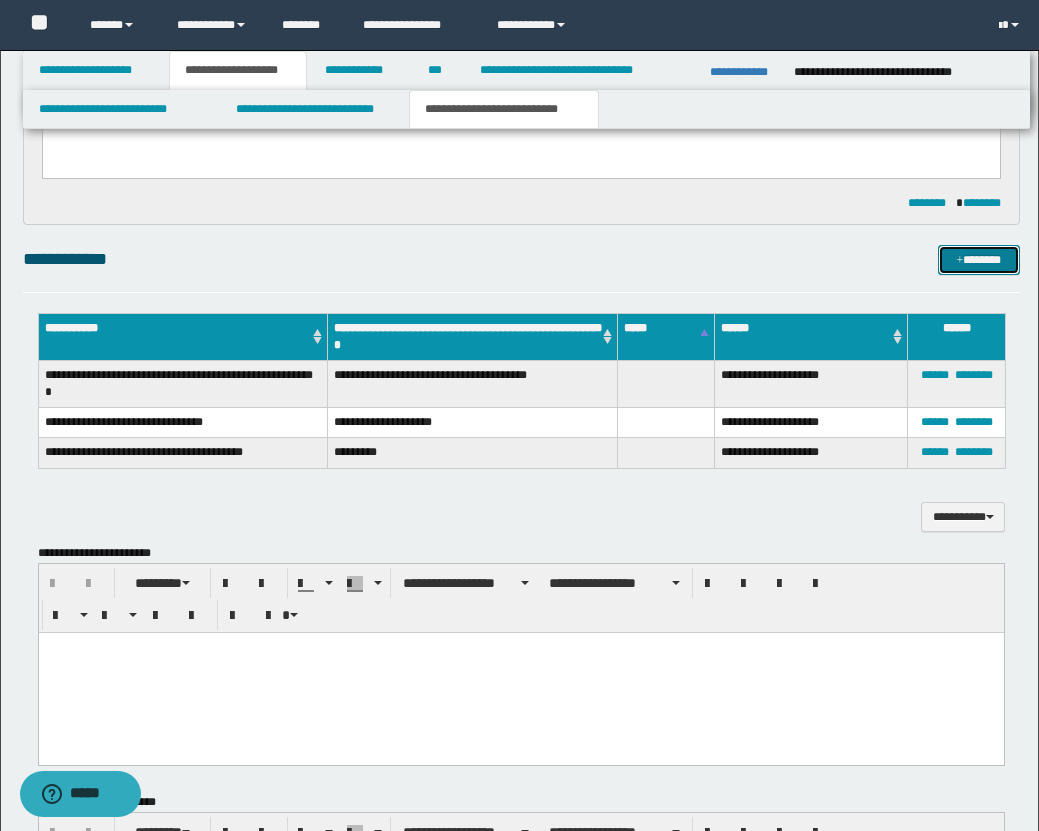scroll, scrollTop: 2525, scrollLeft: 0, axis: vertical 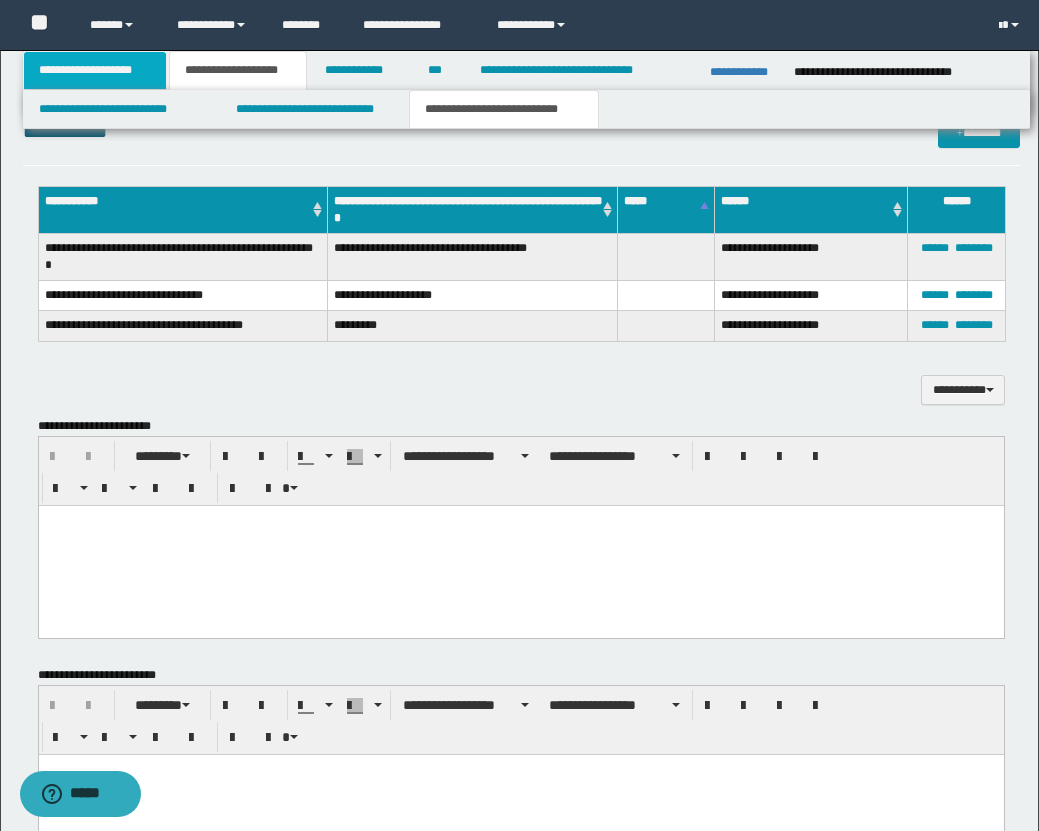 click on "**********" at bounding box center [95, 70] 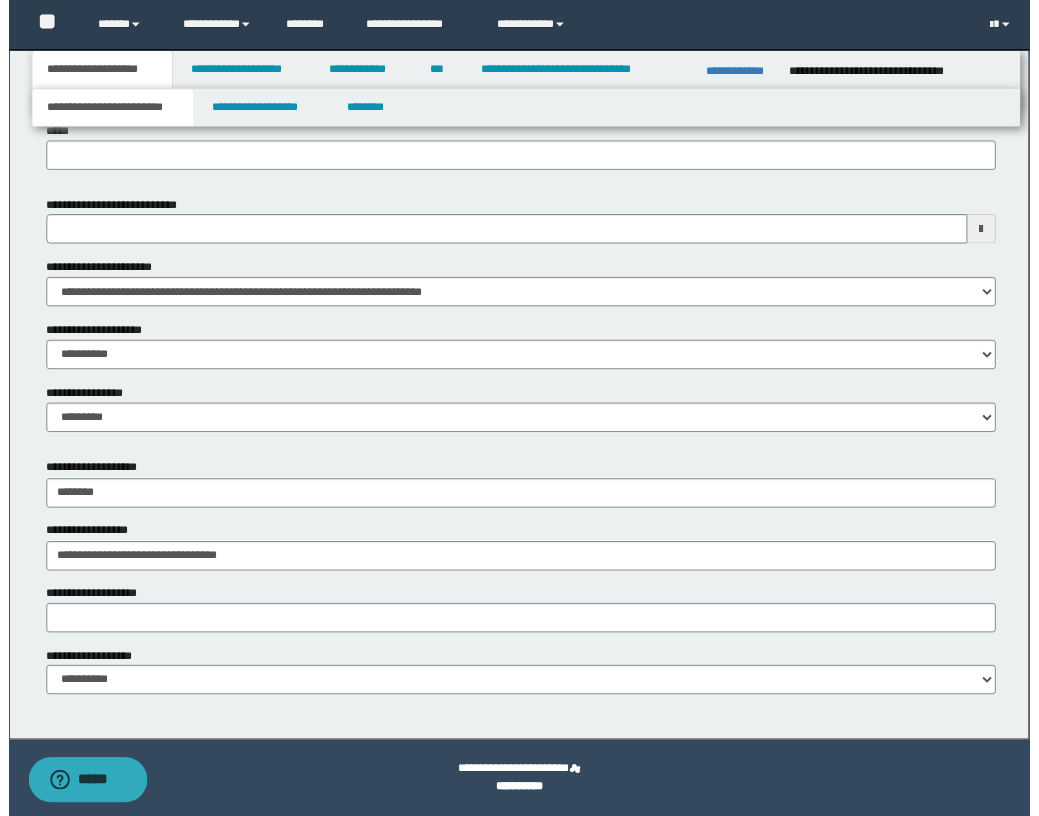 scroll, scrollTop: 957, scrollLeft: 0, axis: vertical 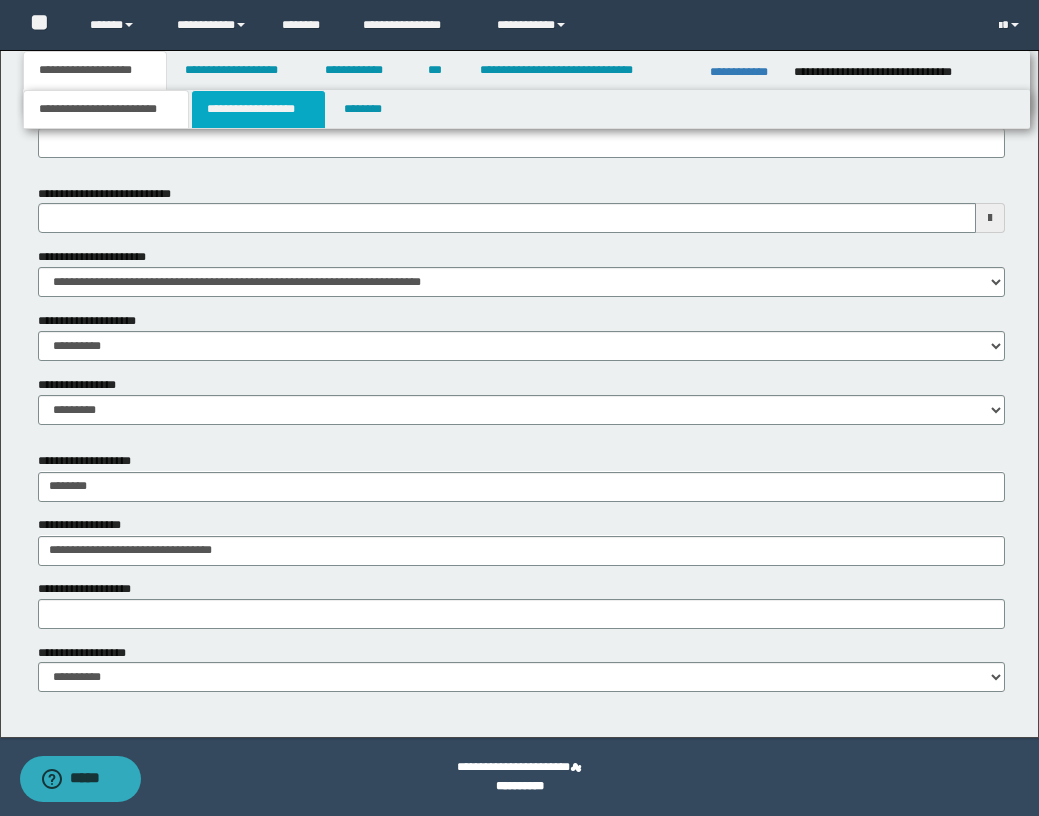 click on "**********" at bounding box center [258, 109] 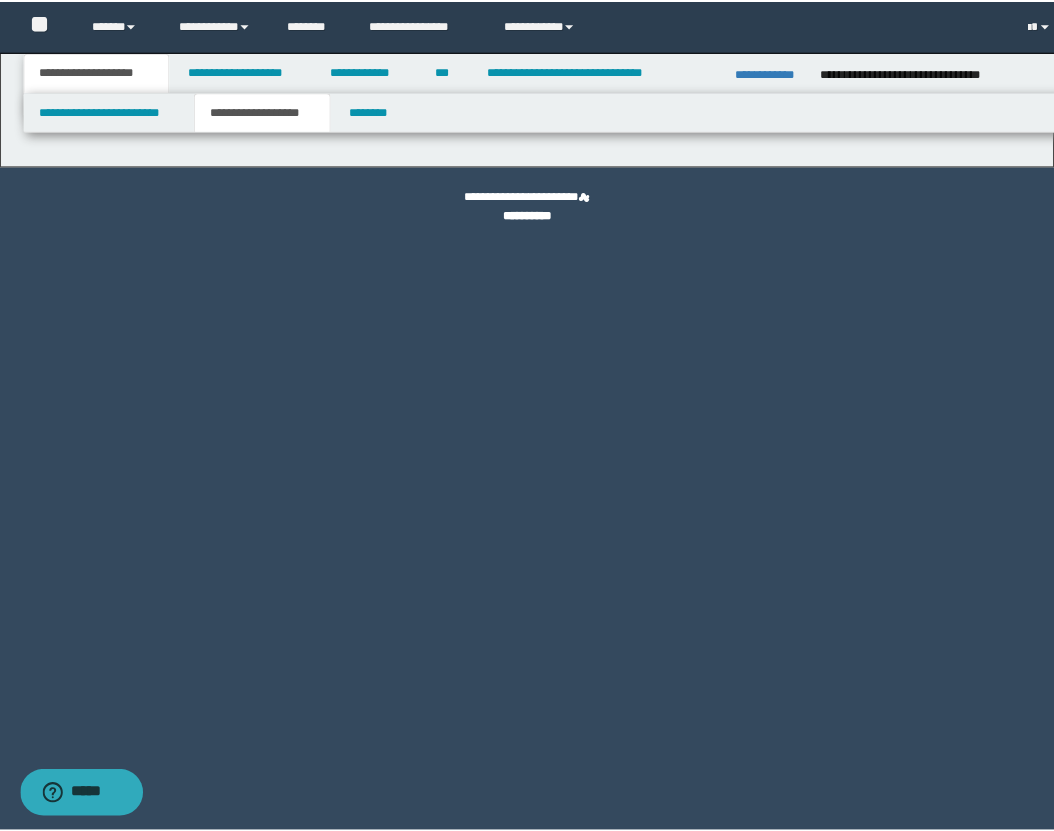 scroll, scrollTop: 0, scrollLeft: 0, axis: both 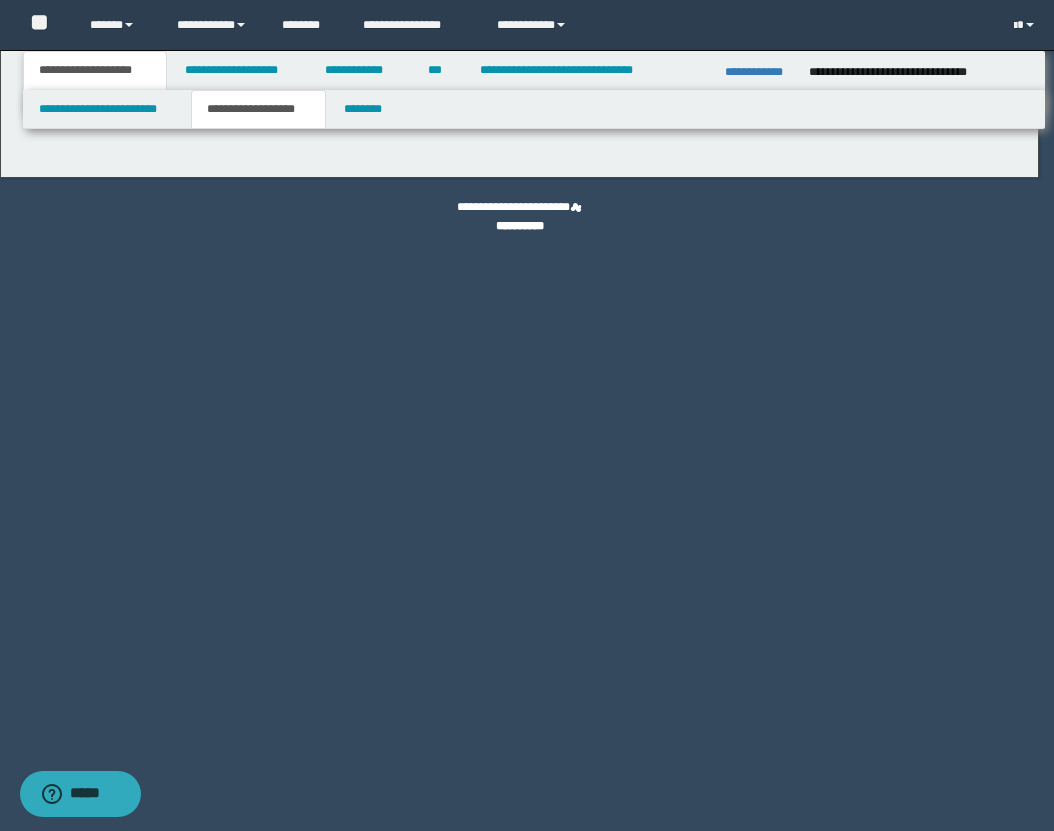 type on "********" 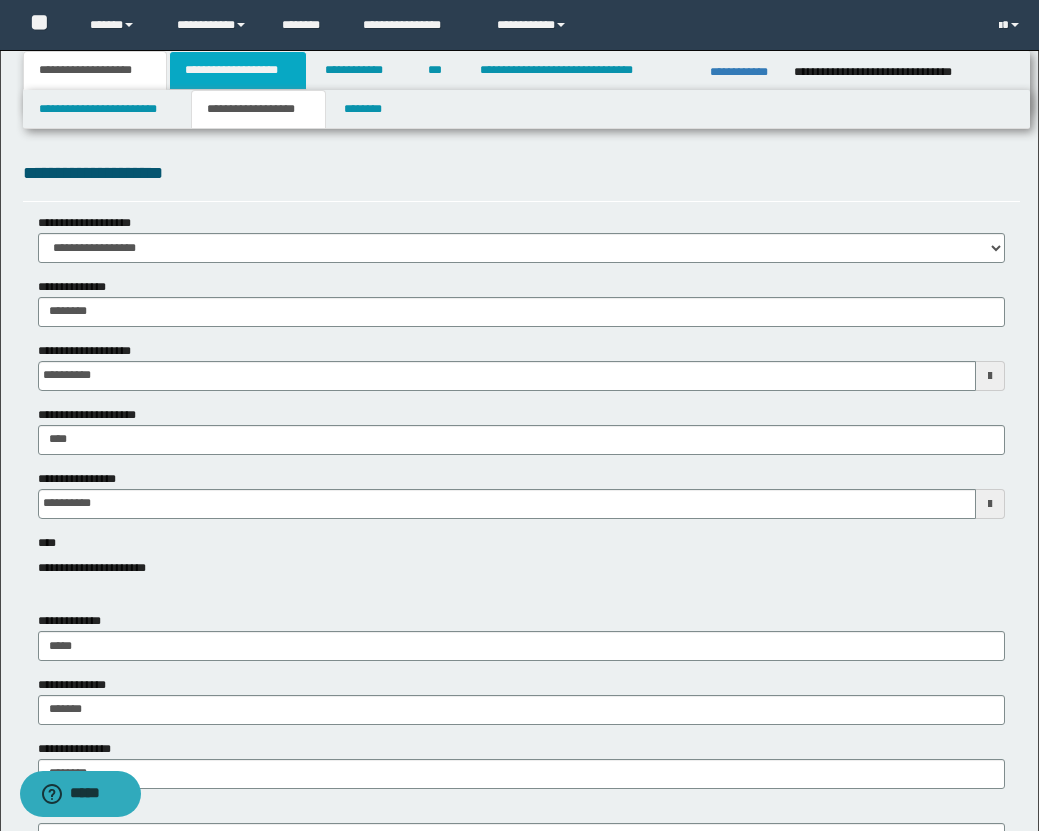 click on "**********" at bounding box center (238, 70) 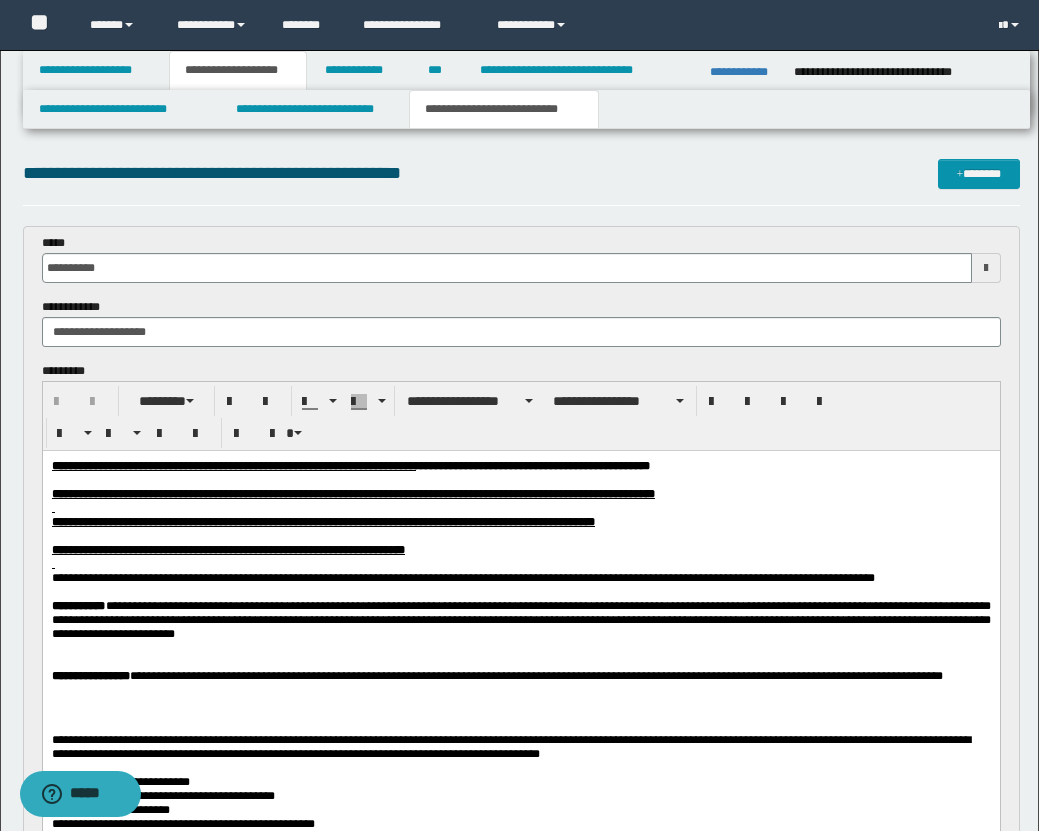 click on "**********" at bounding box center [504, 109] 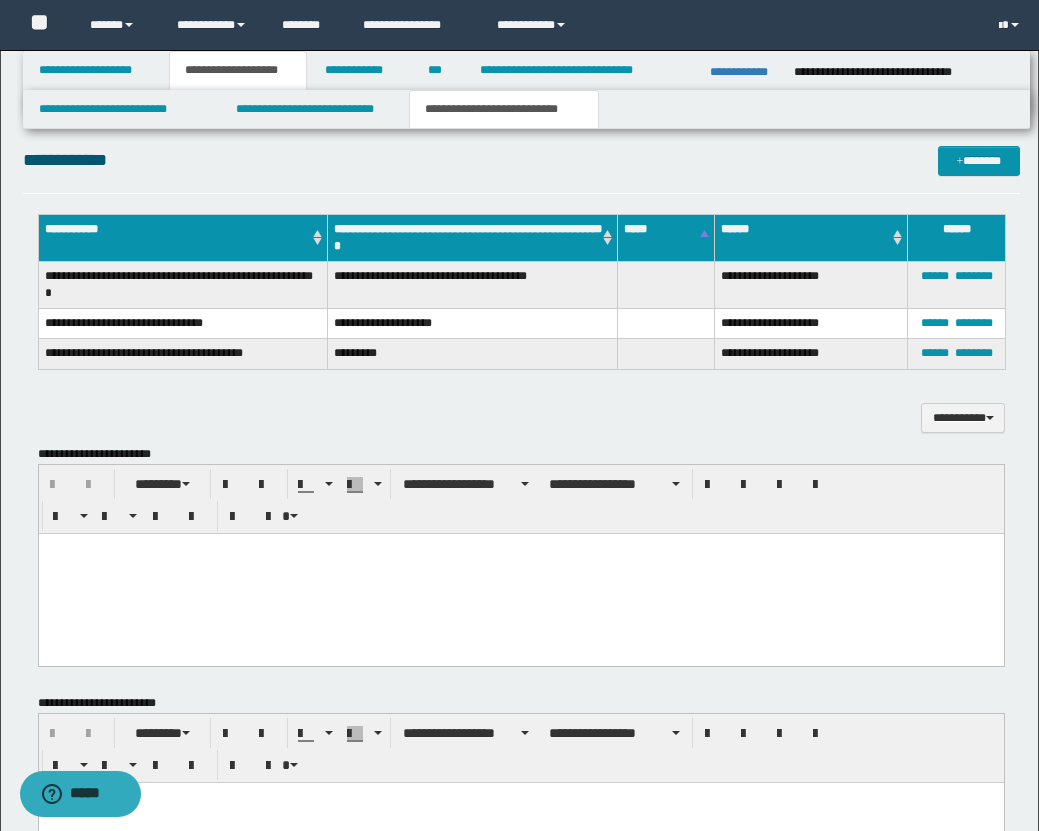 scroll, scrollTop: 2564, scrollLeft: 0, axis: vertical 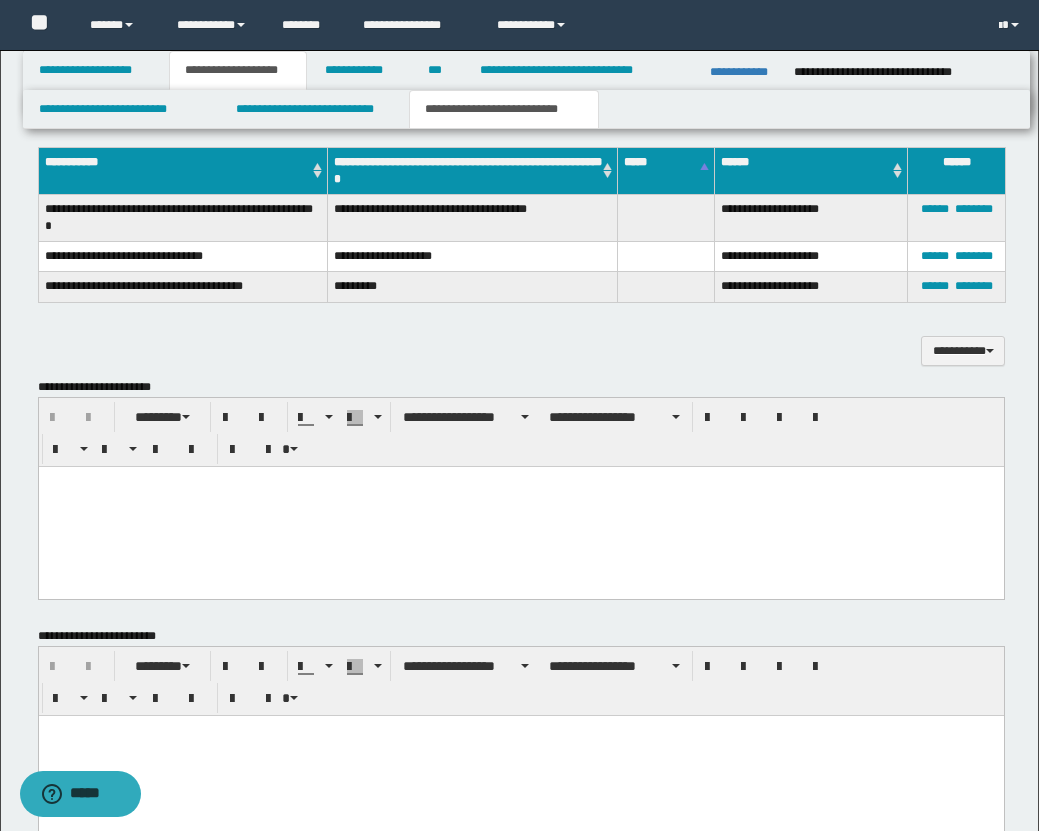 click at bounding box center (520, 506) 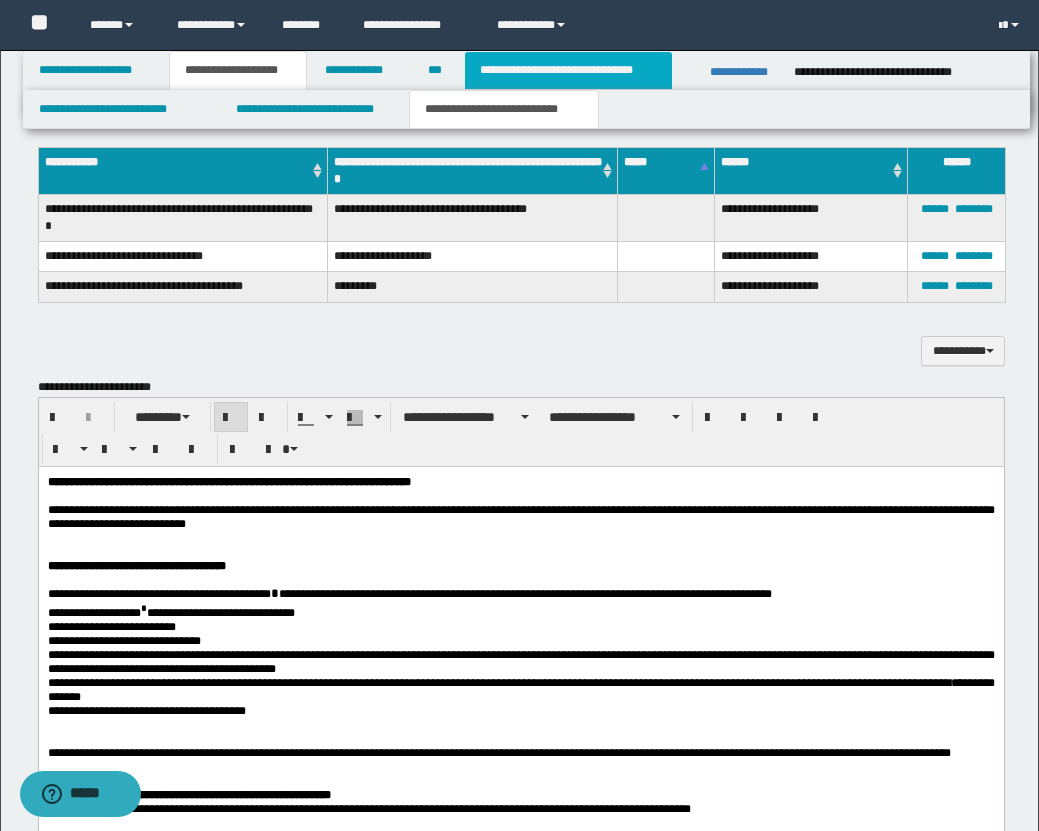 click on "**********" at bounding box center (568, 70) 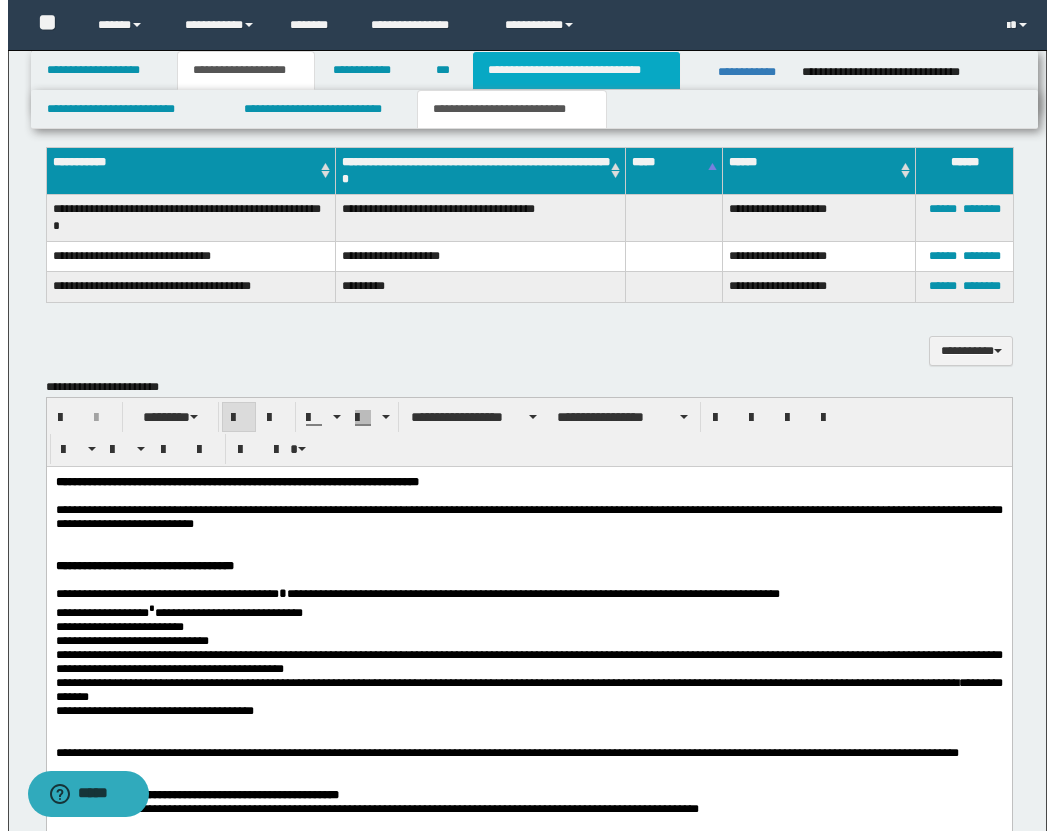 scroll, scrollTop: 0, scrollLeft: 0, axis: both 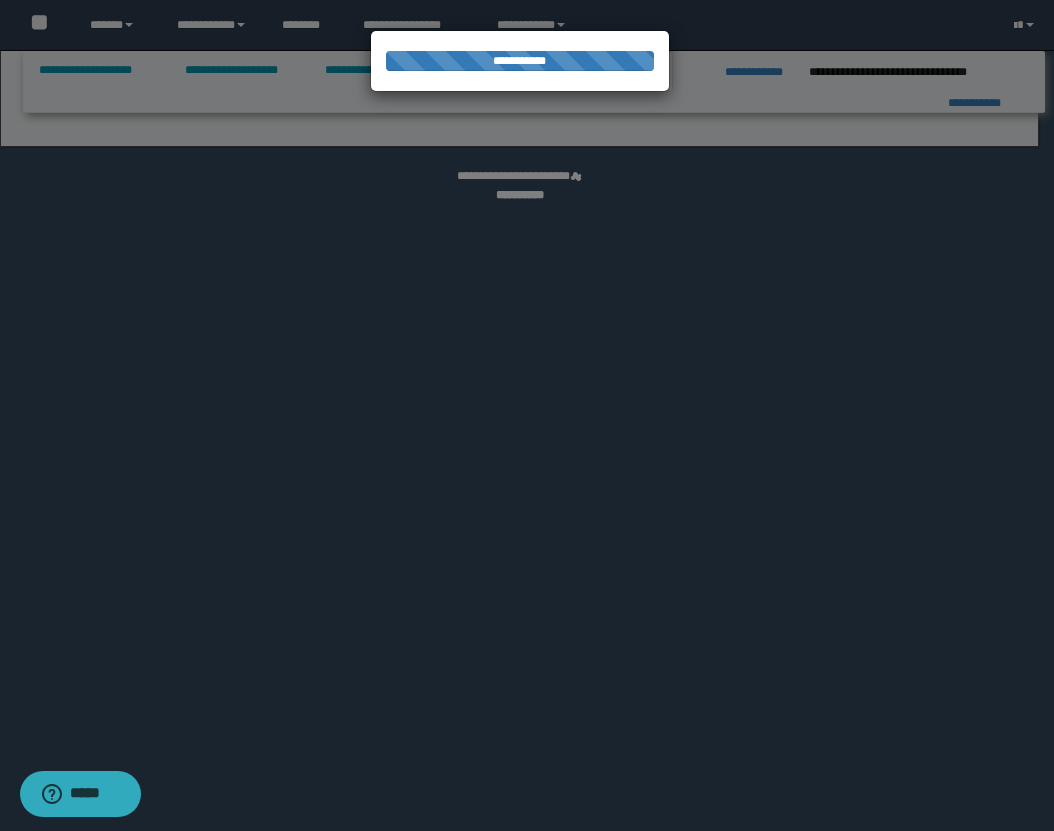 select on "*" 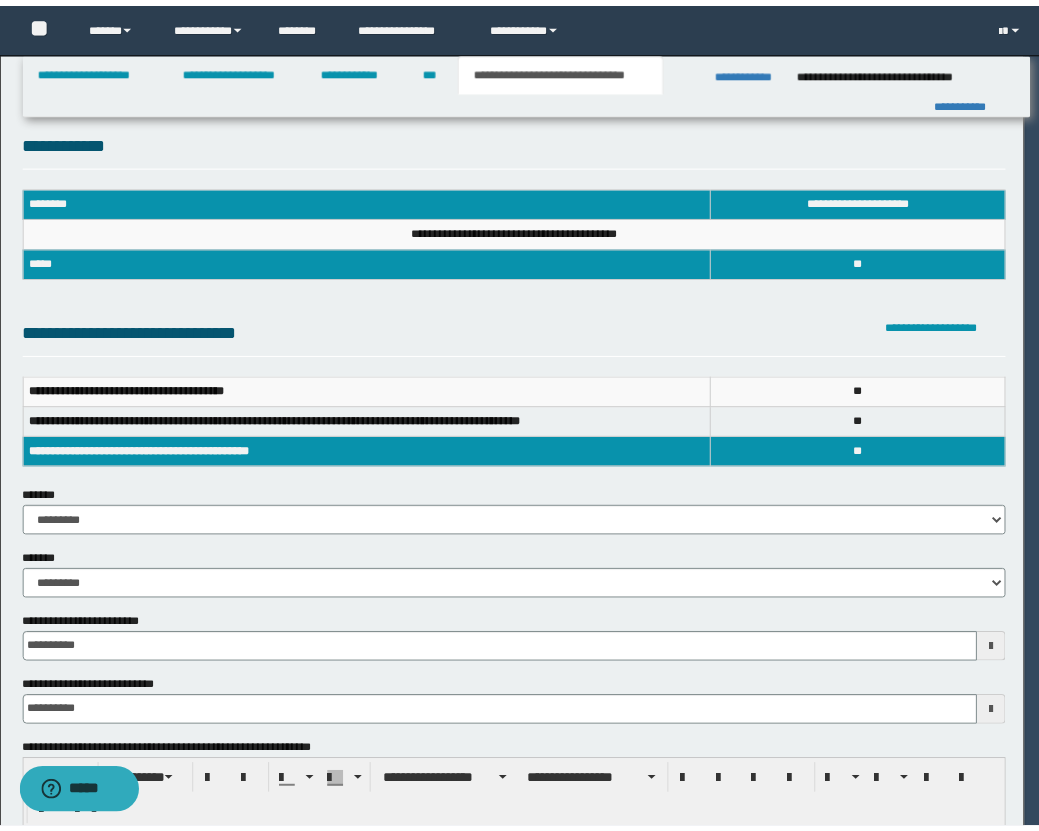 scroll, scrollTop: 0, scrollLeft: 0, axis: both 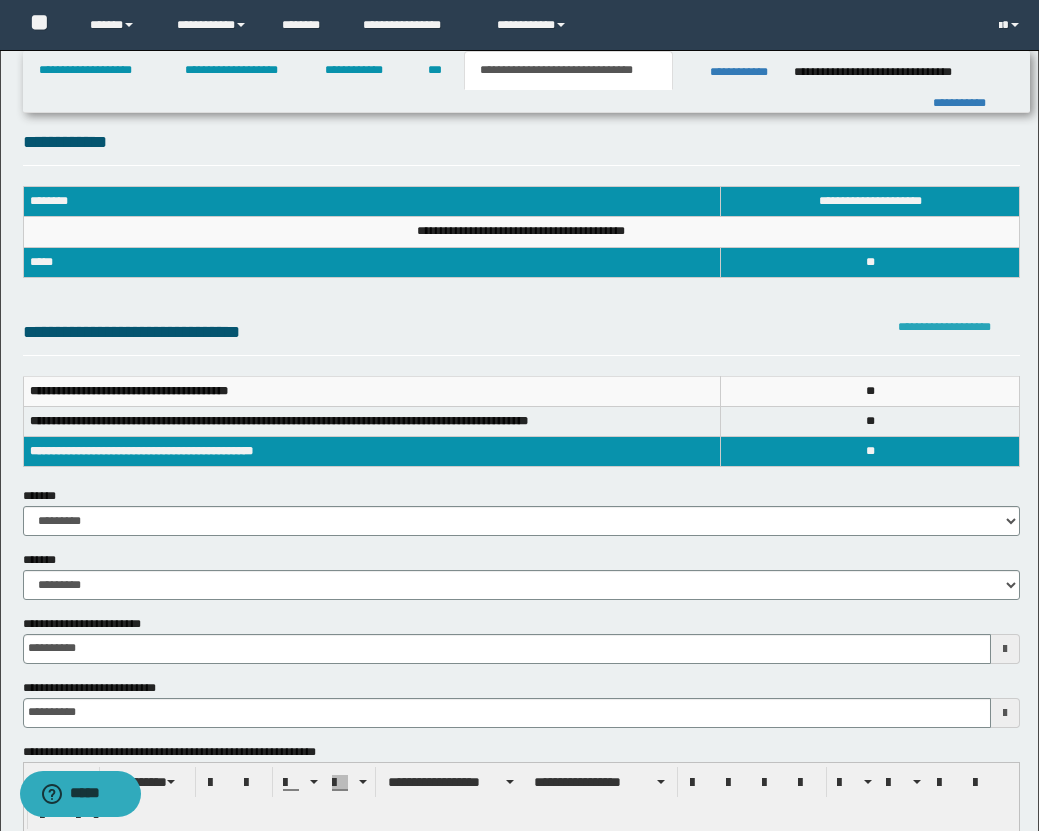 click on "**********" at bounding box center (944, 327) 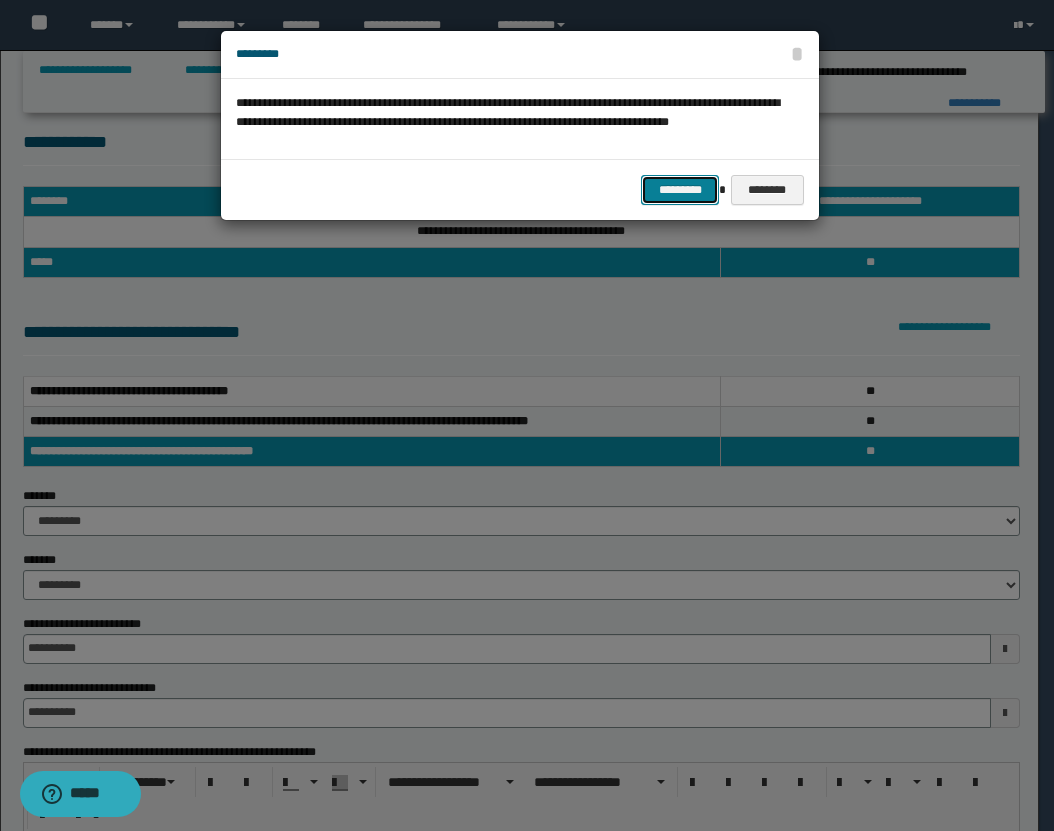 click on "*********" at bounding box center [680, 190] 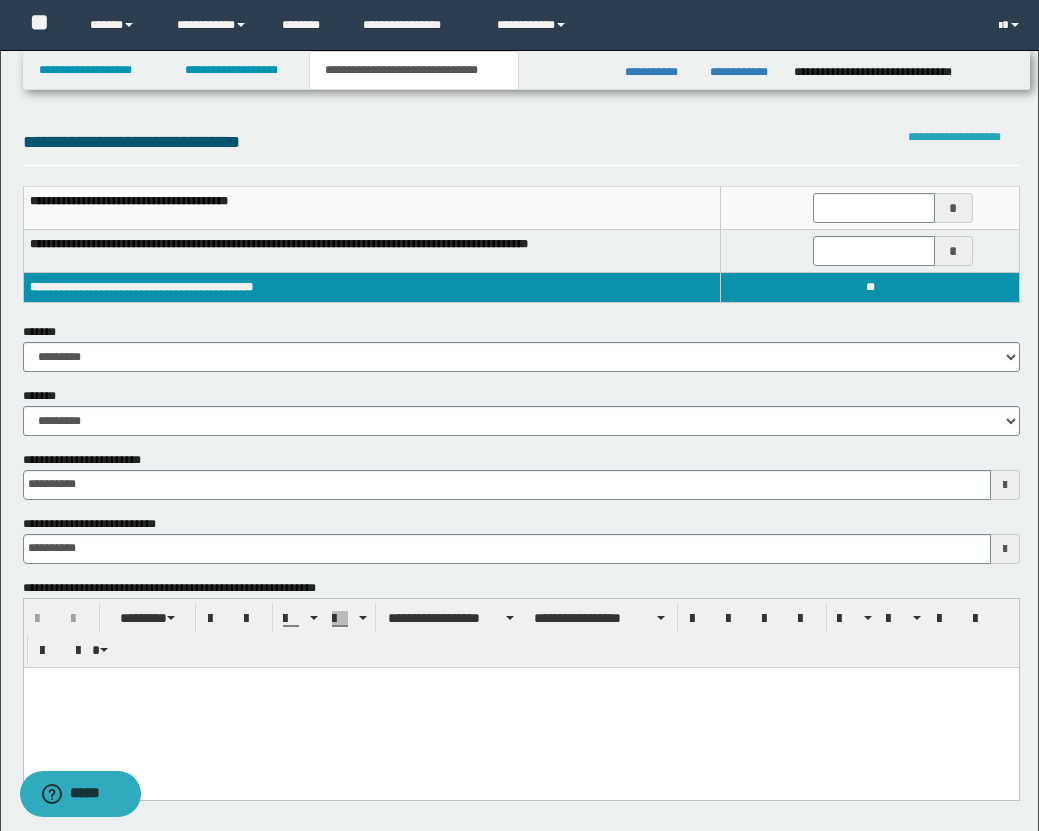 click on "**********" at bounding box center (954, 137) 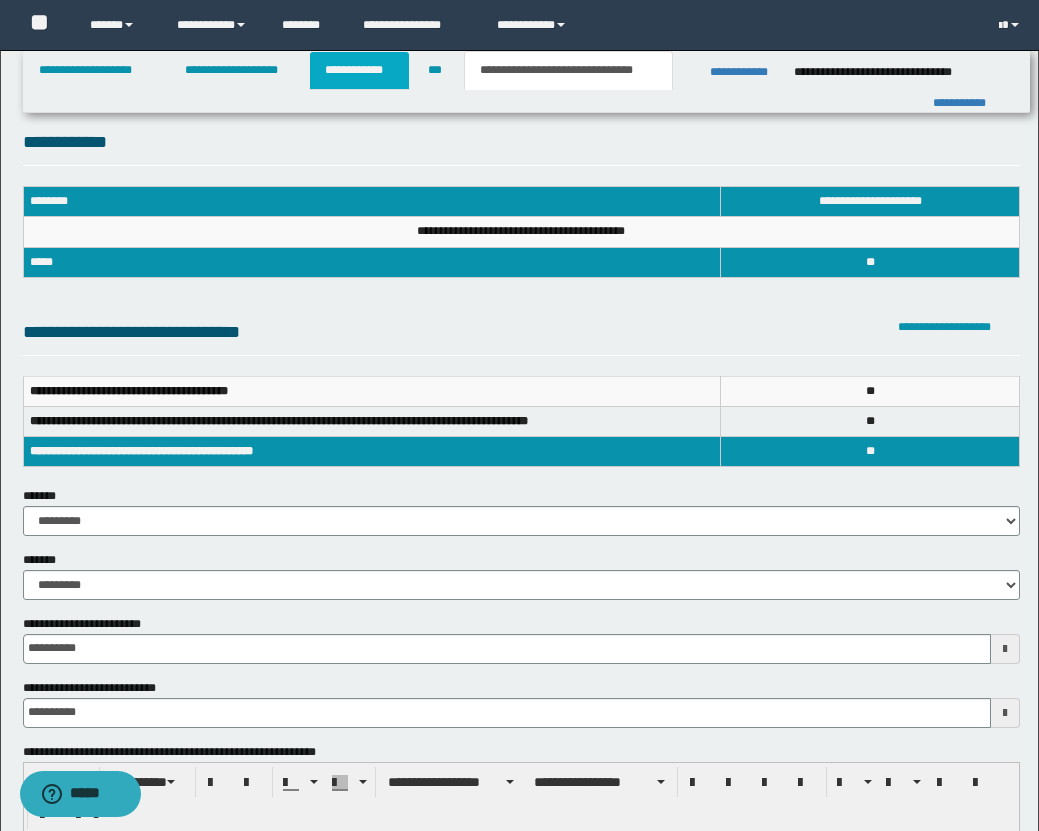 click on "**********" at bounding box center (359, 70) 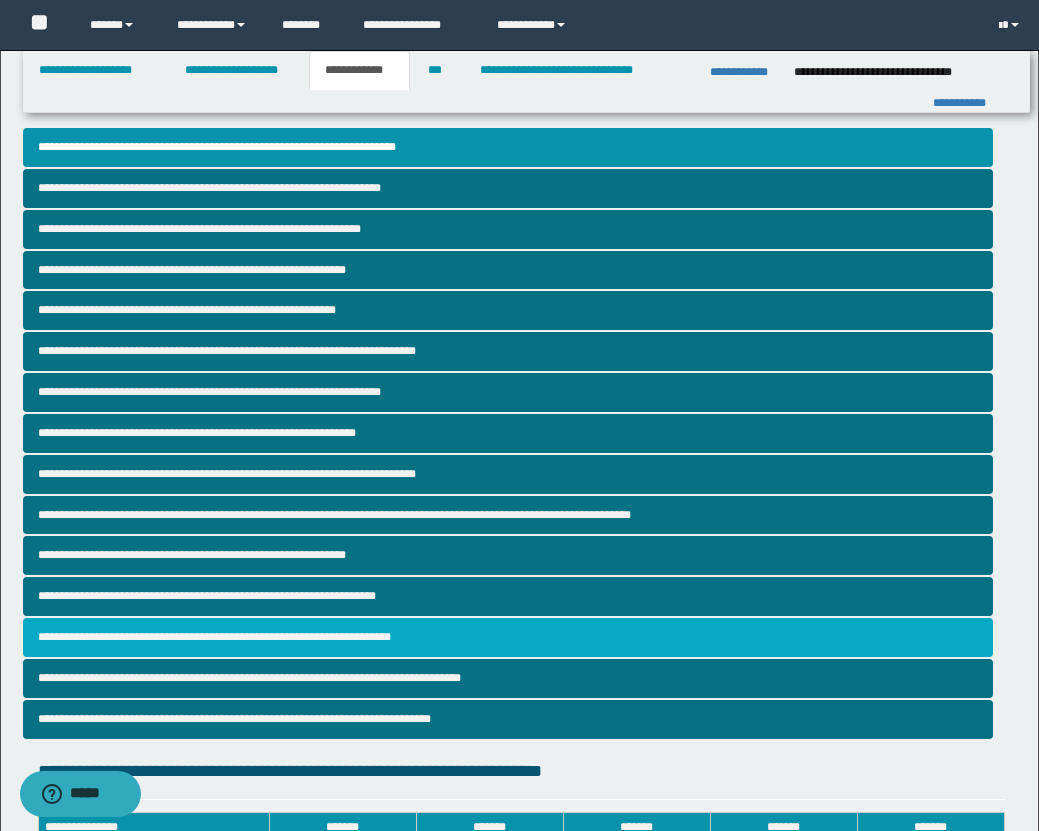 click on "**********" at bounding box center (508, 637) 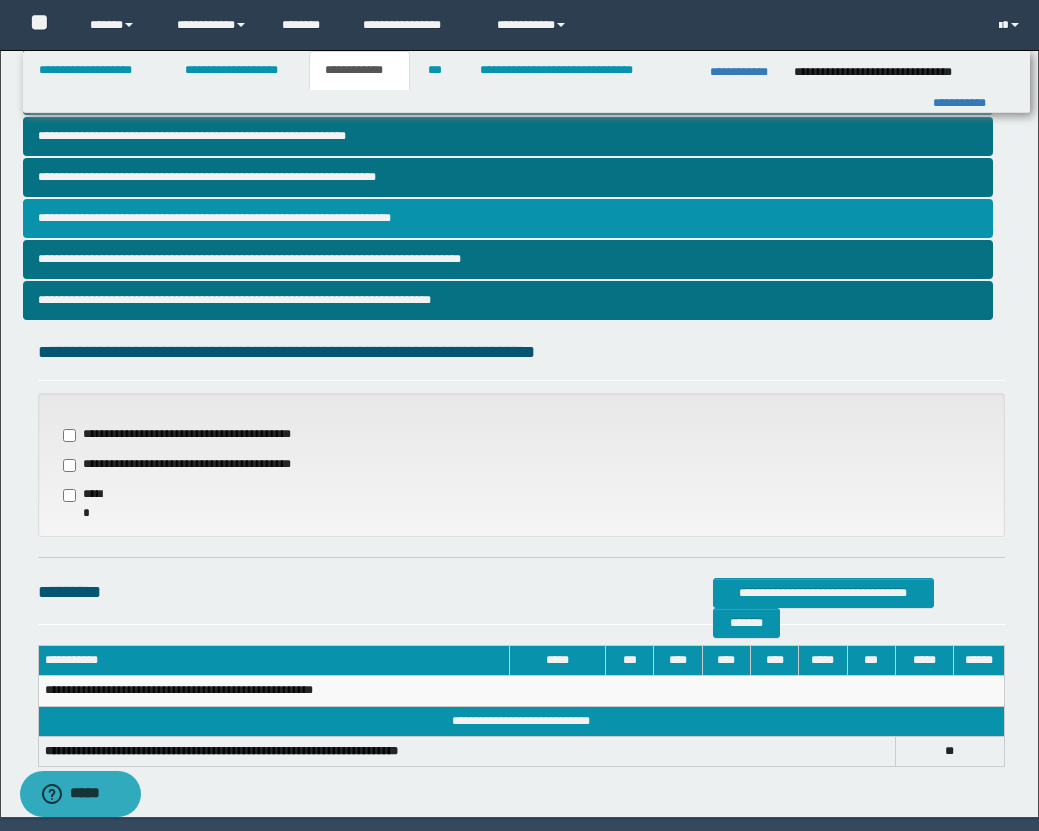scroll, scrollTop: 483, scrollLeft: 0, axis: vertical 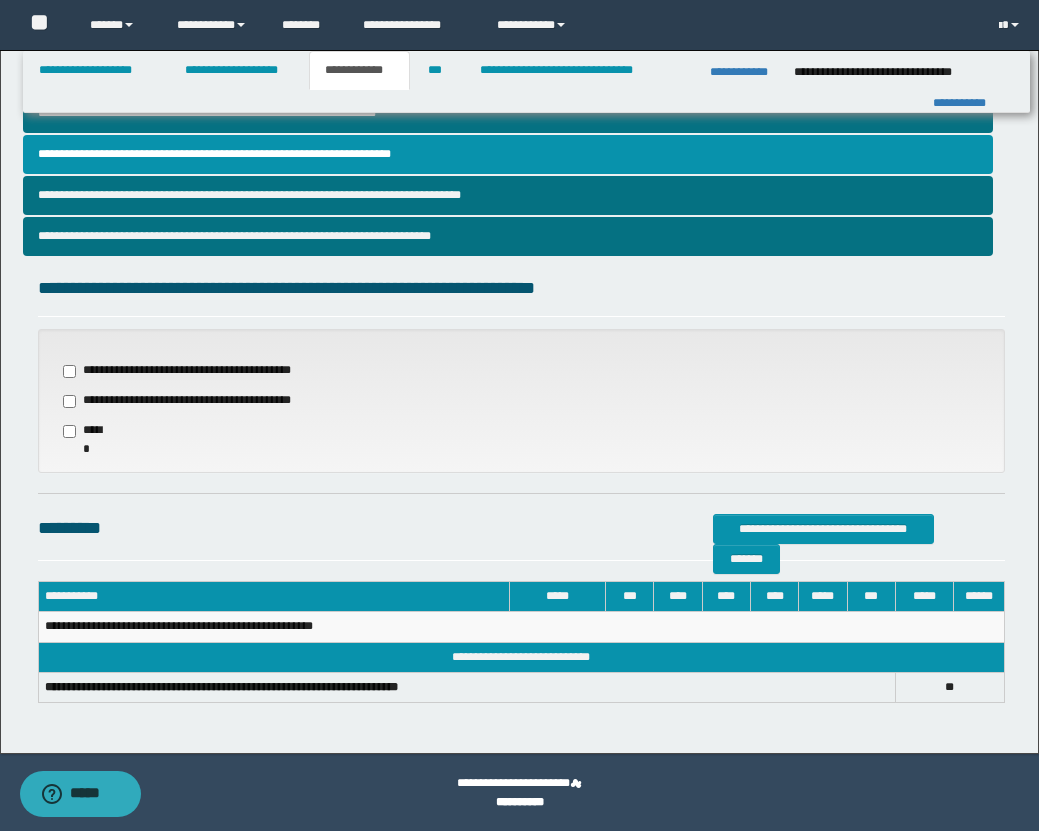 click on "**********" at bounding box center [185, 401] 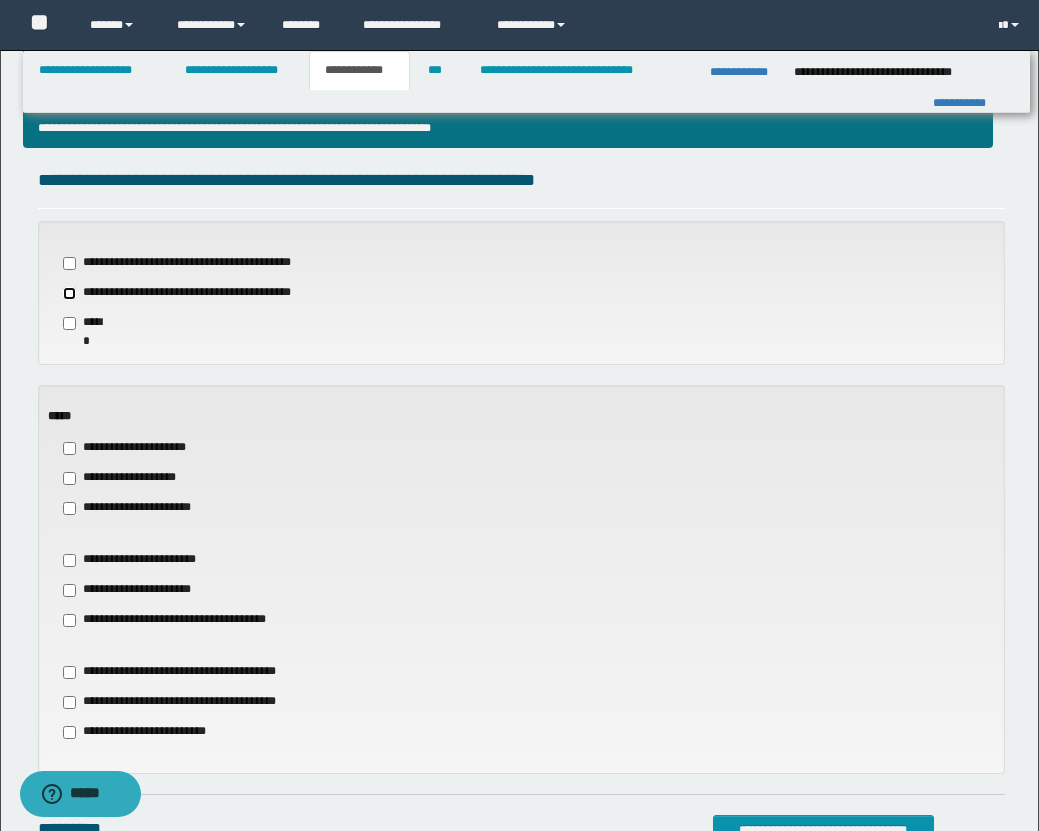 scroll, scrollTop: 632, scrollLeft: 0, axis: vertical 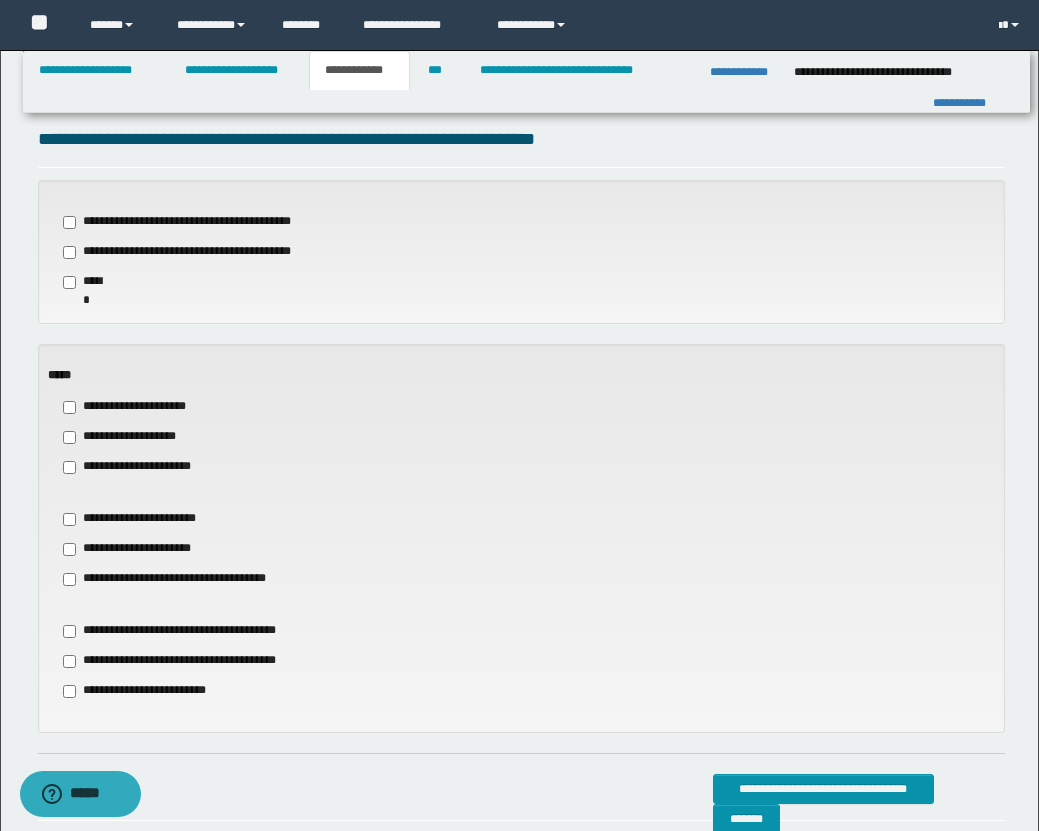 click on "**********" at bounding box center (146, 519) 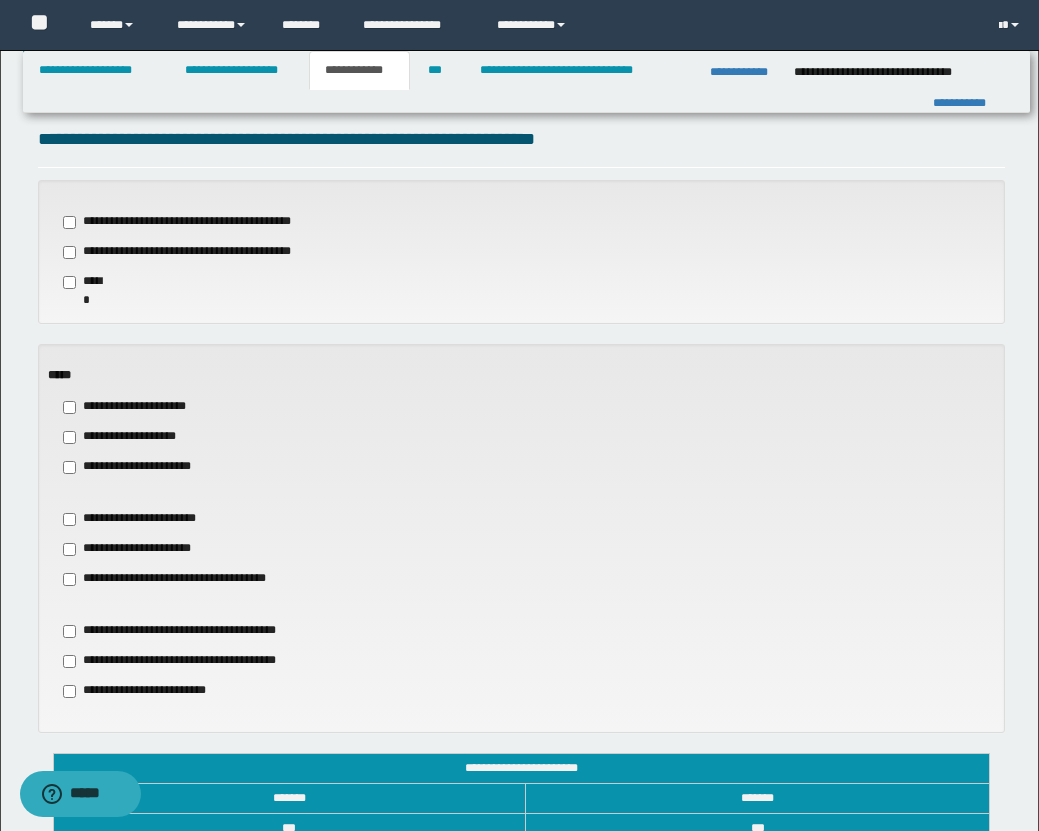 click on "**********" at bounding box center (138, 549) 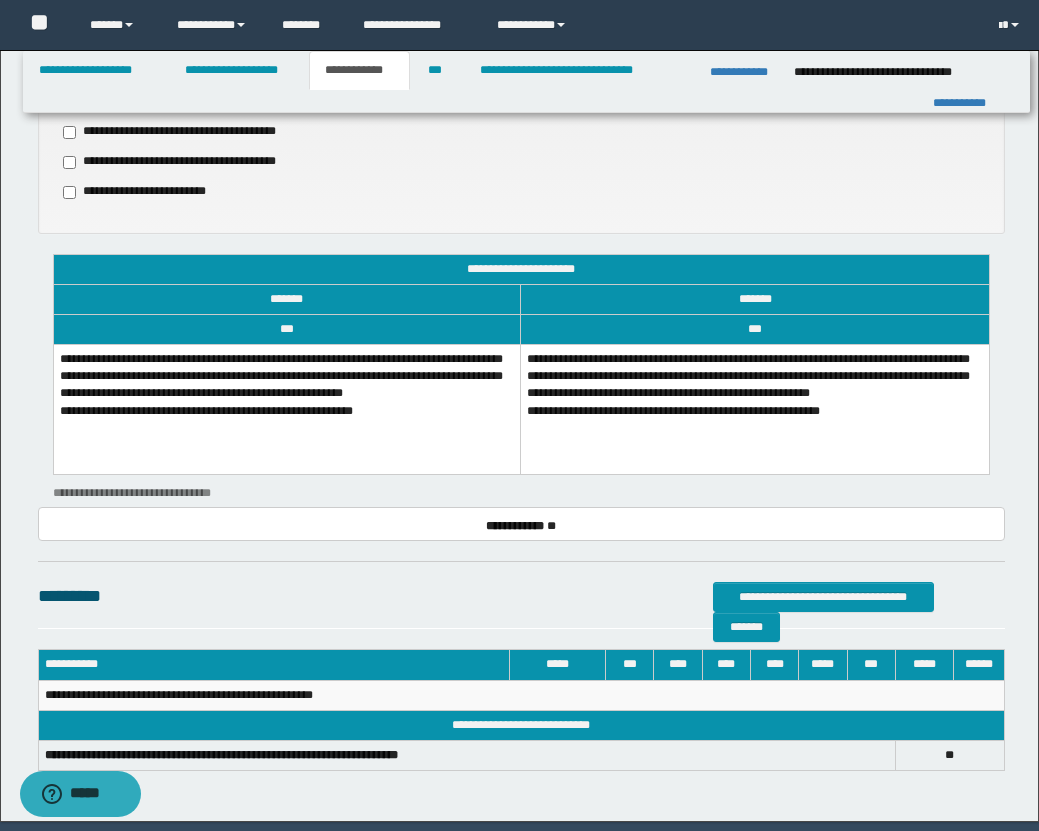 scroll, scrollTop: 1150, scrollLeft: 0, axis: vertical 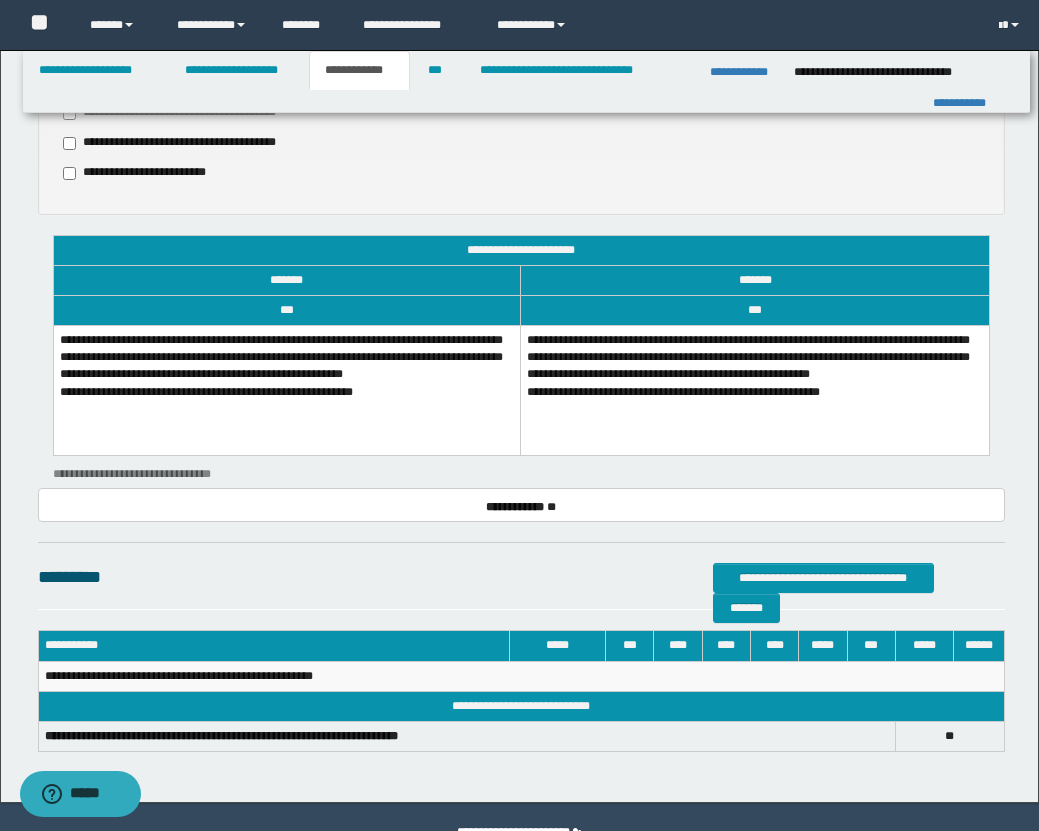 click on "**********" at bounding box center (287, 391) 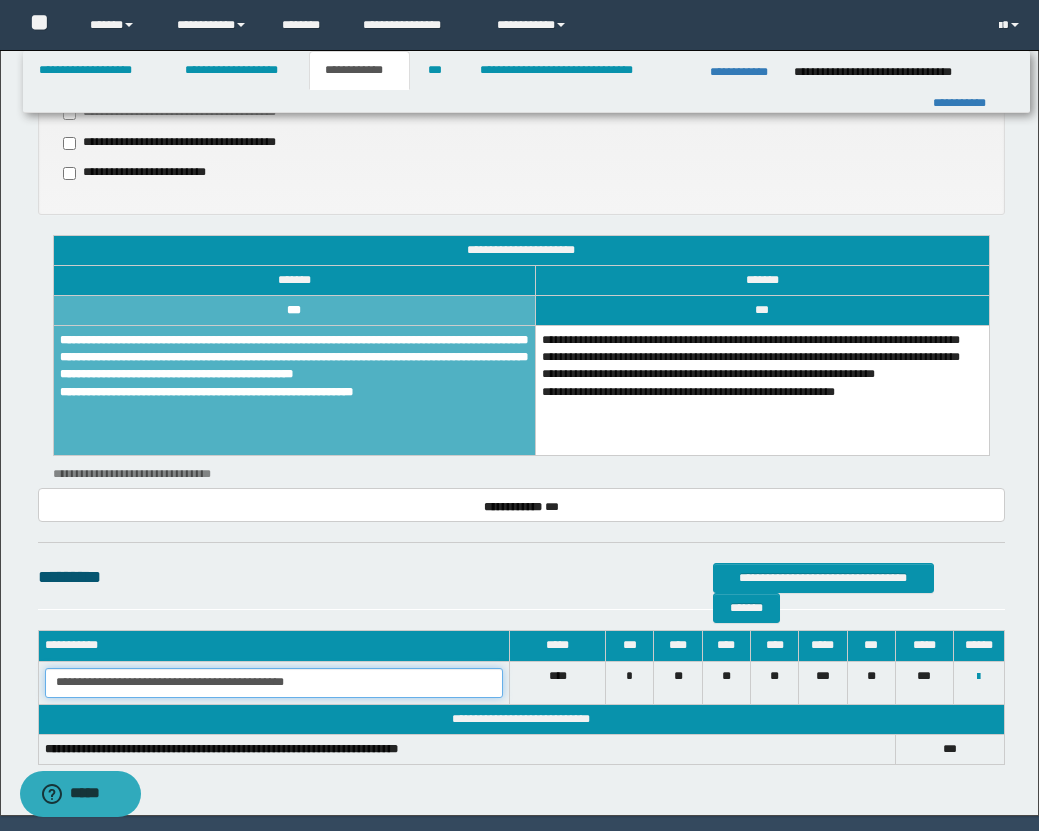 drag, startPoint x: 54, startPoint y: 679, endPoint x: 429, endPoint y: 681, distance: 375.00534 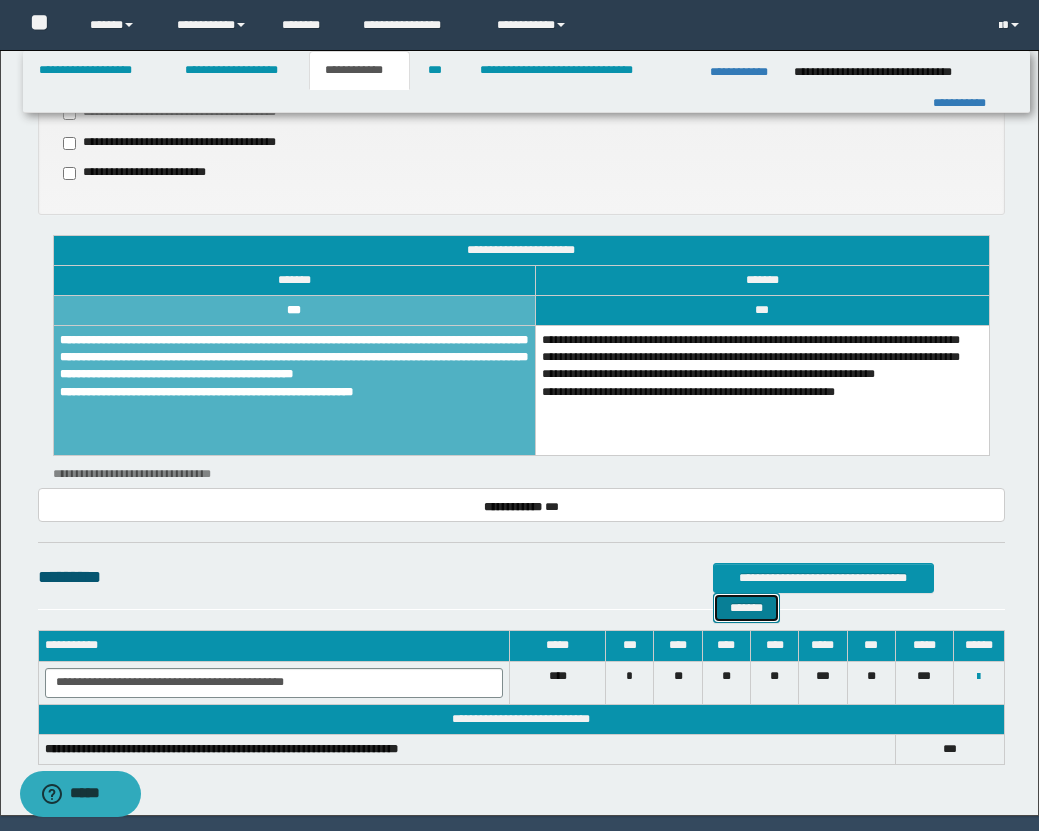 click on "*******" at bounding box center (746, 608) 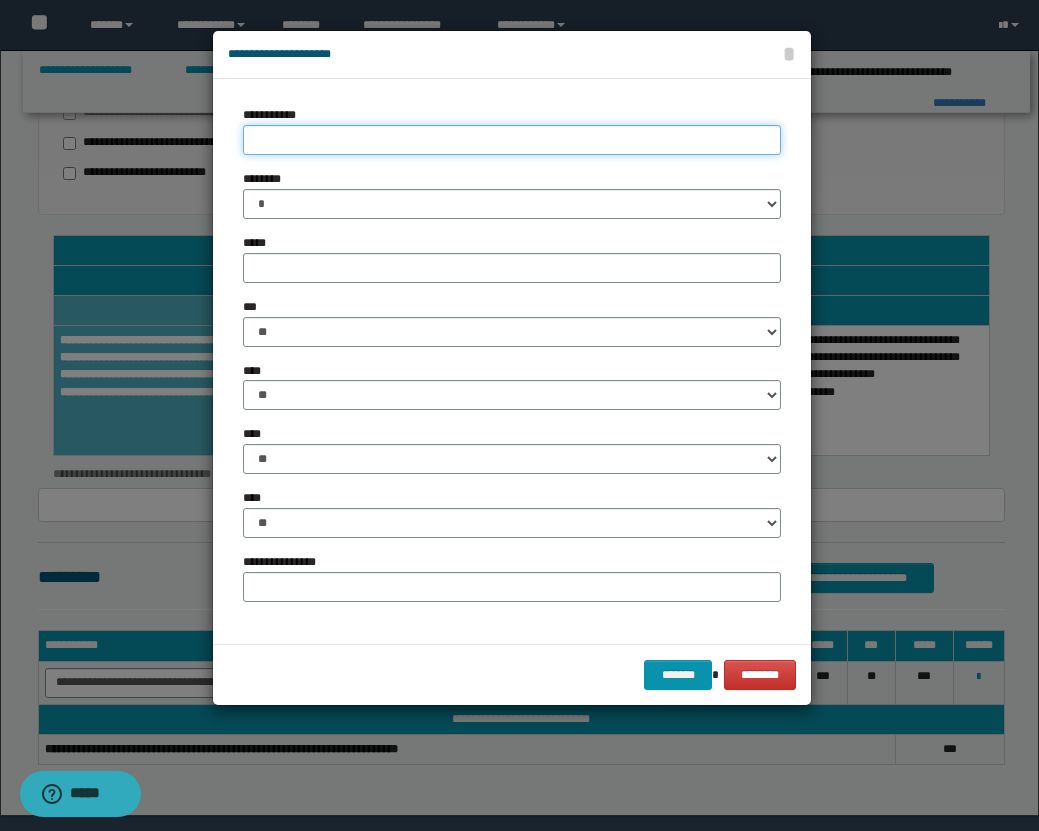 click on "**********" at bounding box center (512, 140) 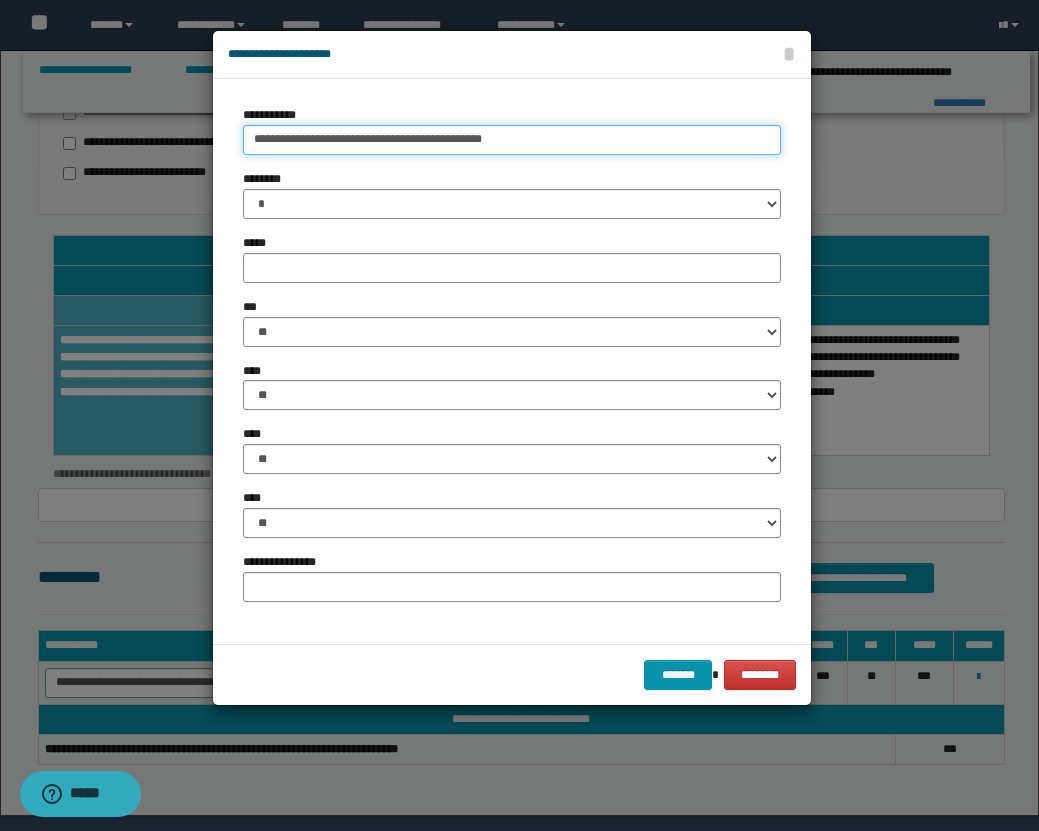 type on "**********" 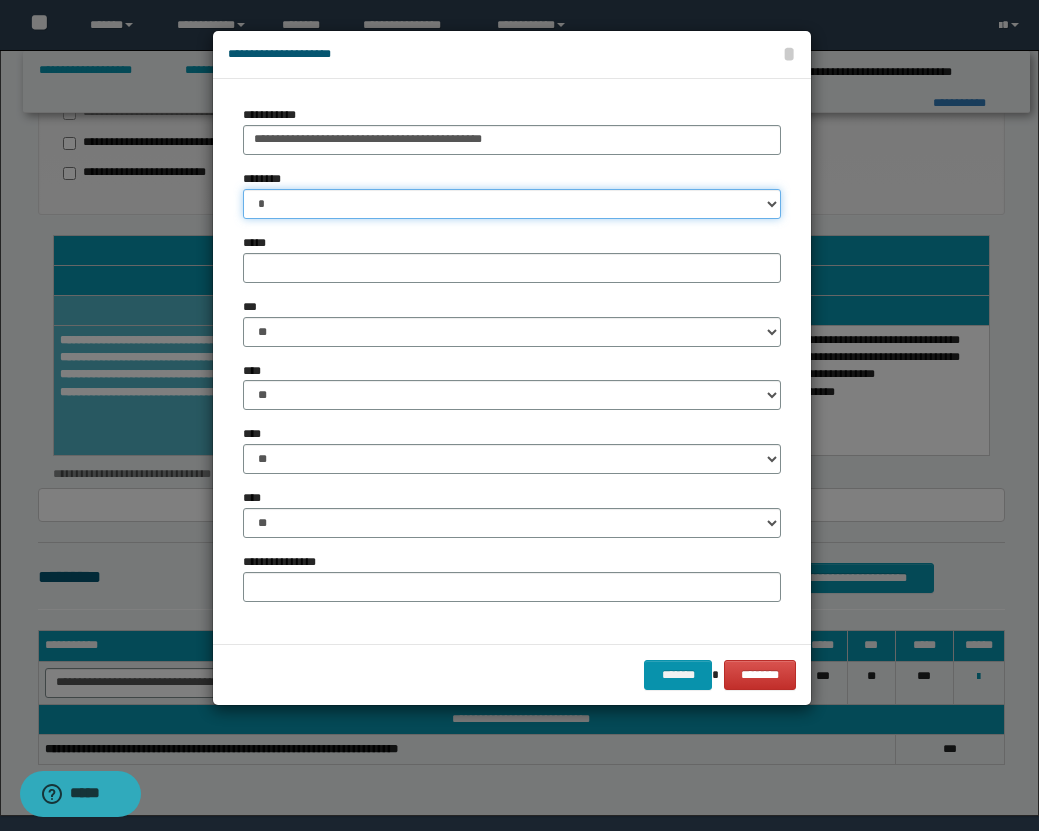 click on "*
*
*
*
*
*
*
*
*
**
**
**
**
**
**" at bounding box center (512, 204) 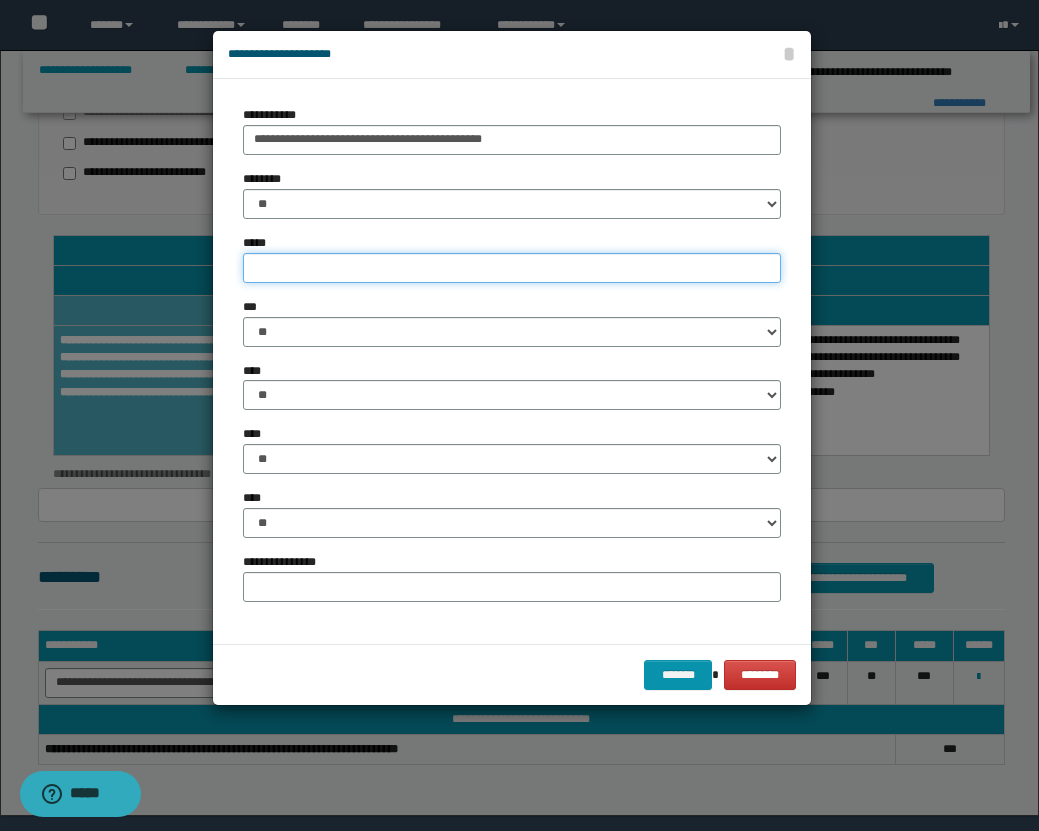 click on "*****" at bounding box center (512, 268) 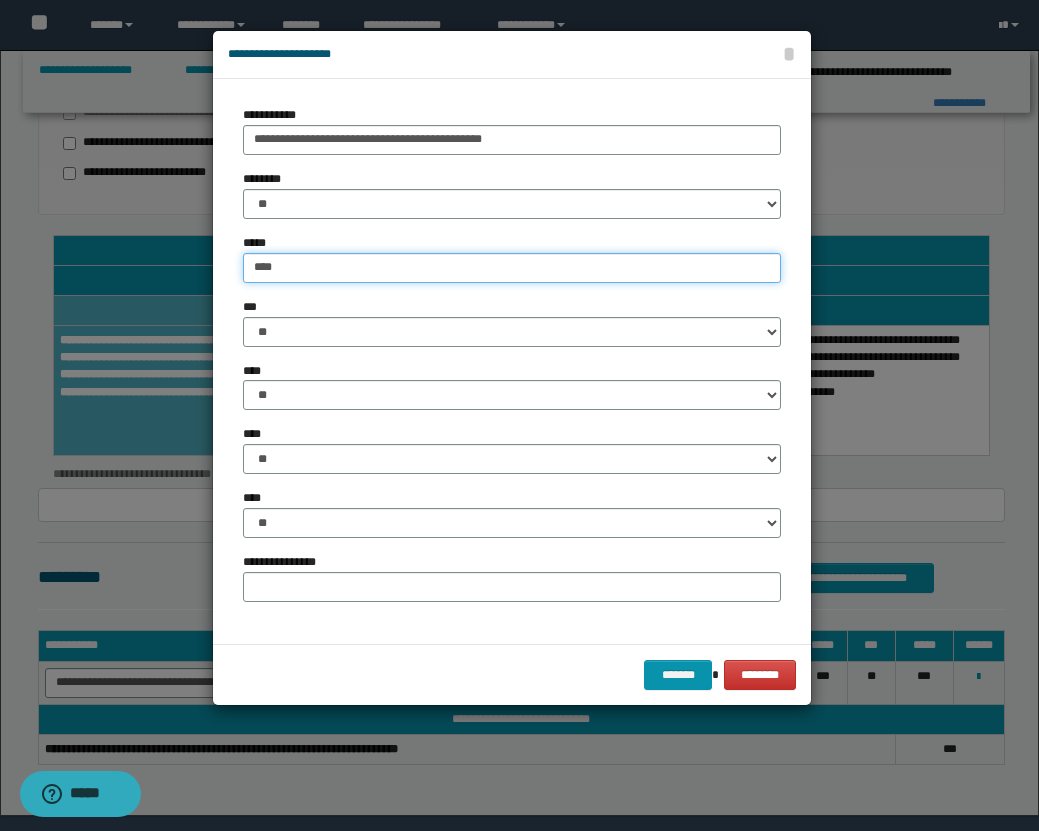 type on "****" 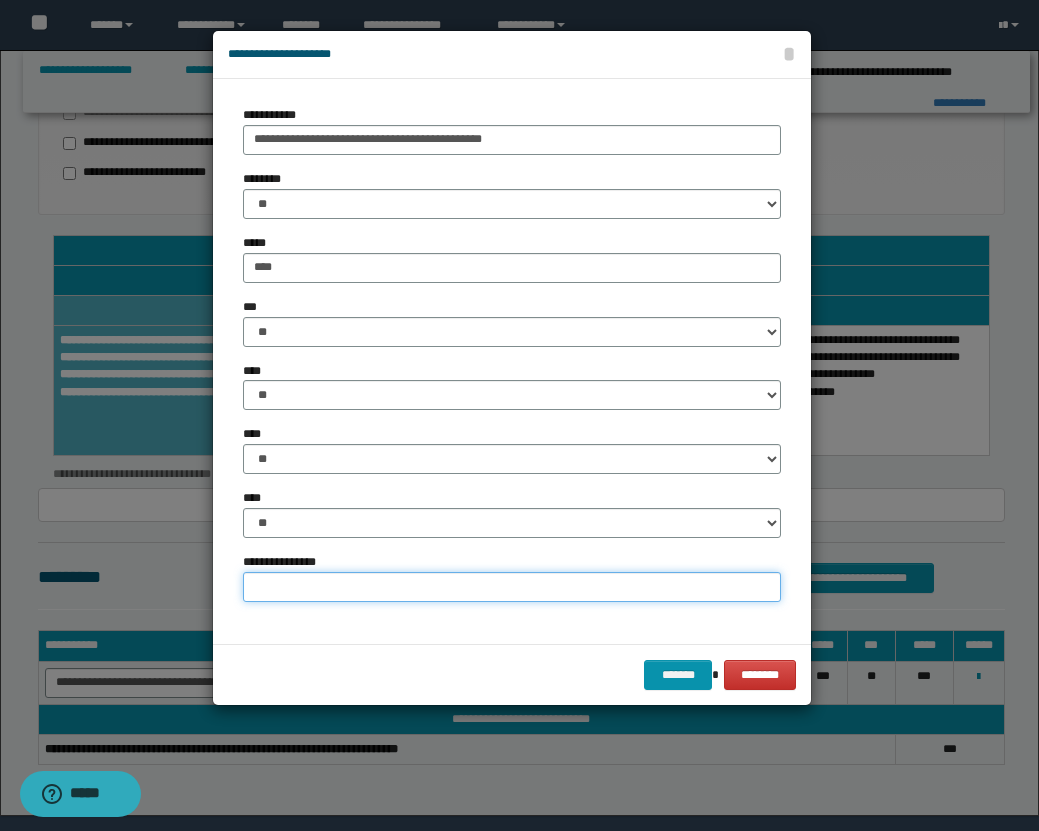 click on "**********" at bounding box center (512, 587) 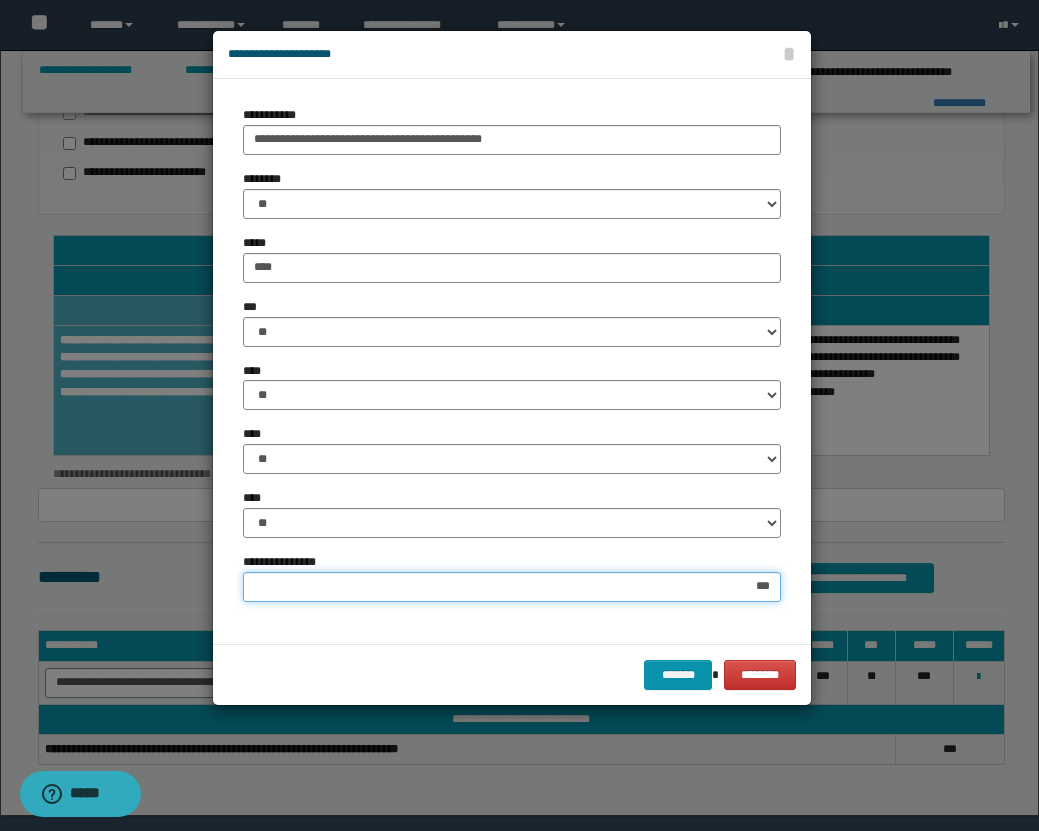 type on "****" 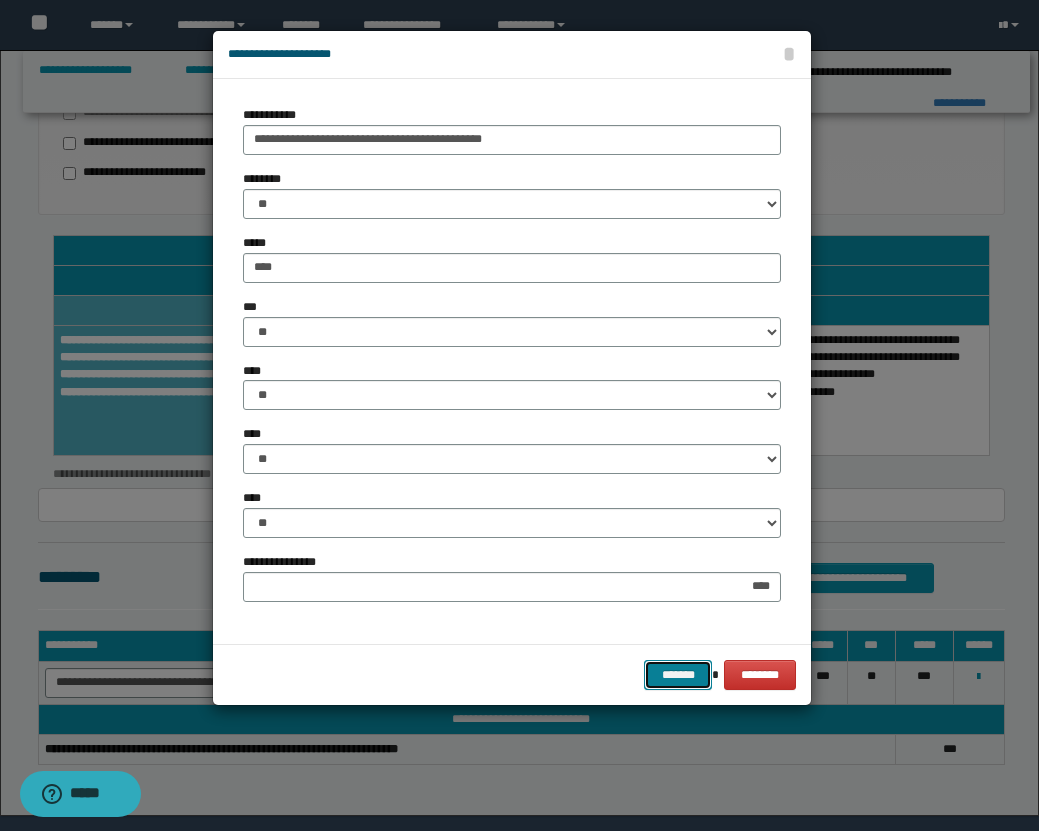 click on "*******" at bounding box center [678, 675] 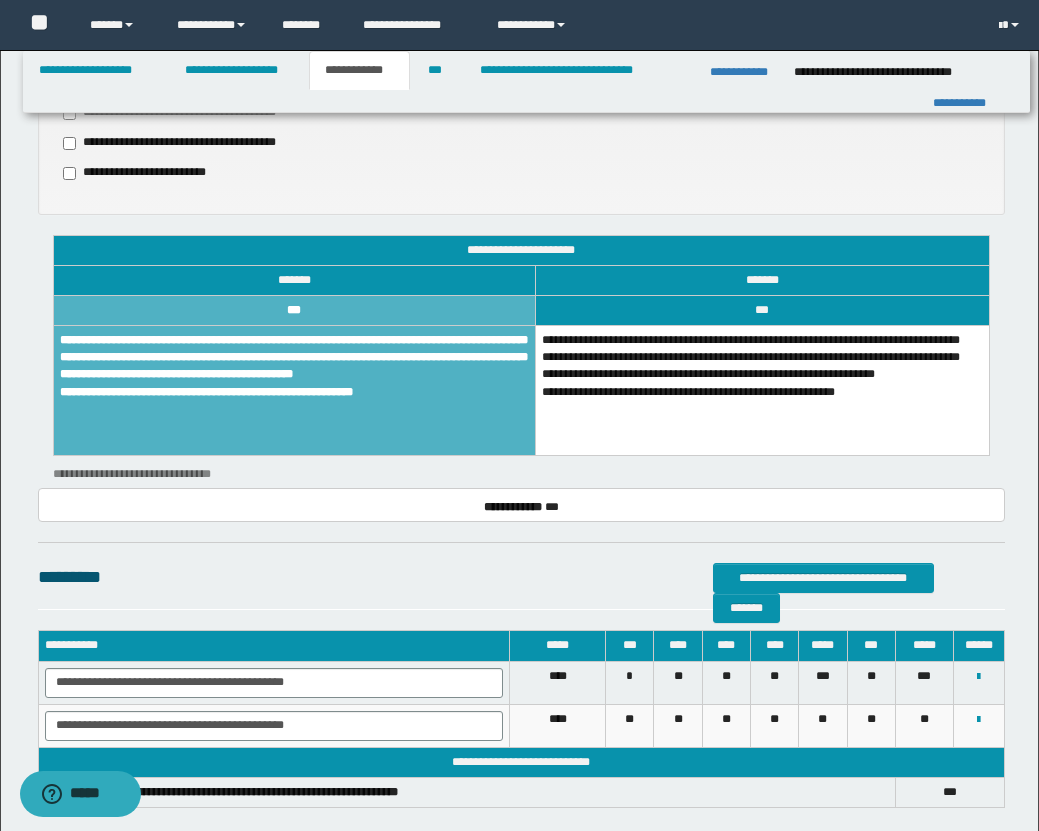click on "**********" at bounding box center [294, 391] 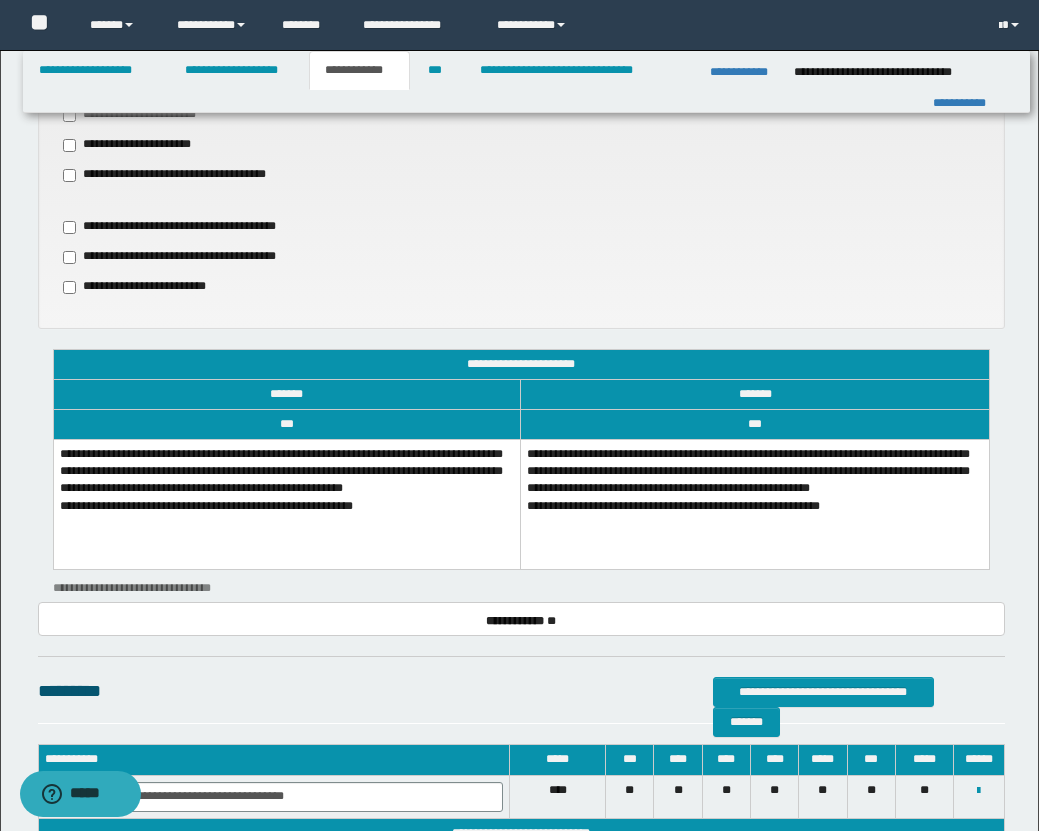 scroll, scrollTop: 881, scrollLeft: 0, axis: vertical 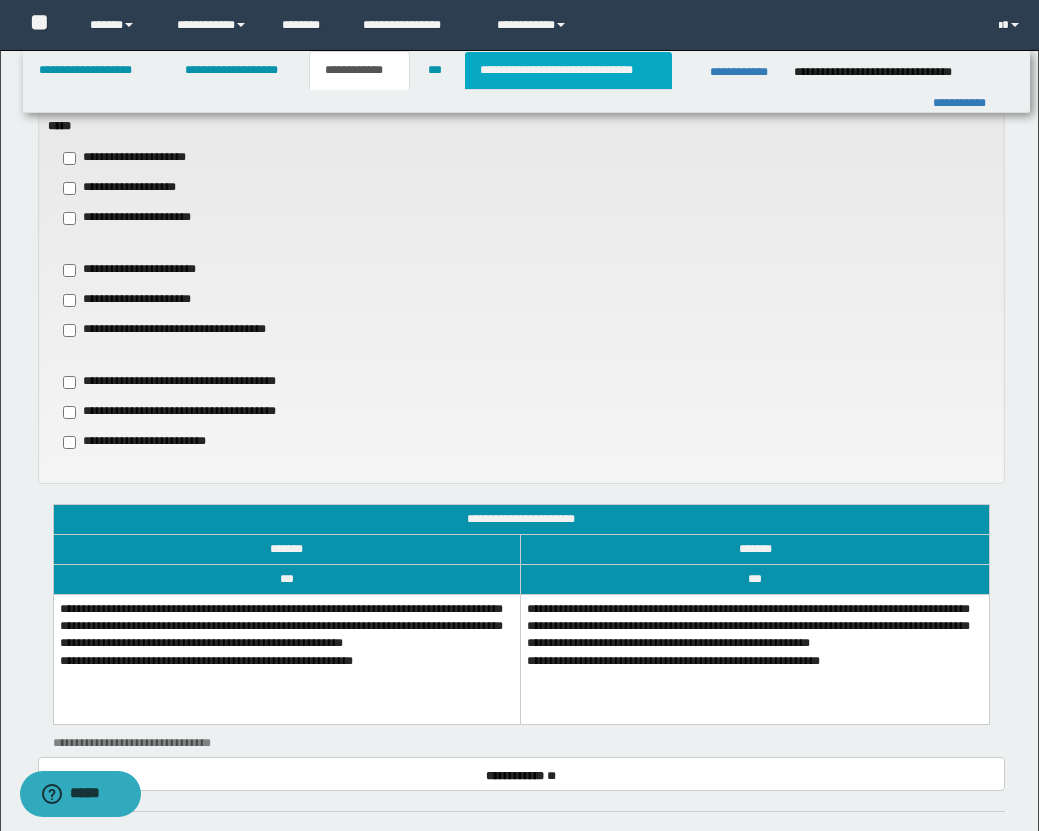 click on "**********" at bounding box center (568, 70) 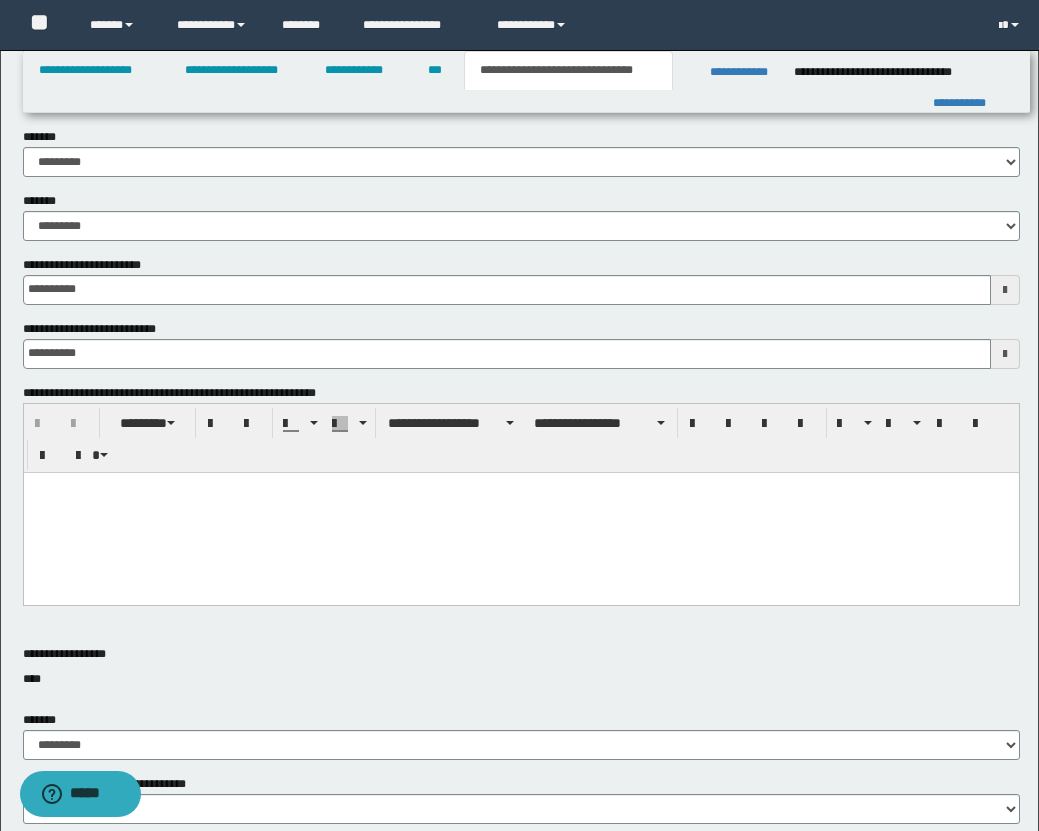 scroll, scrollTop: 382, scrollLeft: 0, axis: vertical 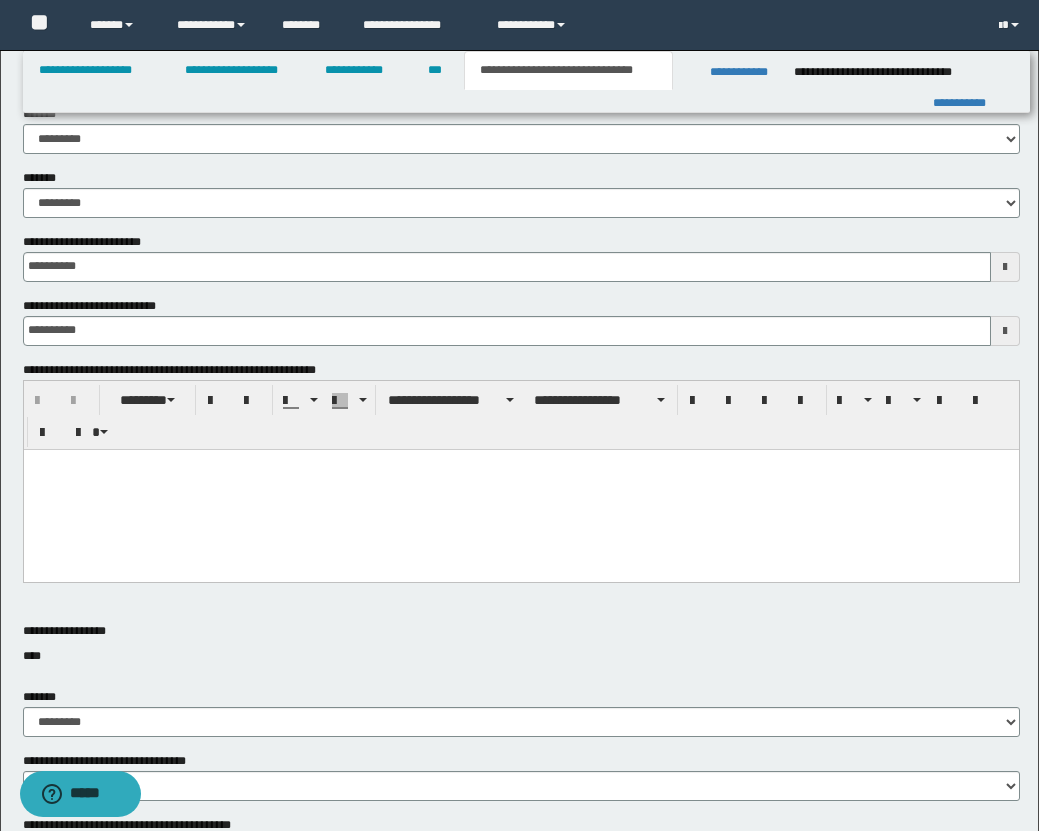 click at bounding box center [520, 489] 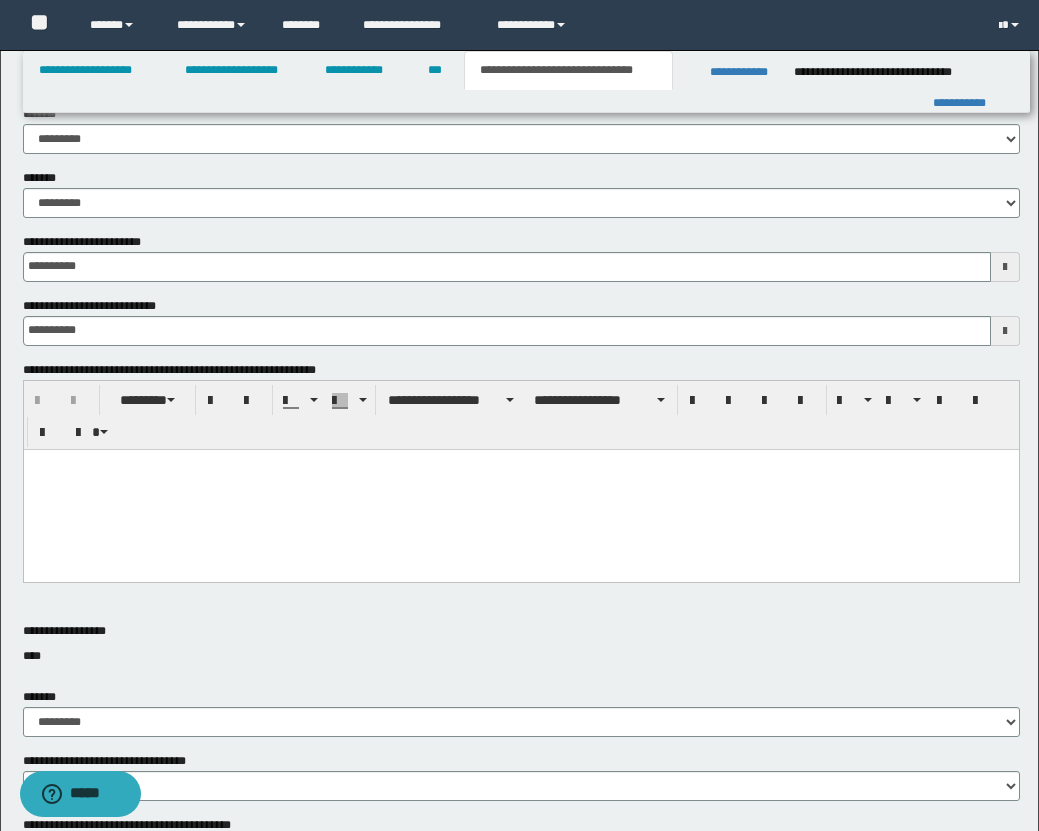 click at bounding box center [520, 489] 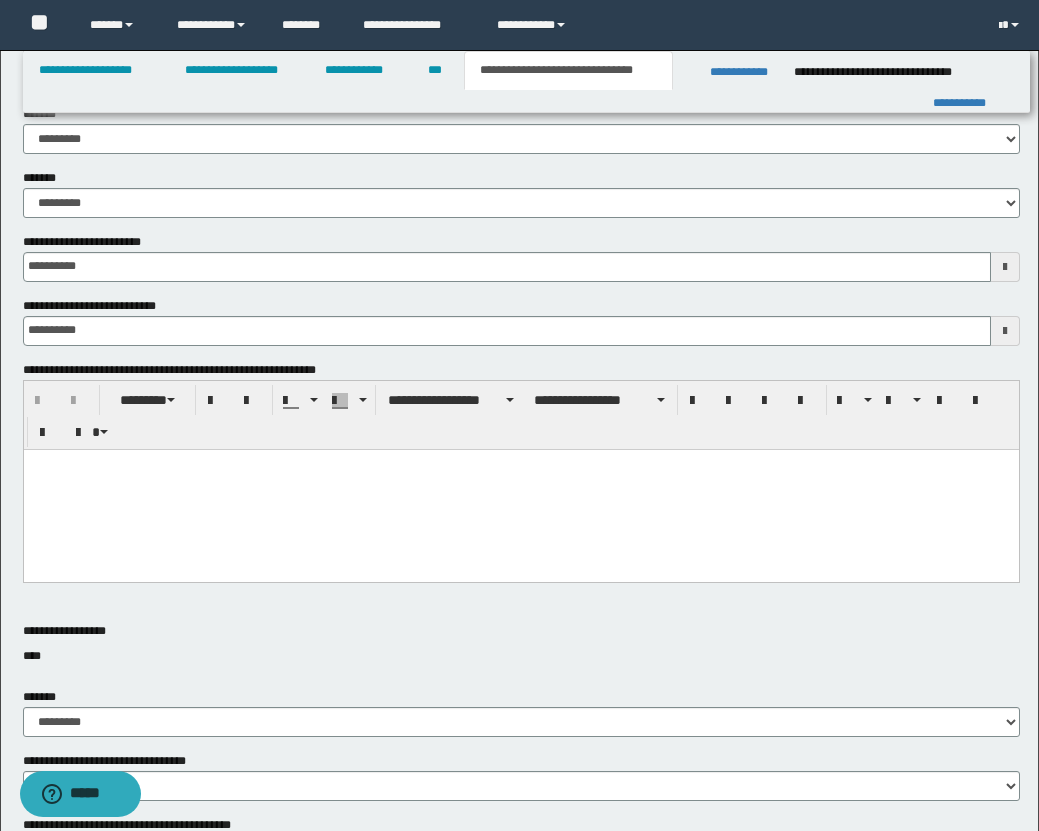 type 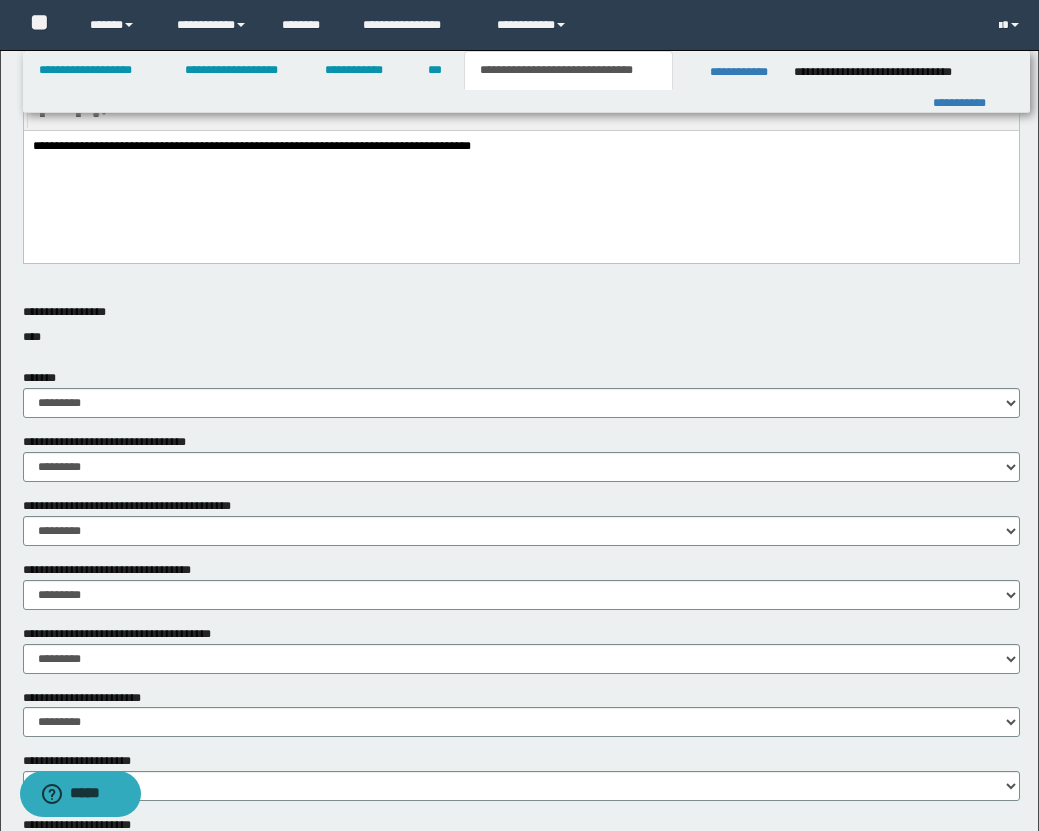 scroll, scrollTop: 819, scrollLeft: 0, axis: vertical 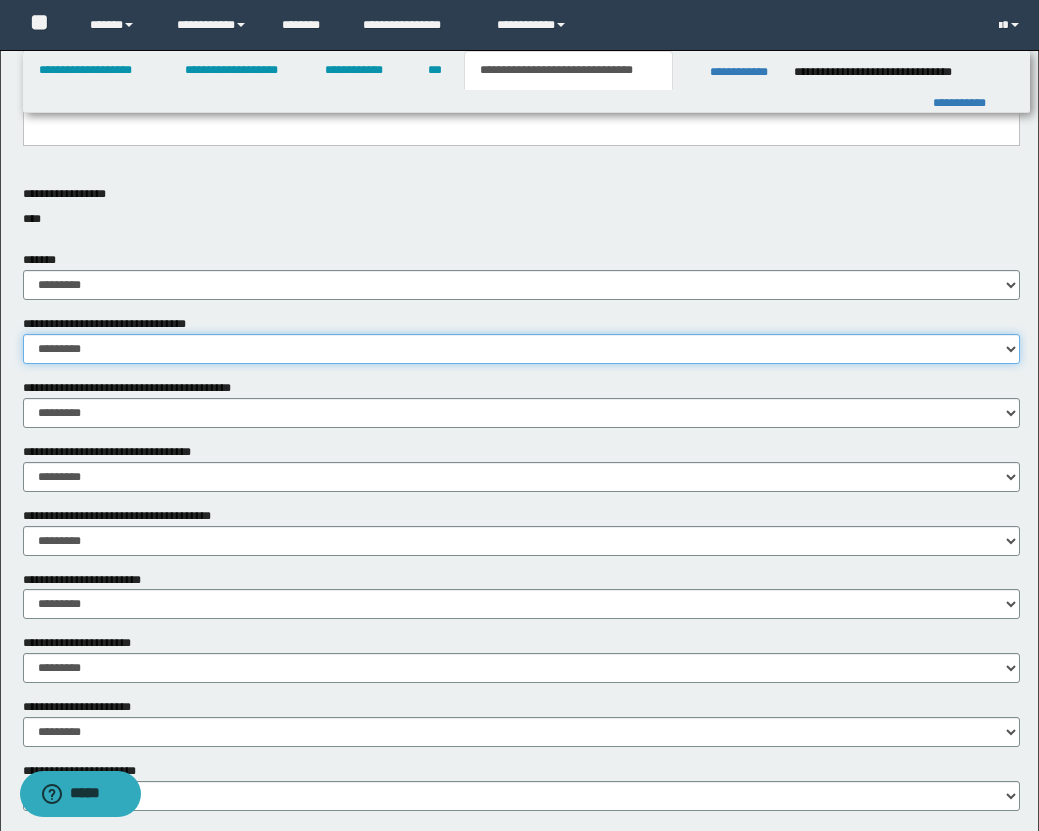 click on "*********
**
**" at bounding box center (521, 349) 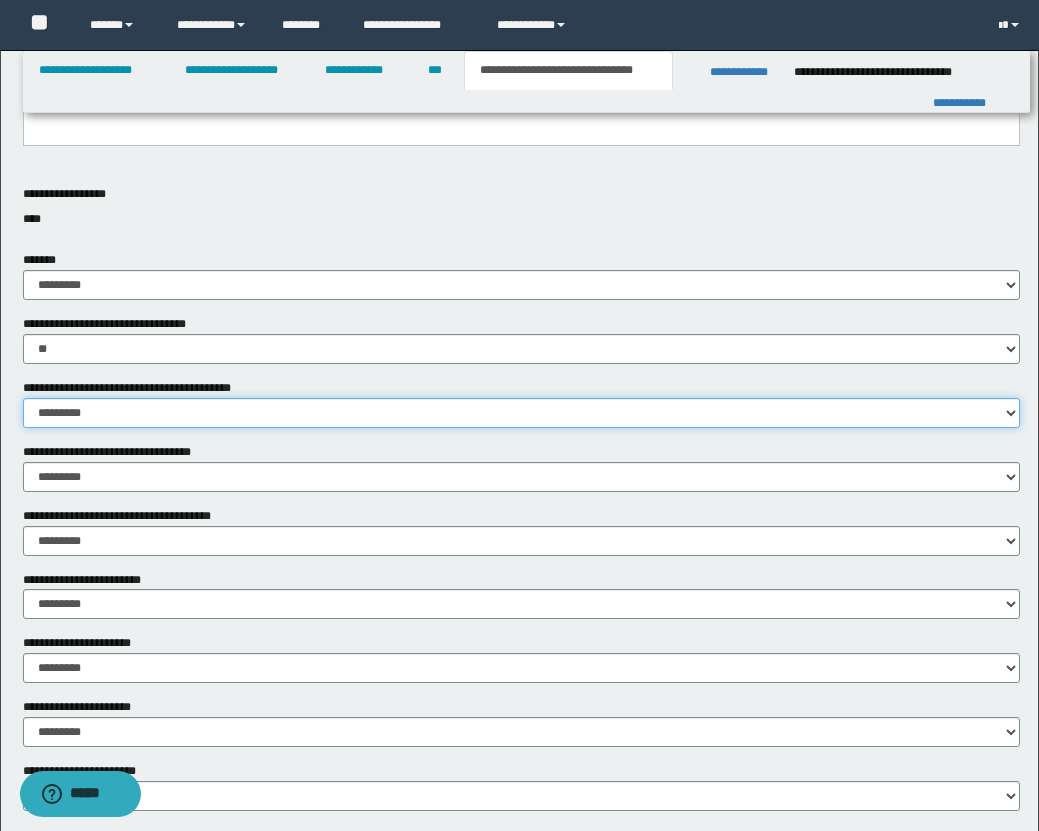 click on "*********
**
**" at bounding box center (521, 413) 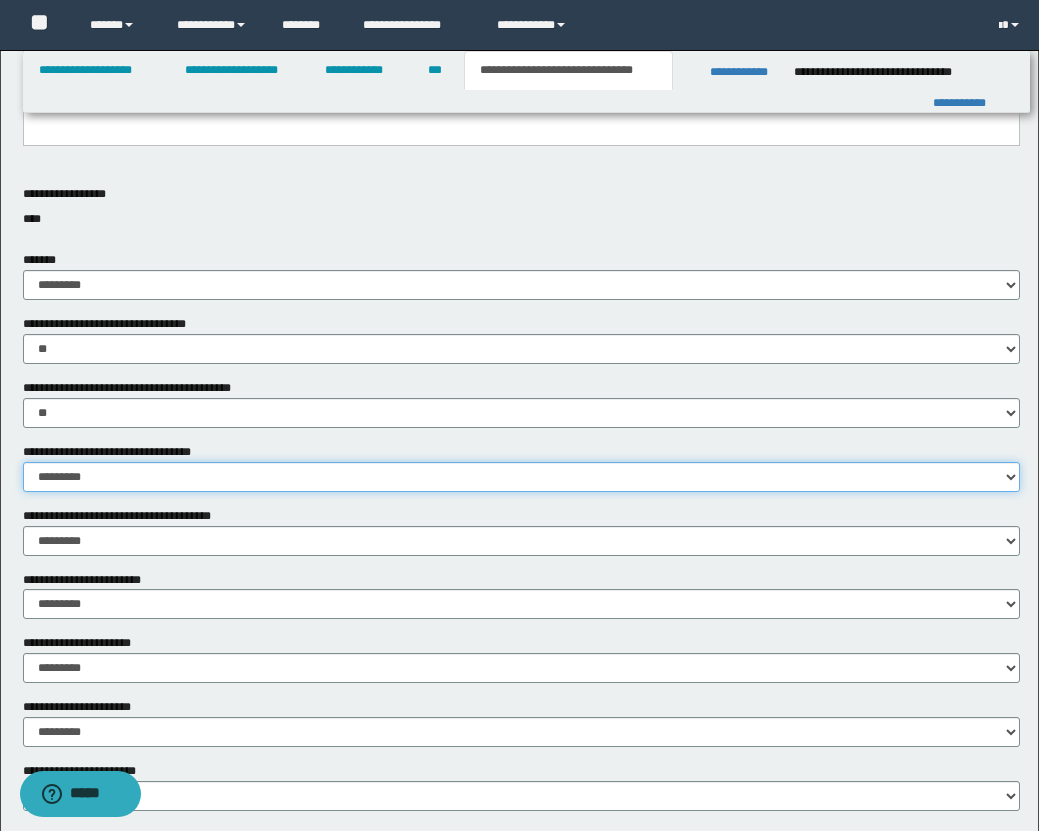 click on "*********
**
**" at bounding box center [521, 477] 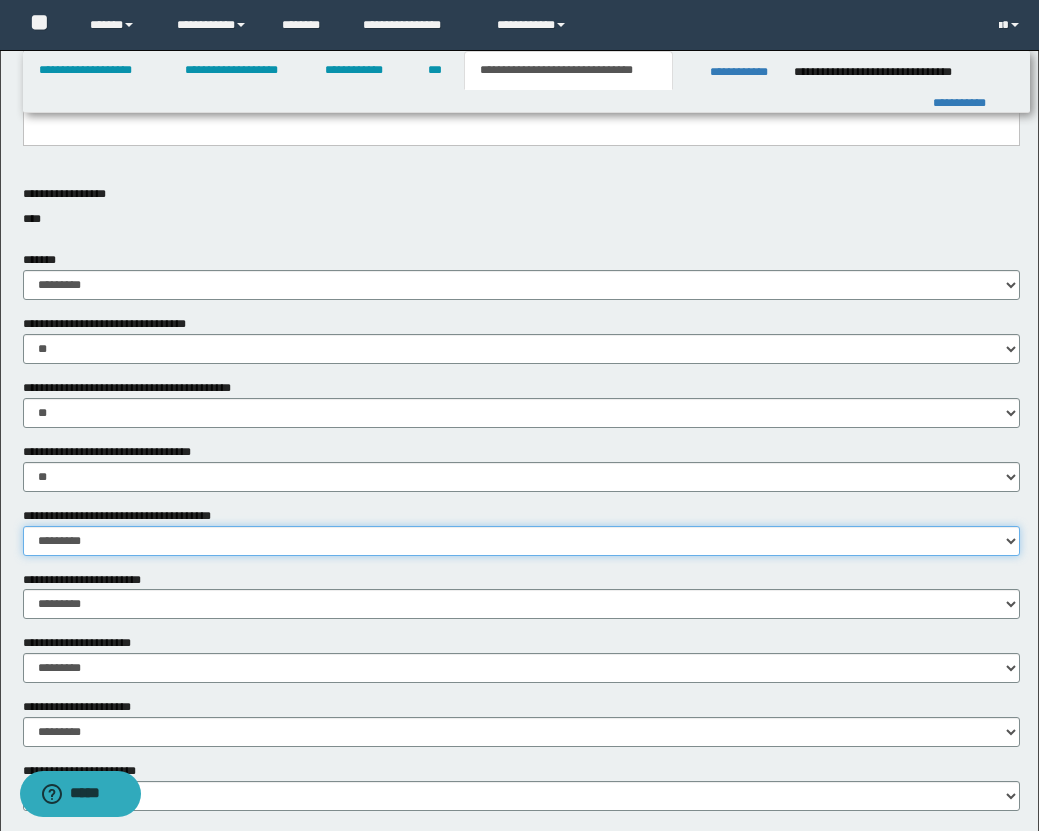 click on "*********
**
**" at bounding box center [521, 541] 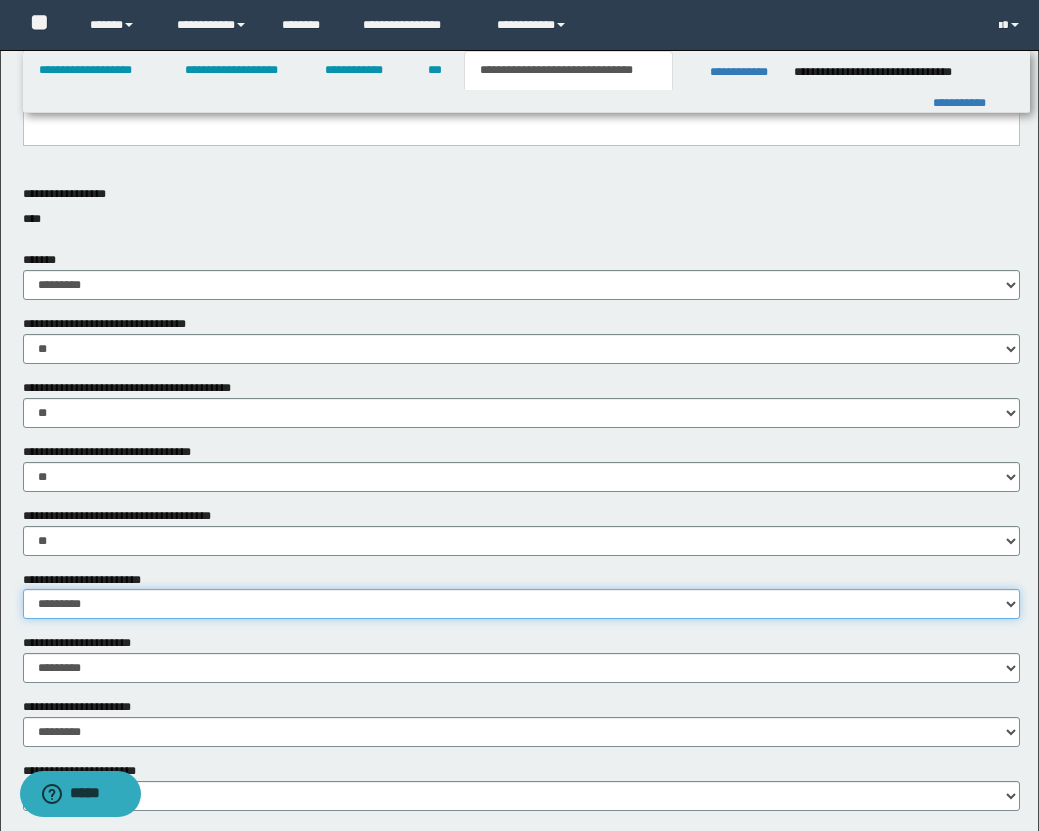 click on "*********
**
**" at bounding box center (521, 604) 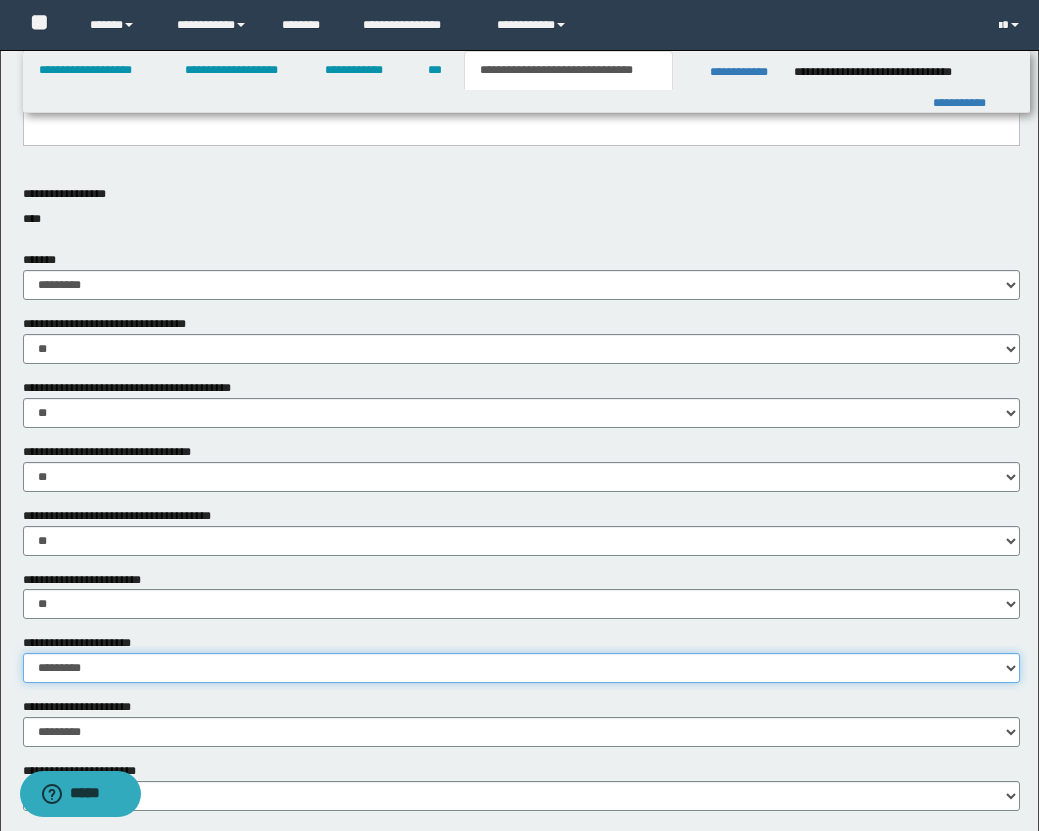 click on "*********
**
**" at bounding box center [521, 668] 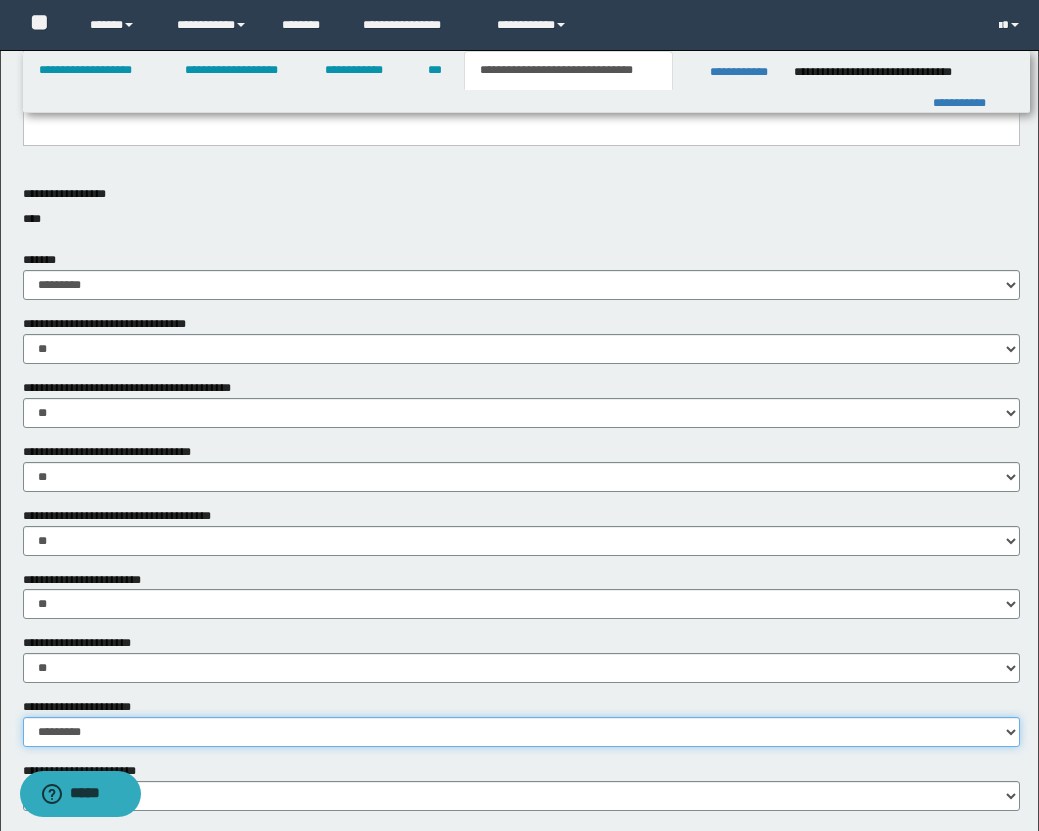 click on "*********
**
**" at bounding box center [521, 732] 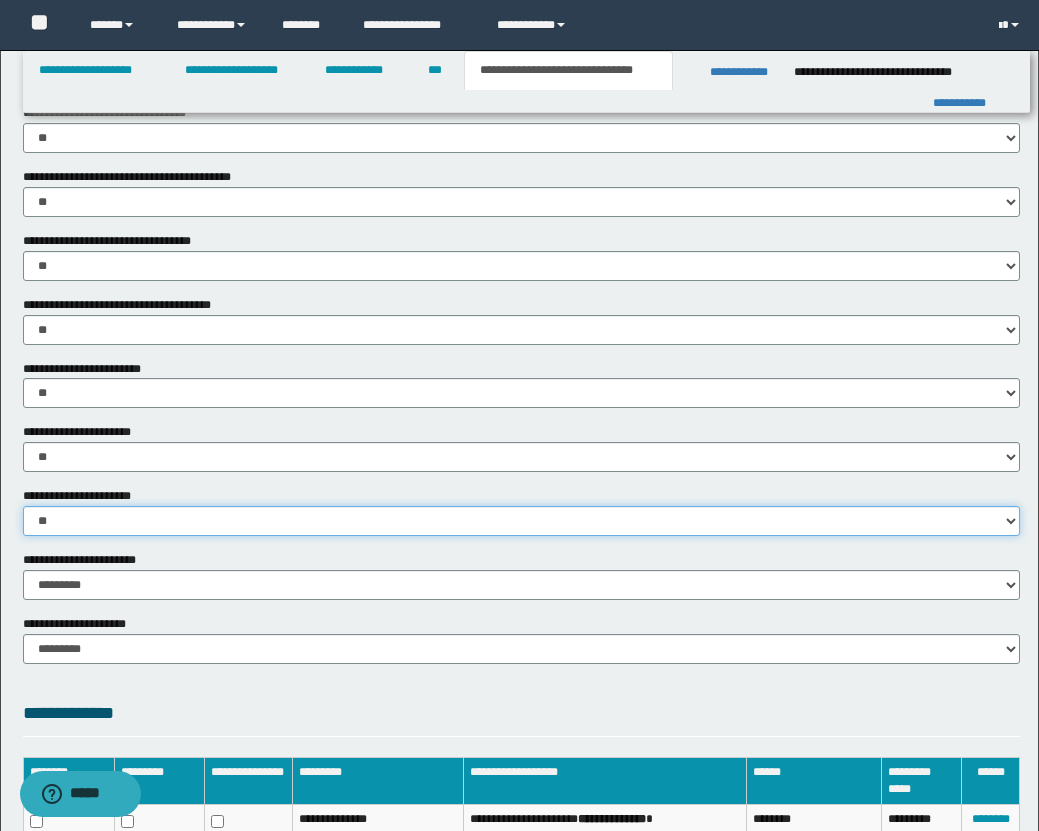 scroll, scrollTop: 1077, scrollLeft: 0, axis: vertical 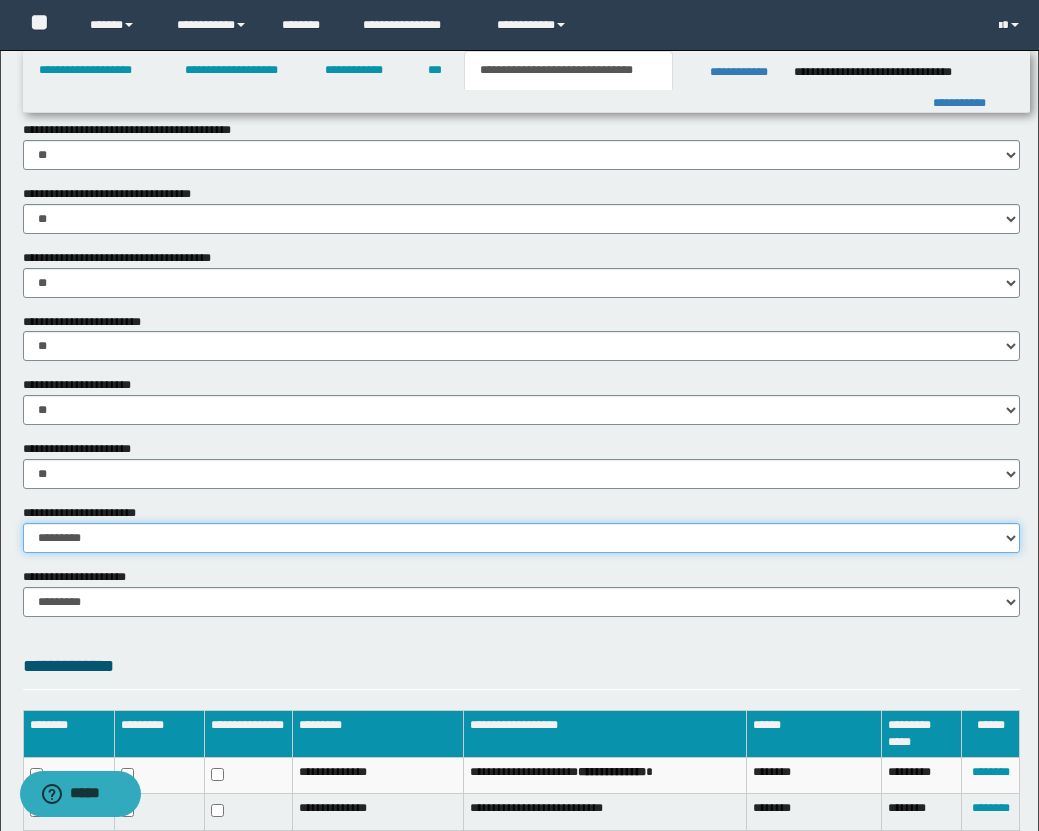 click on "*********
*********
*********" at bounding box center (521, 538) 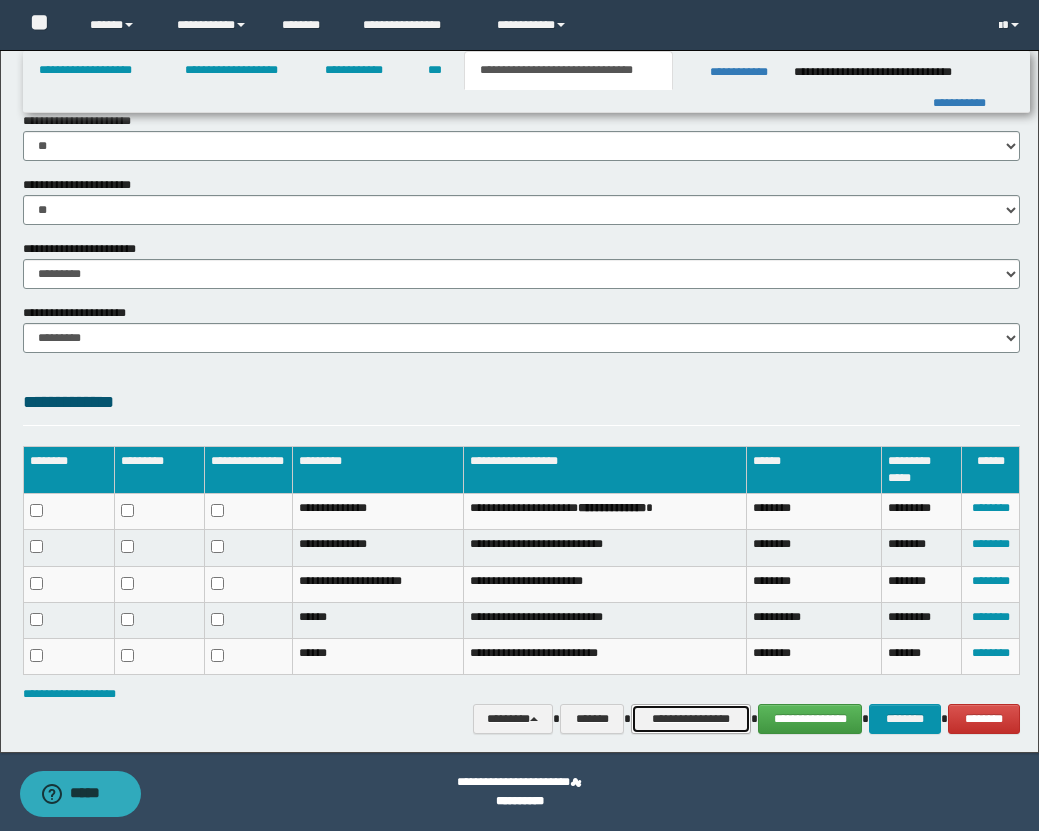 click on "**********" at bounding box center (691, 719) 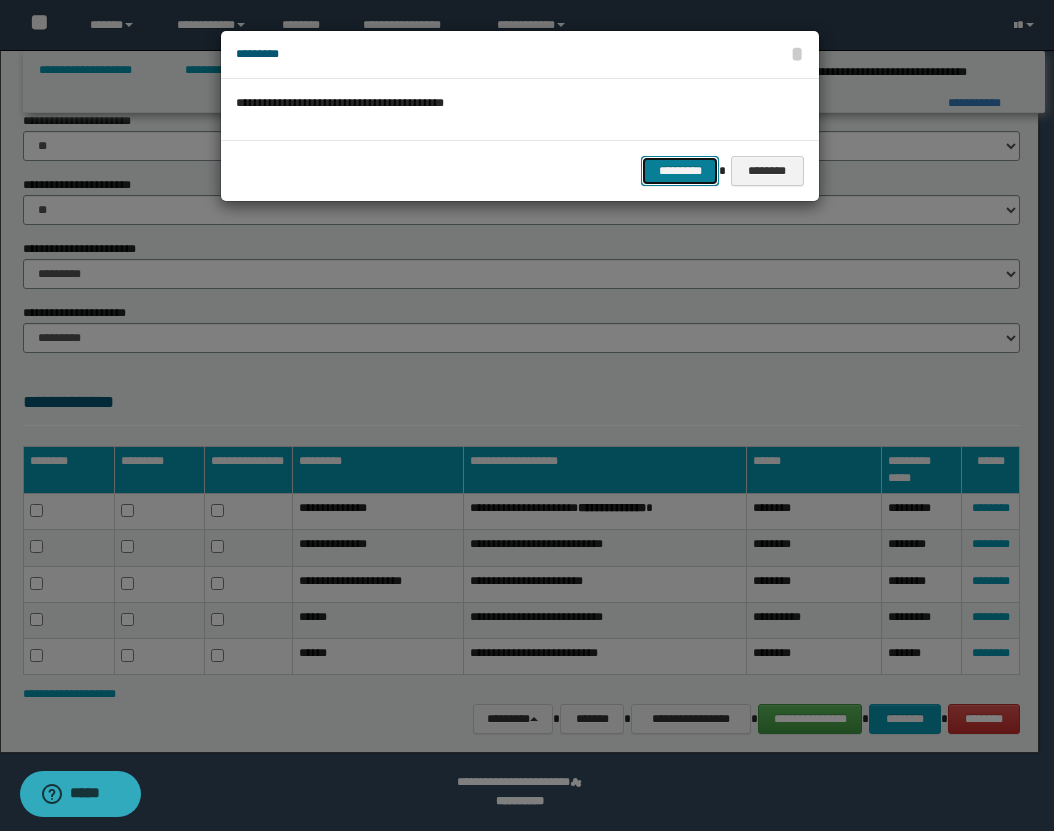 click on "*********" at bounding box center (680, 171) 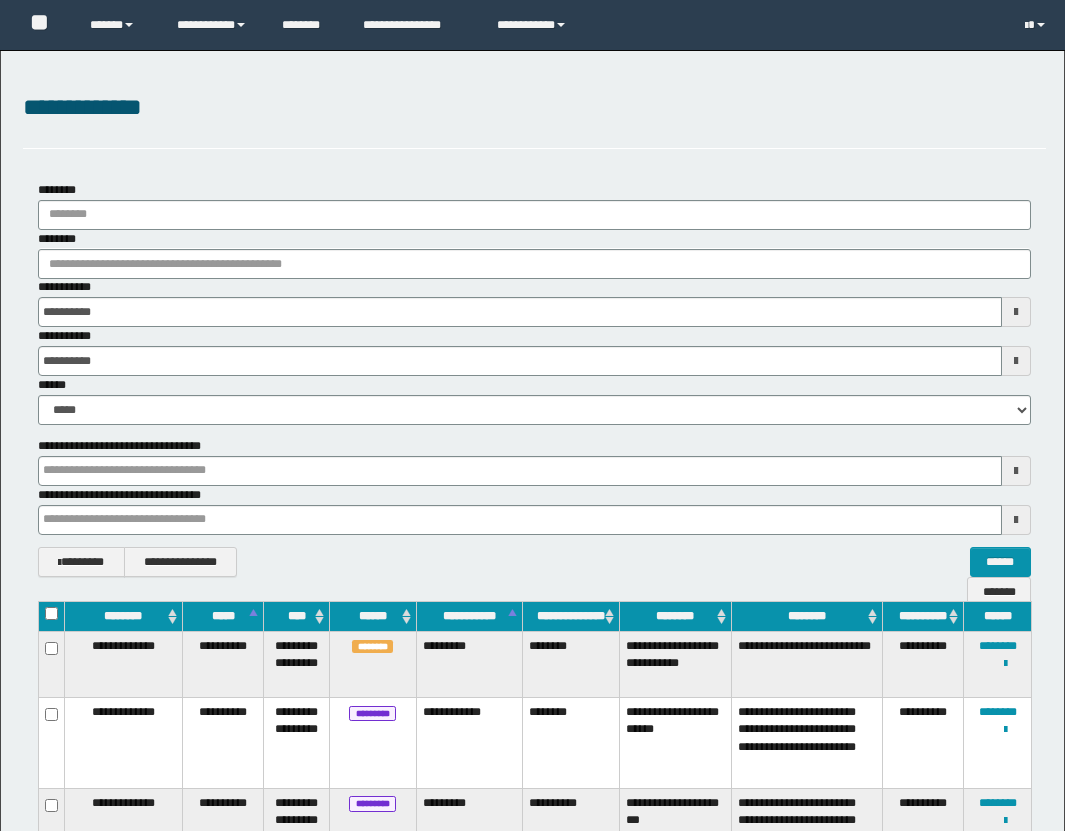 scroll, scrollTop: 106, scrollLeft: 0, axis: vertical 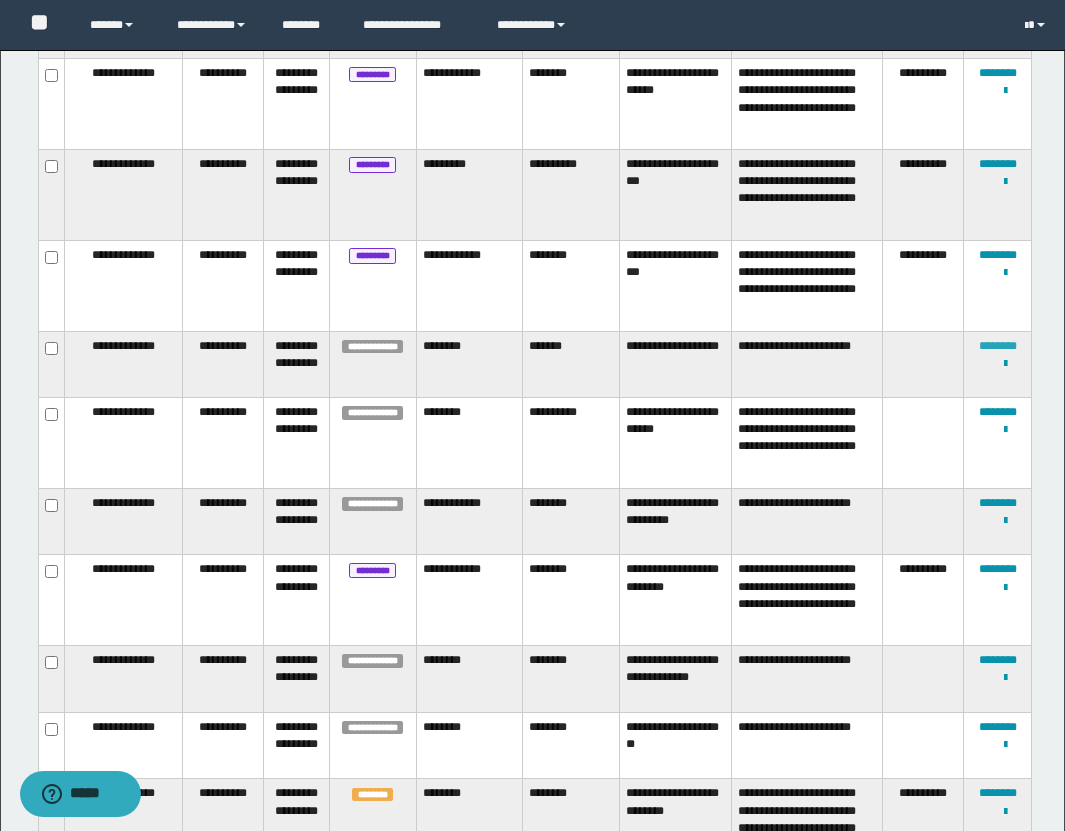 click on "********" at bounding box center [998, 346] 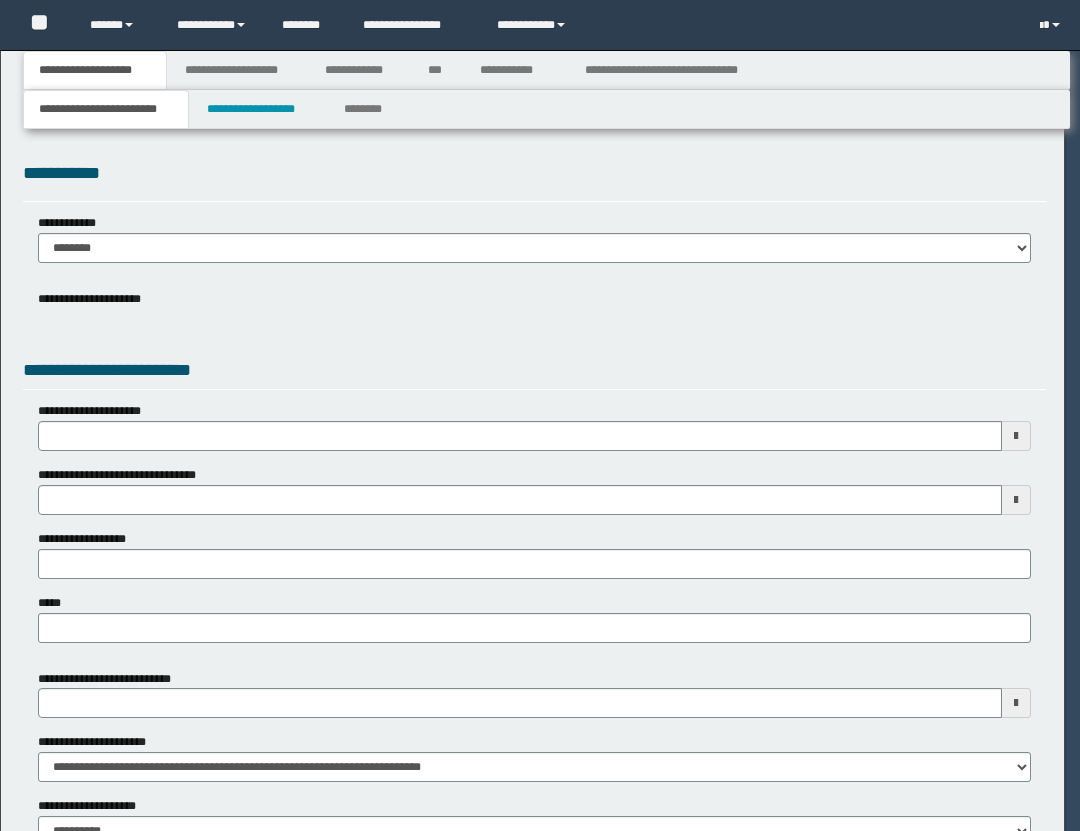 scroll, scrollTop: 0, scrollLeft: 0, axis: both 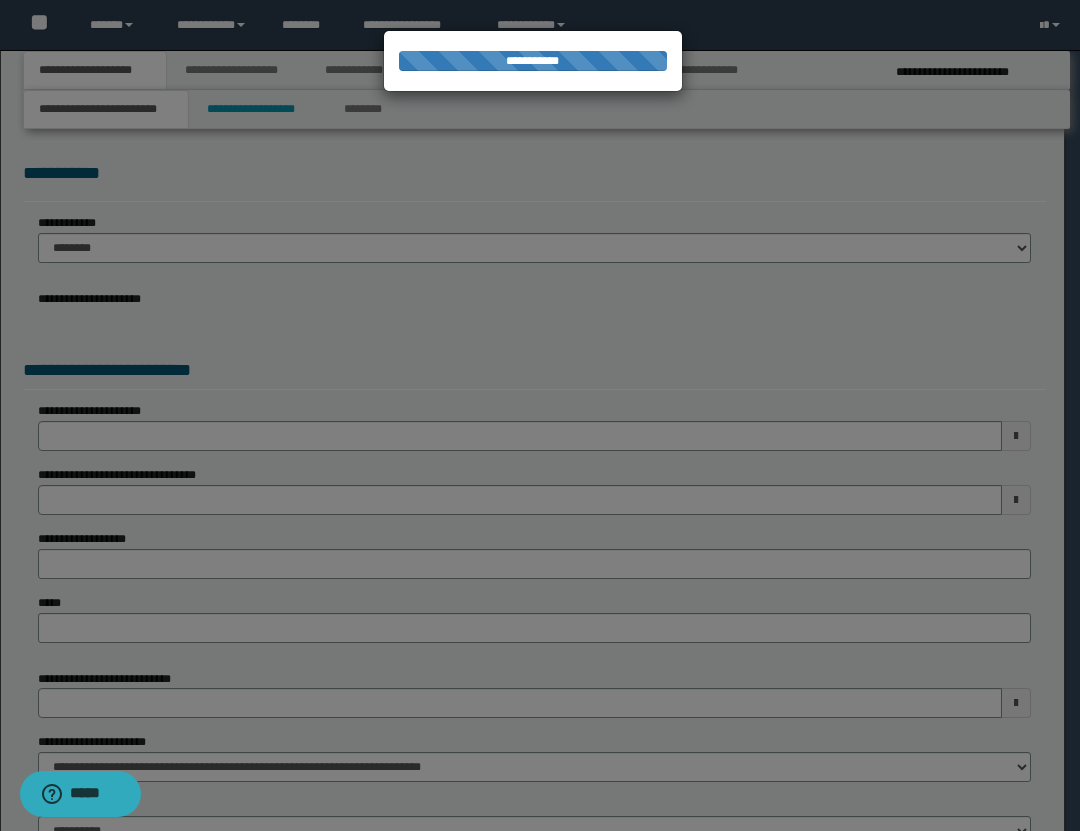 select on "*" 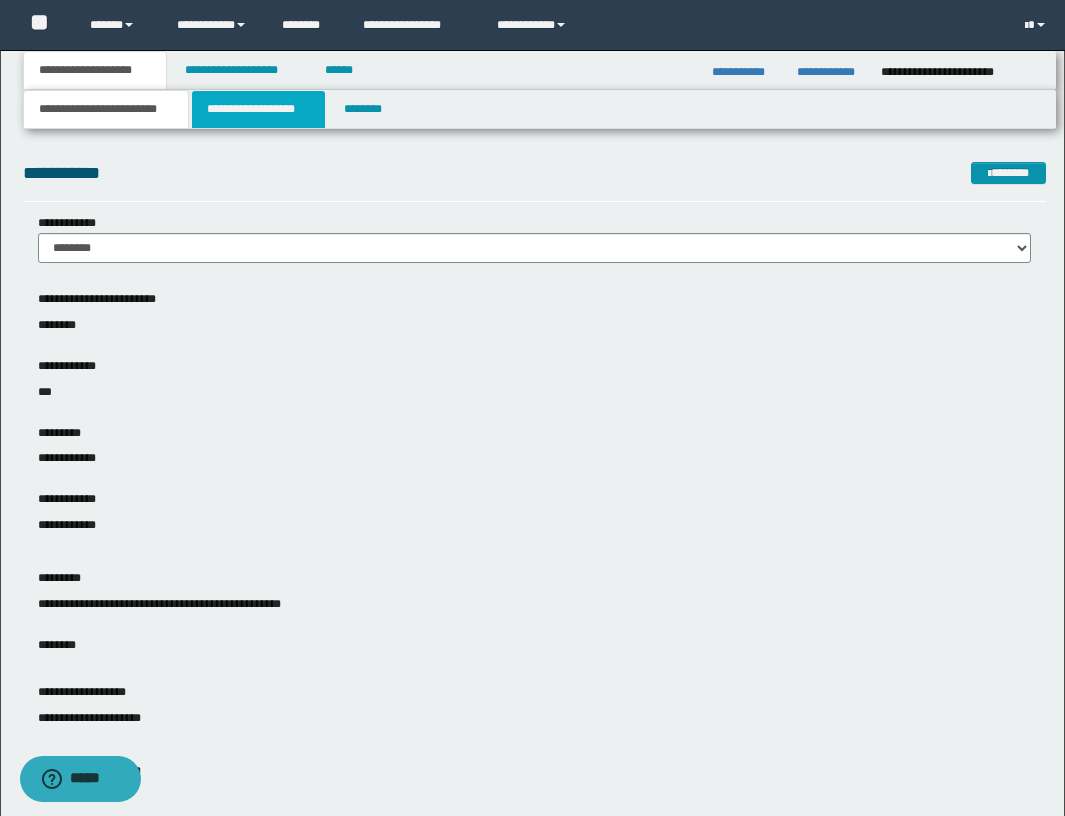 click on "**********" at bounding box center [258, 109] 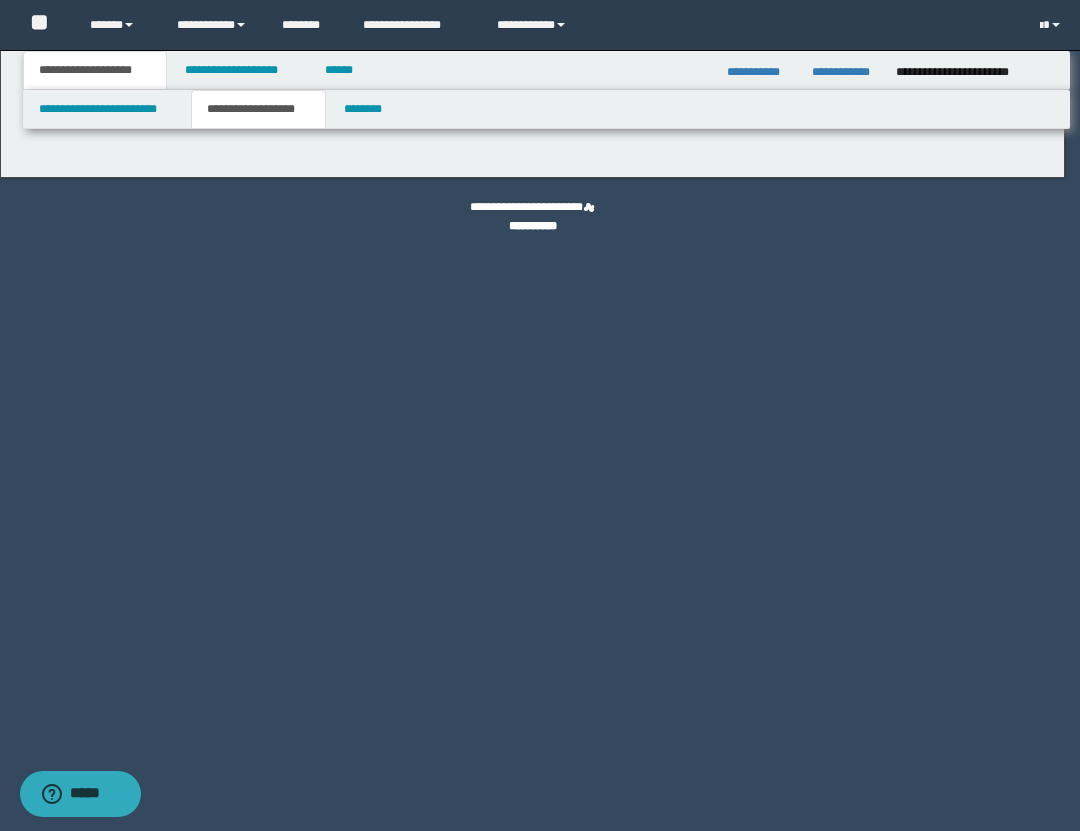type on "*******" 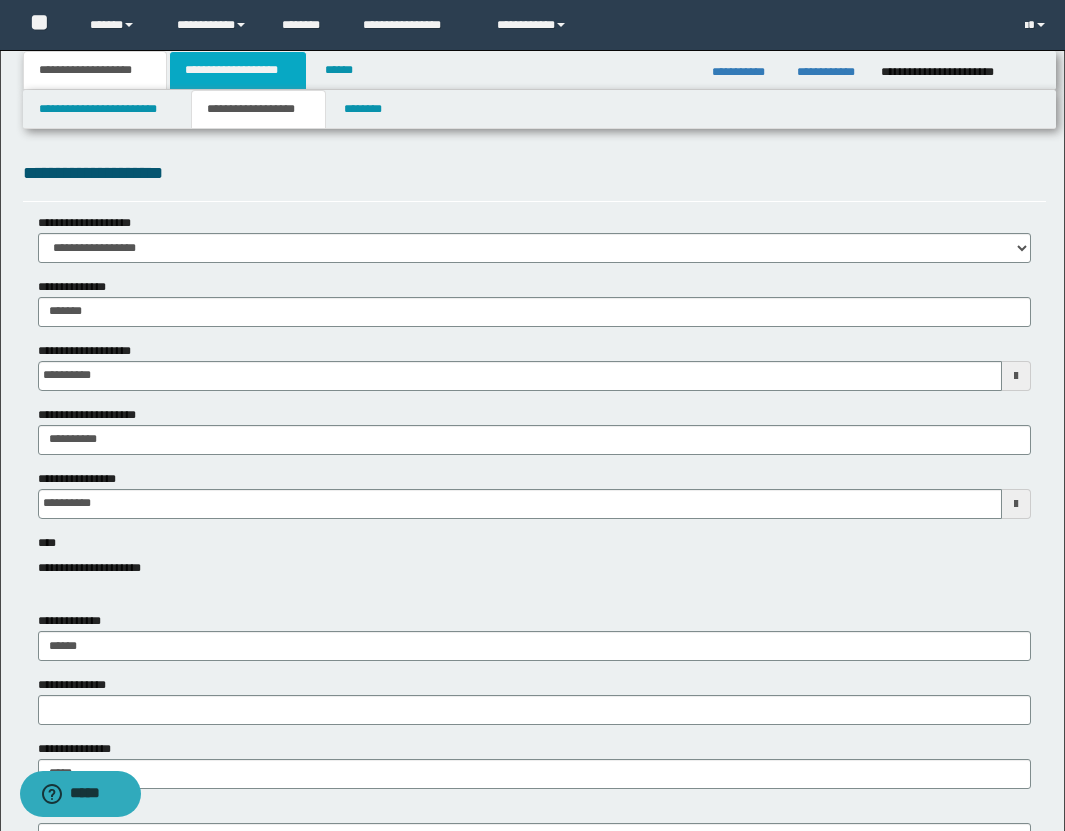 click on "**********" at bounding box center [238, 70] 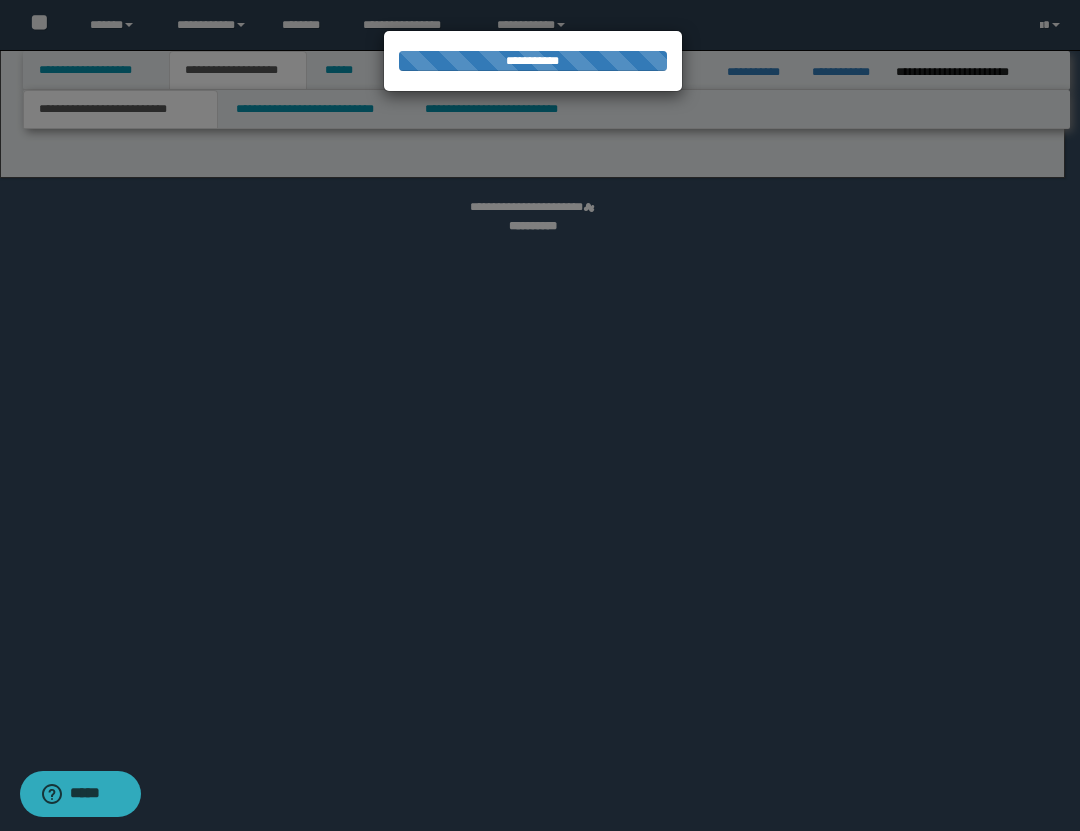 click at bounding box center (540, 415) 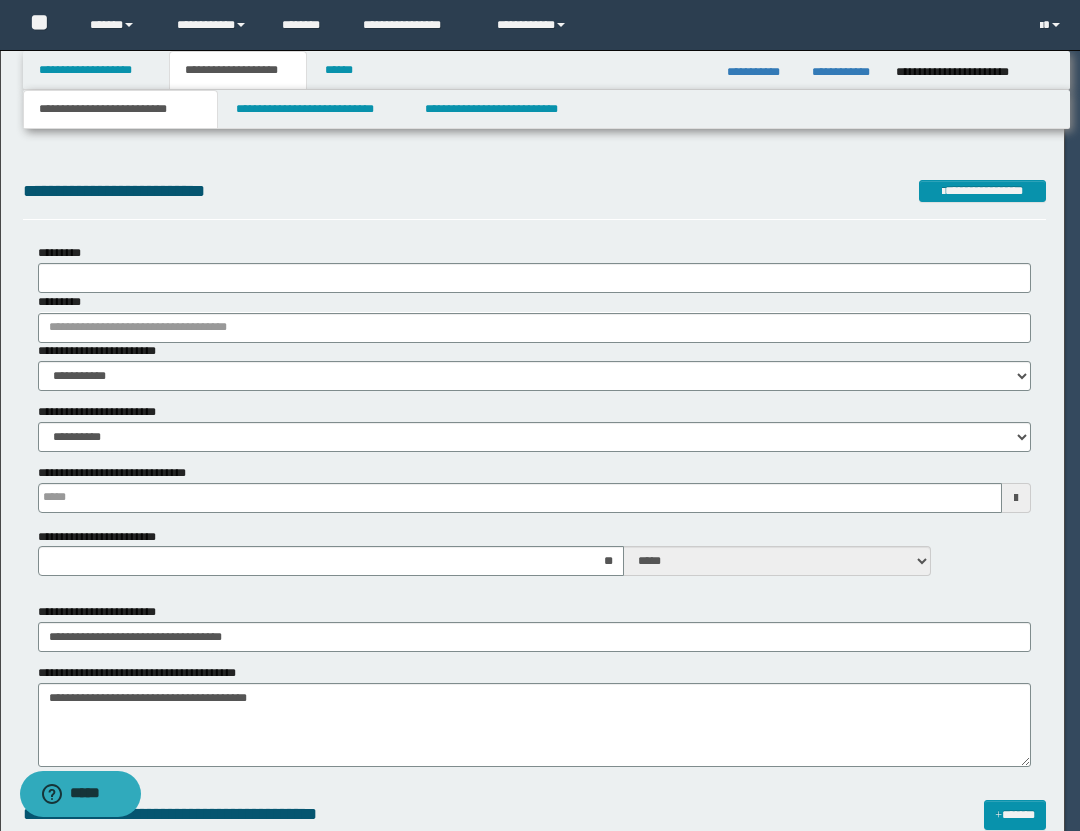 type 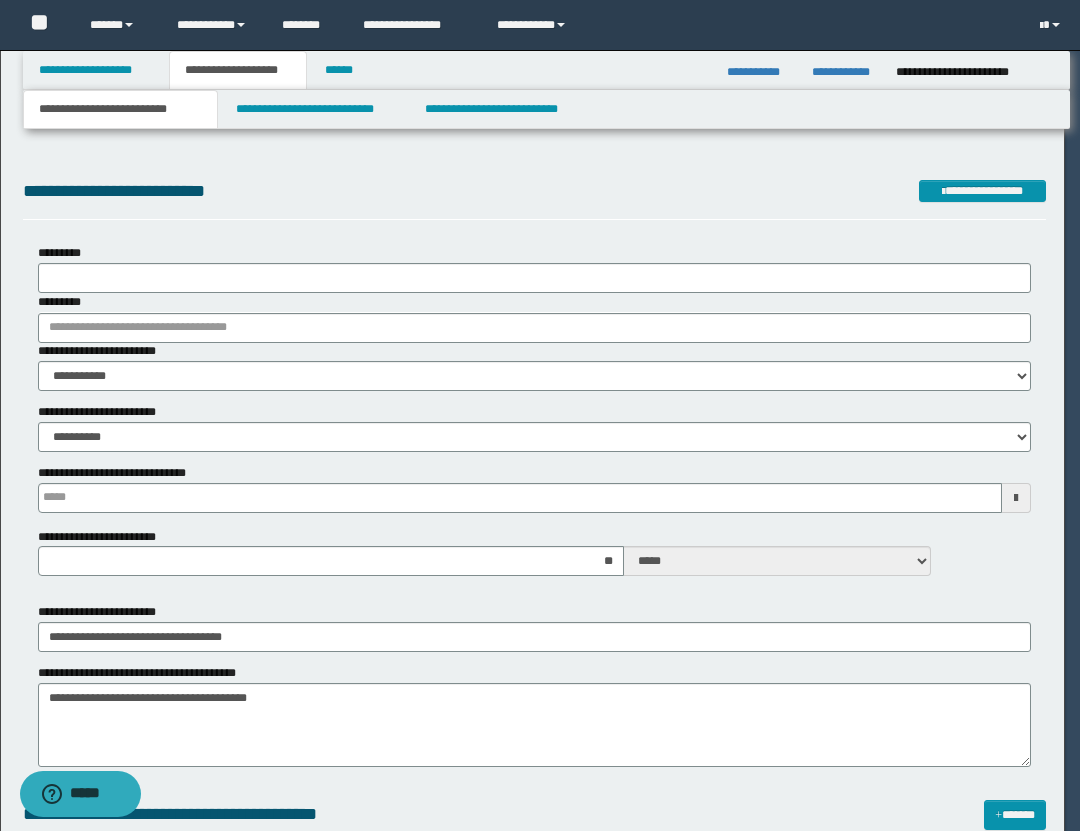 type on "**" 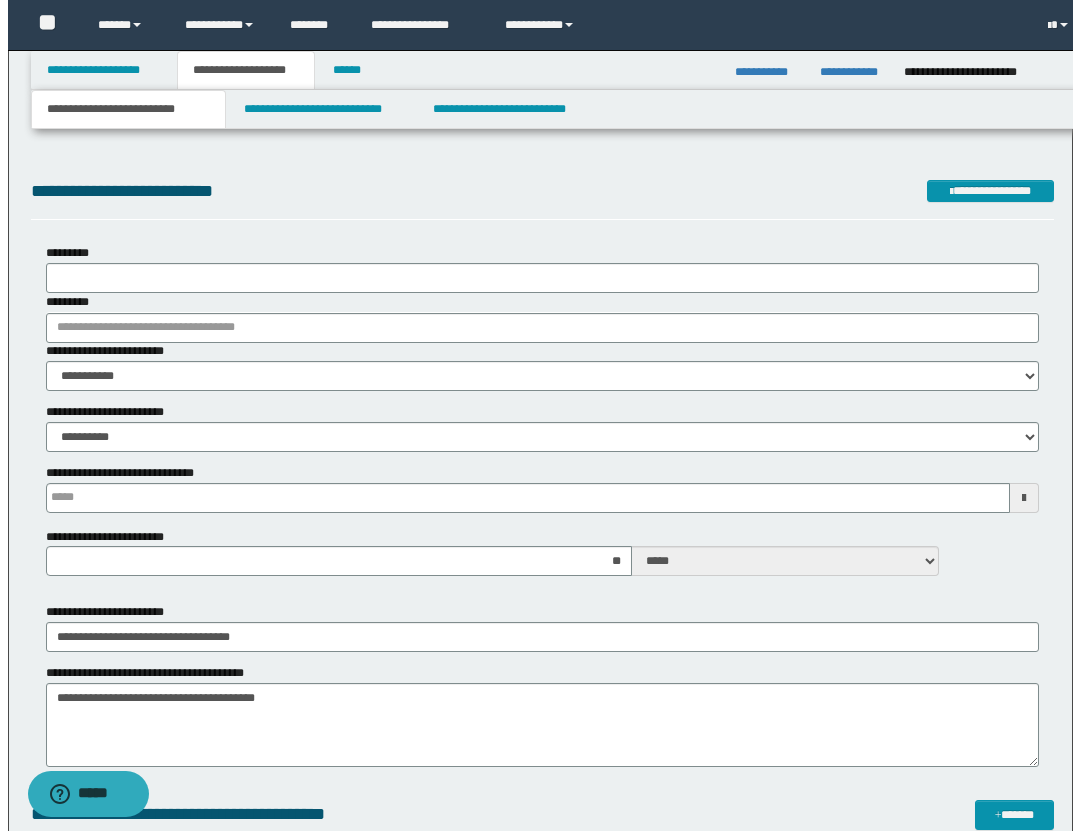 scroll, scrollTop: 0, scrollLeft: 0, axis: both 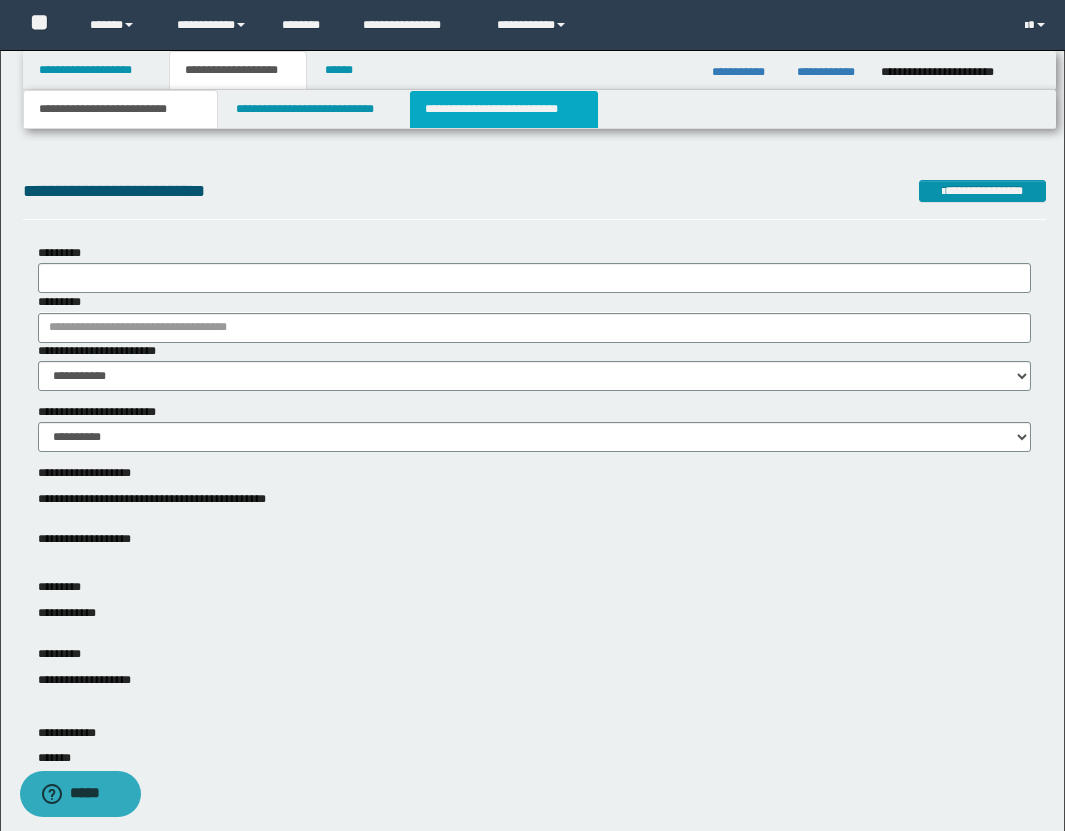 click on "**********" at bounding box center (504, 109) 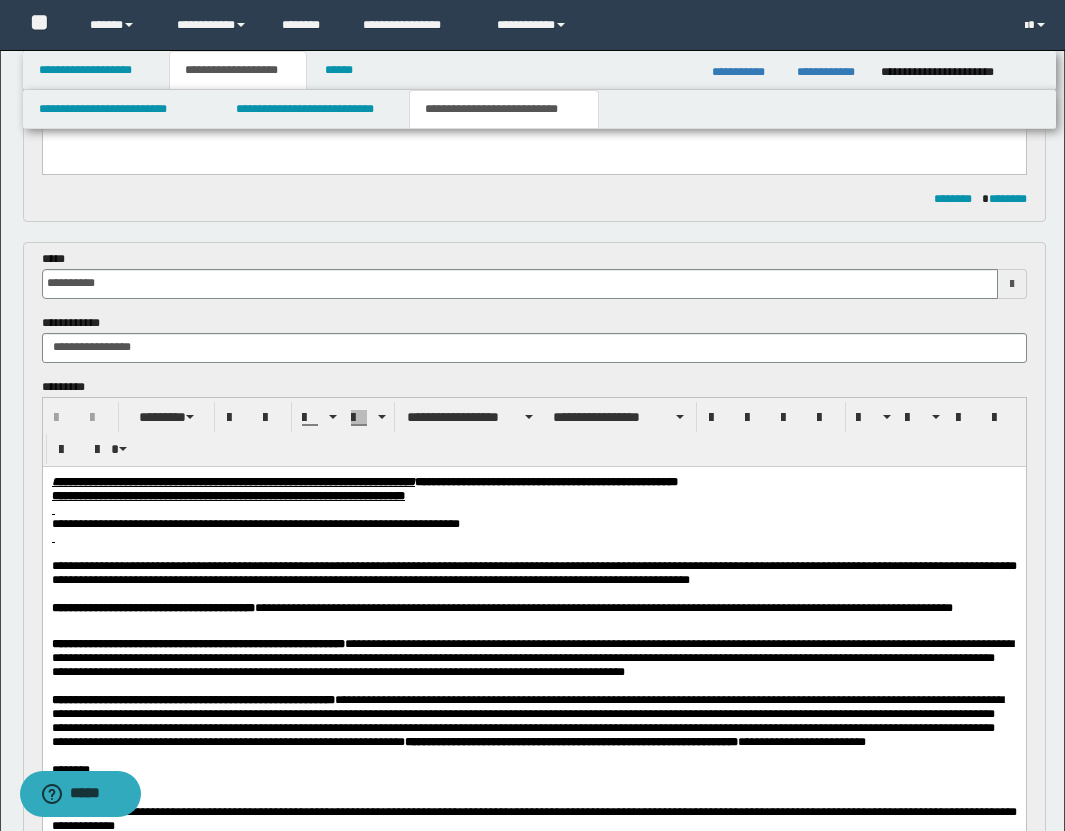 scroll, scrollTop: 1375, scrollLeft: 0, axis: vertical 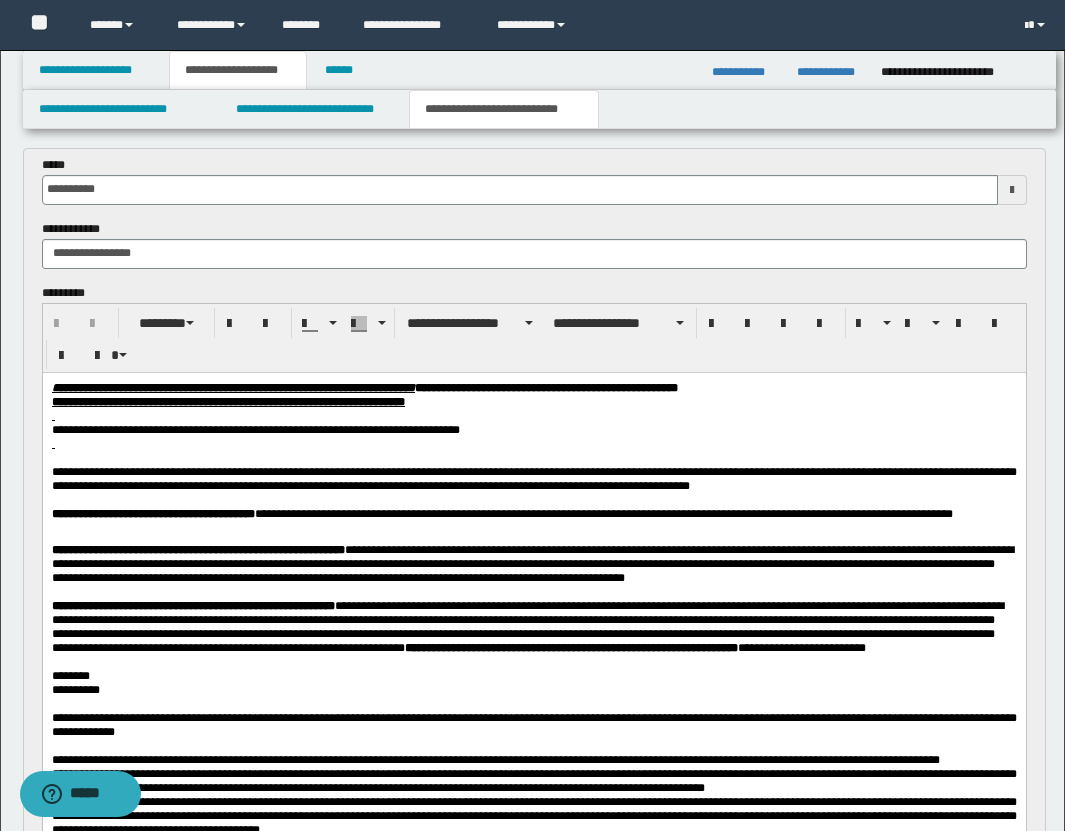click on "**********" at bounding box center [232, 387] 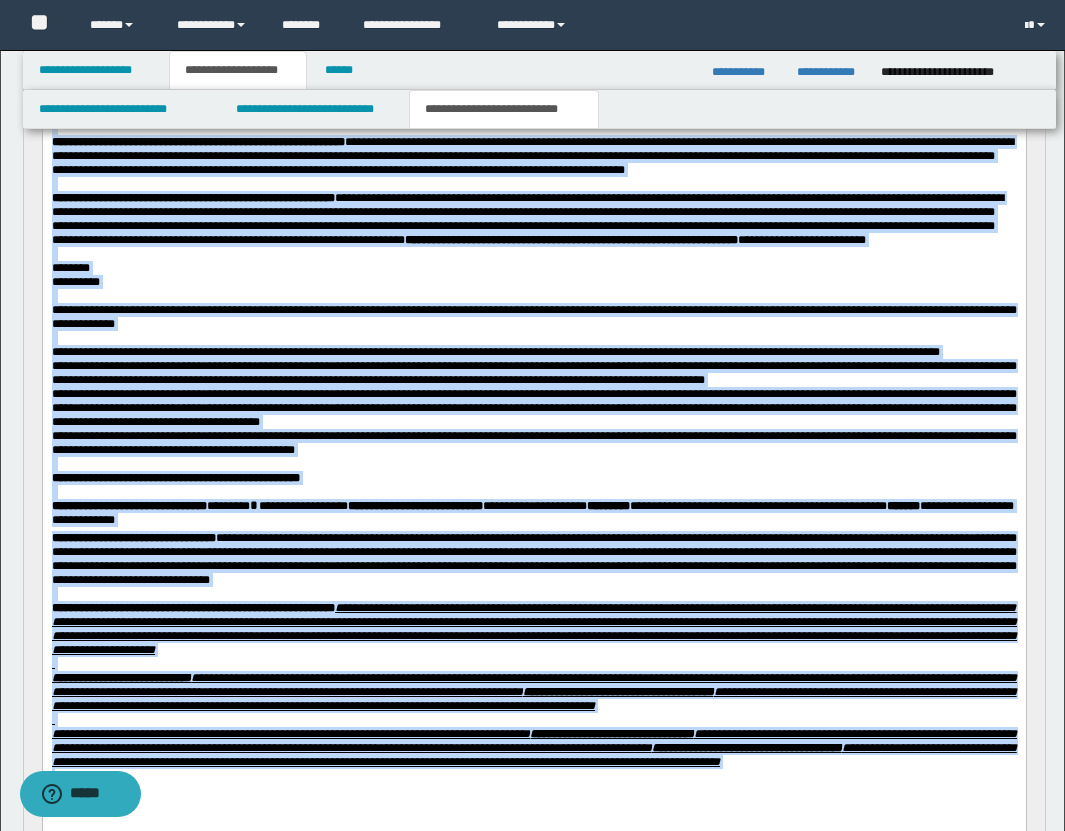 scroll, scrollTop: 1938, scrollLeft: 0, axis: vertical 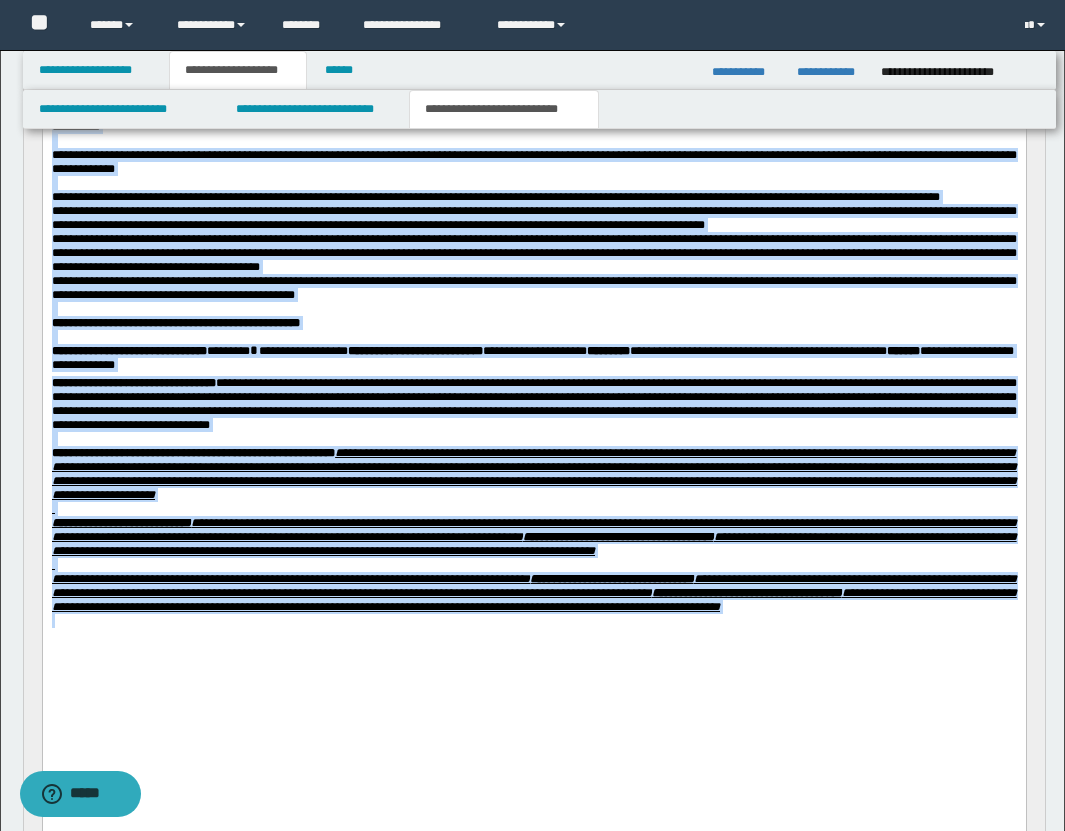 drag, startPoint x: 53, startPoint y: -175, endPoint x: 360, endPoint y: 775, distance: 998.37317 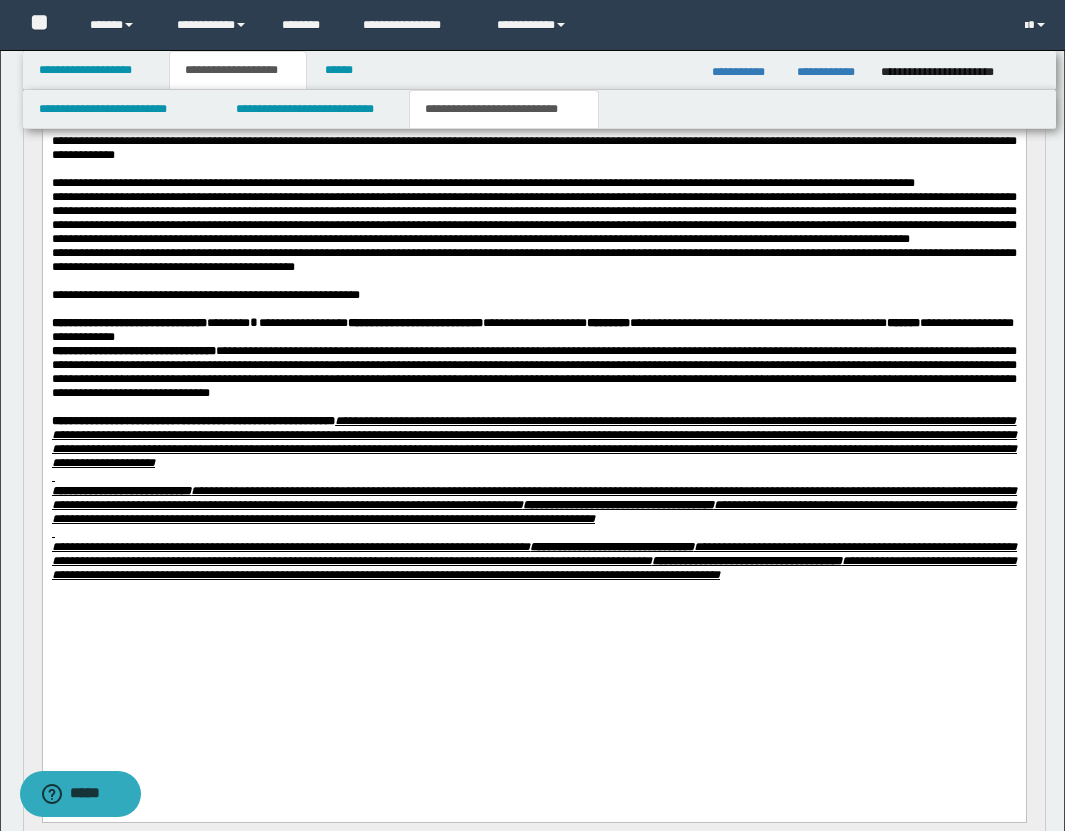 scroll, scrollTop: 1749, scrollLeft: 0, axis: vertical 